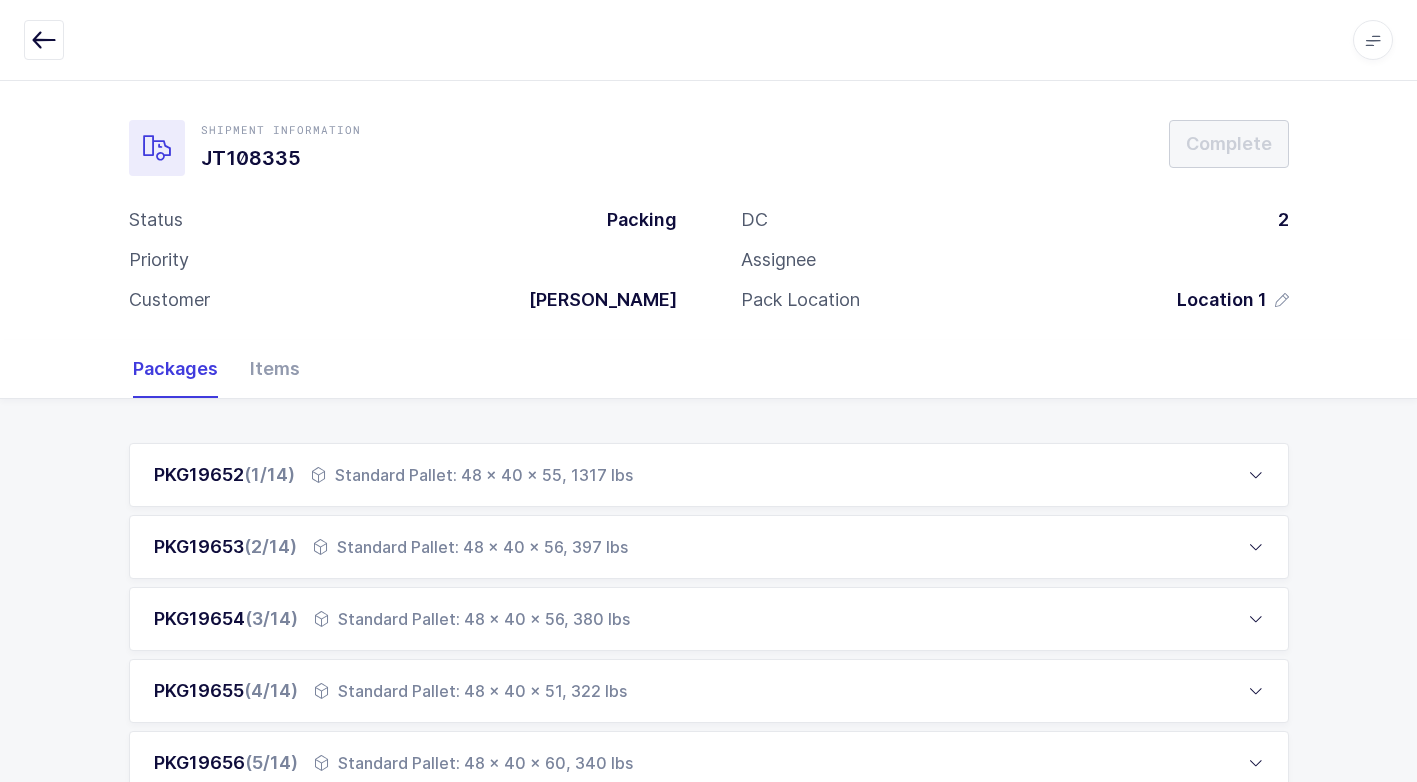 scroll, scrollTop: 0, scrollLeft: 0, axis: both 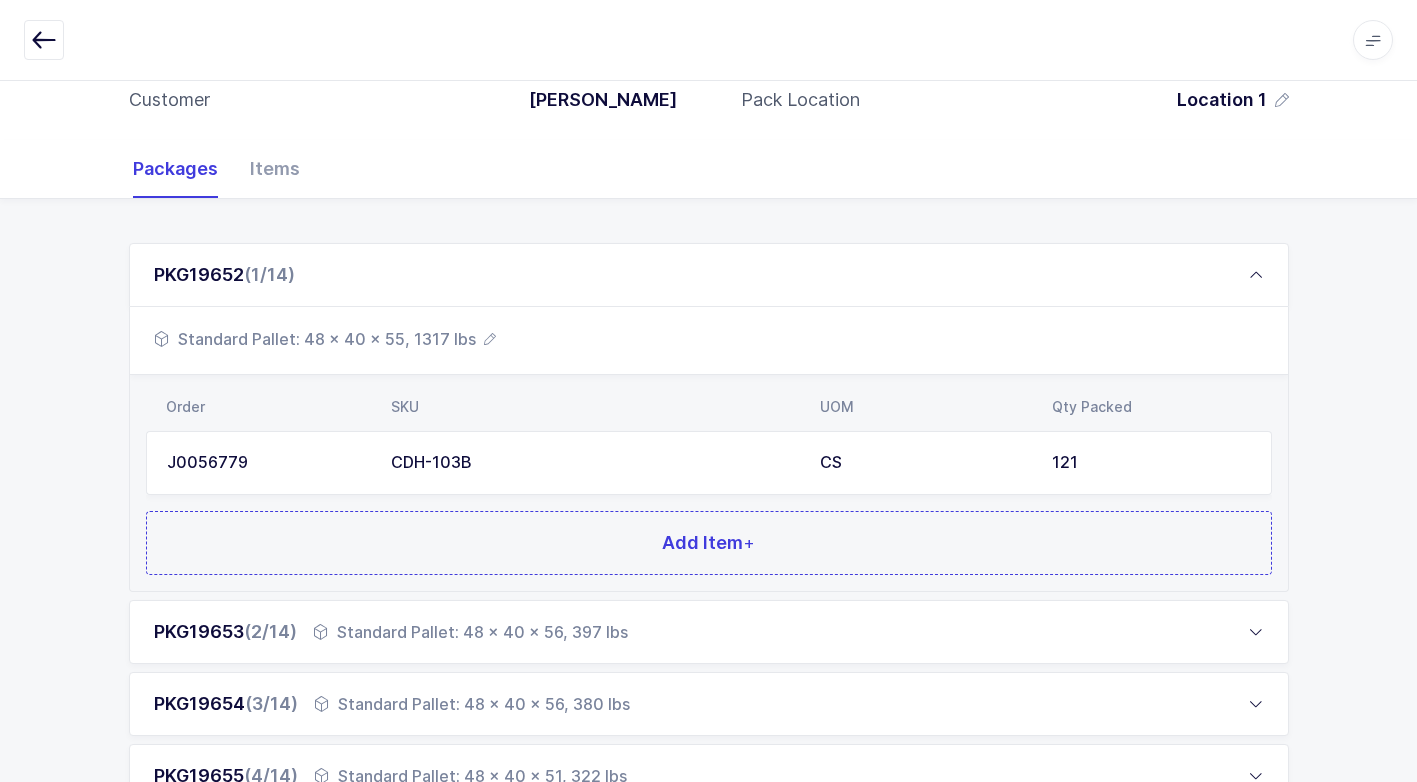 drag, startPoint x: 451, startPoint y: 633, endPoint x: 458, endPoint y: 620, distance: 14.764823 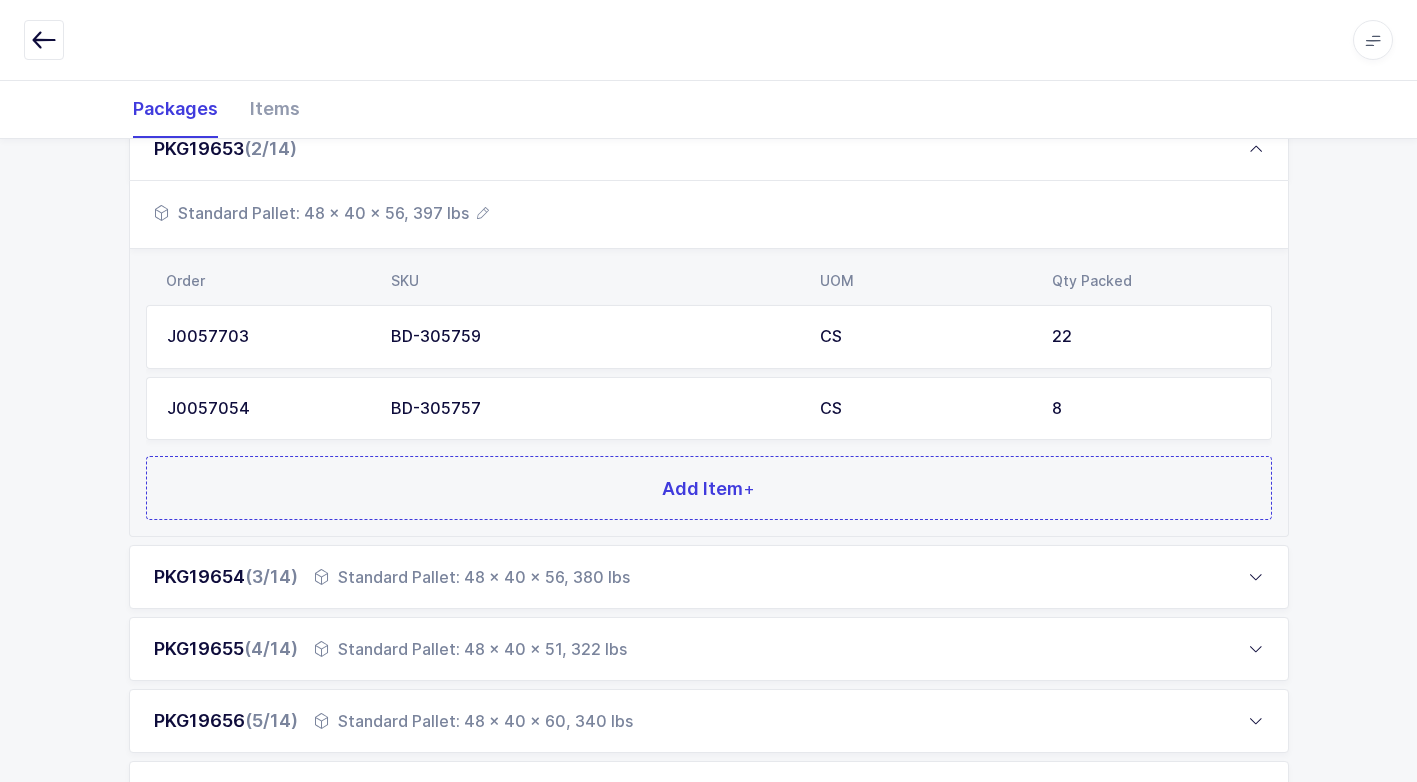 scroll, scrollTop: 400, scrollLeft: 0, axis: vertical 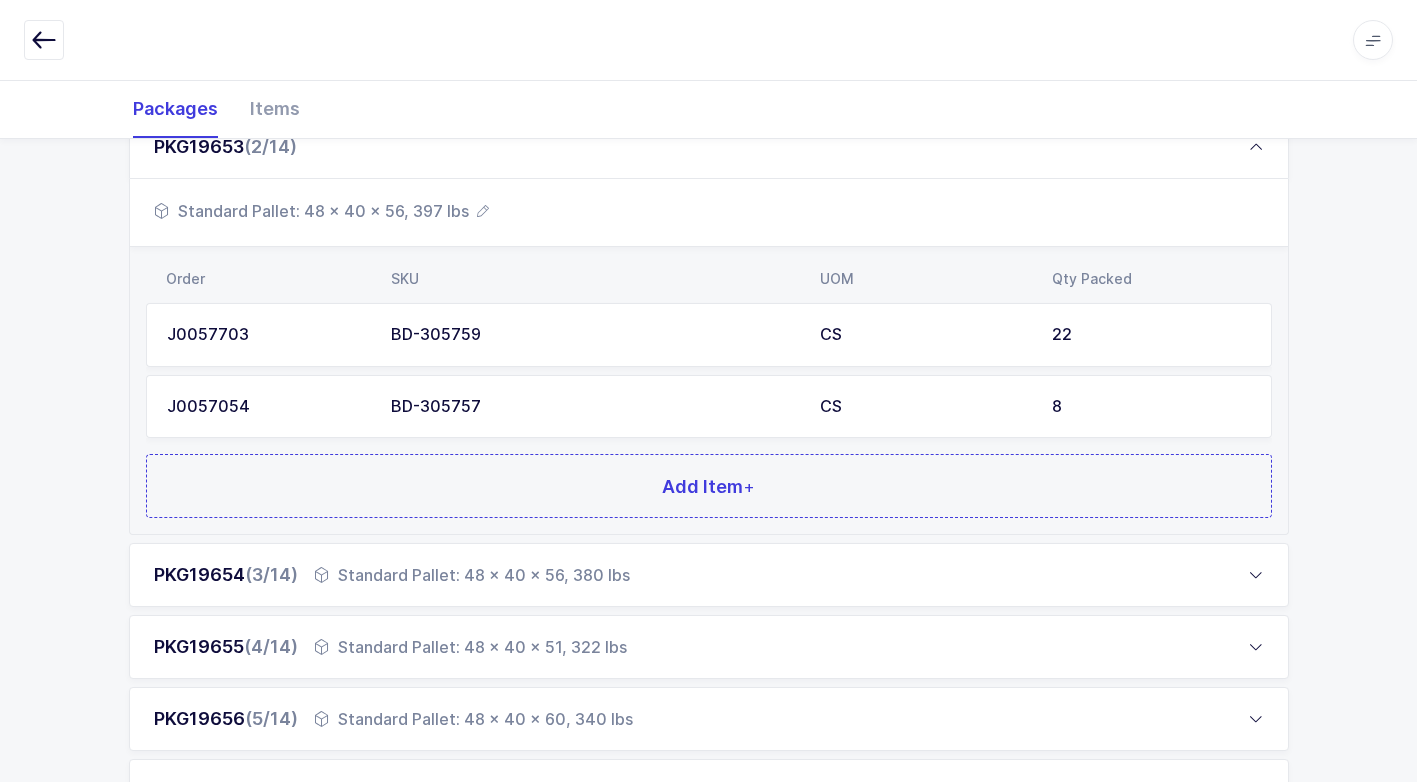 drag, startPoint x: 433, startPoint y: 571, endPoint x: 442, endPoint y: 579, distance: 12.0415945 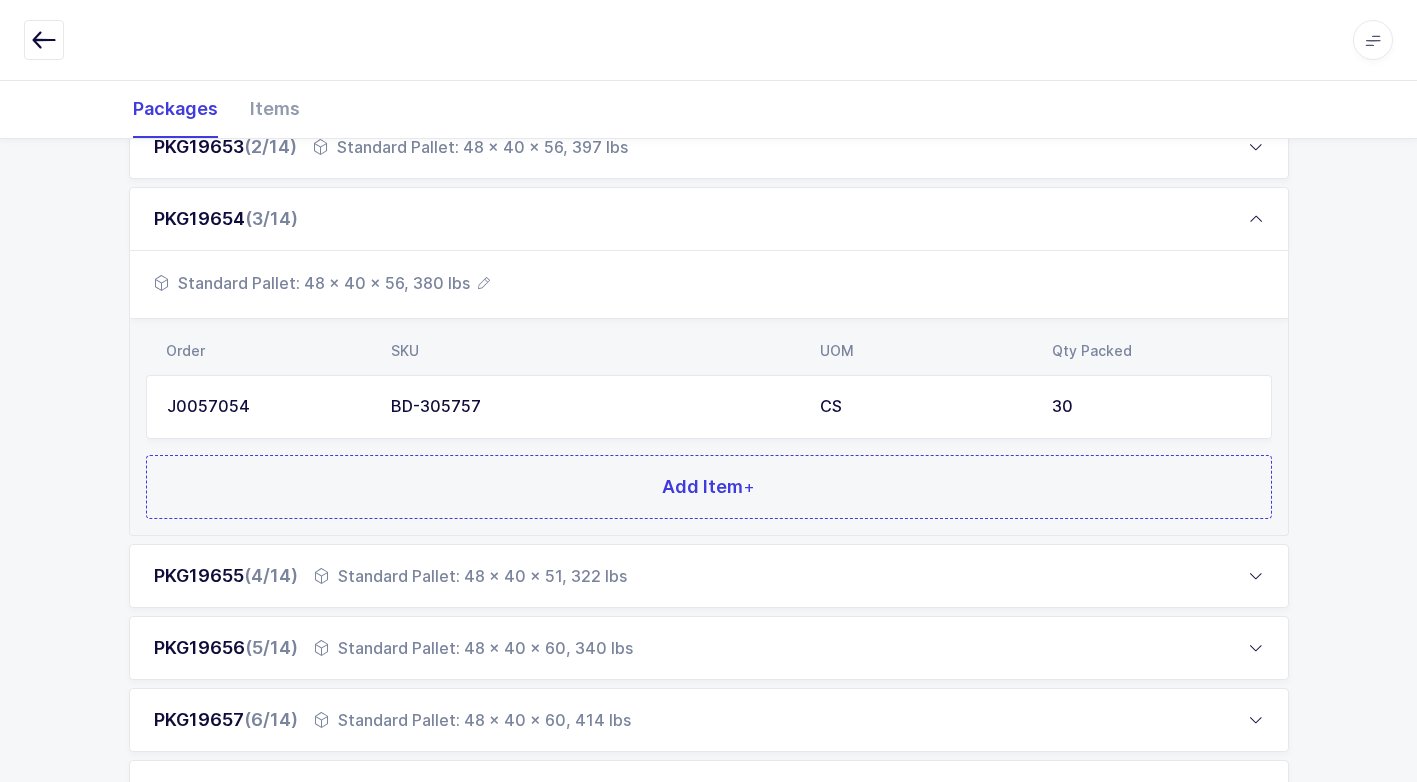 scroll, scrollTop: 500, scrollLeft: 0, axis: vertical 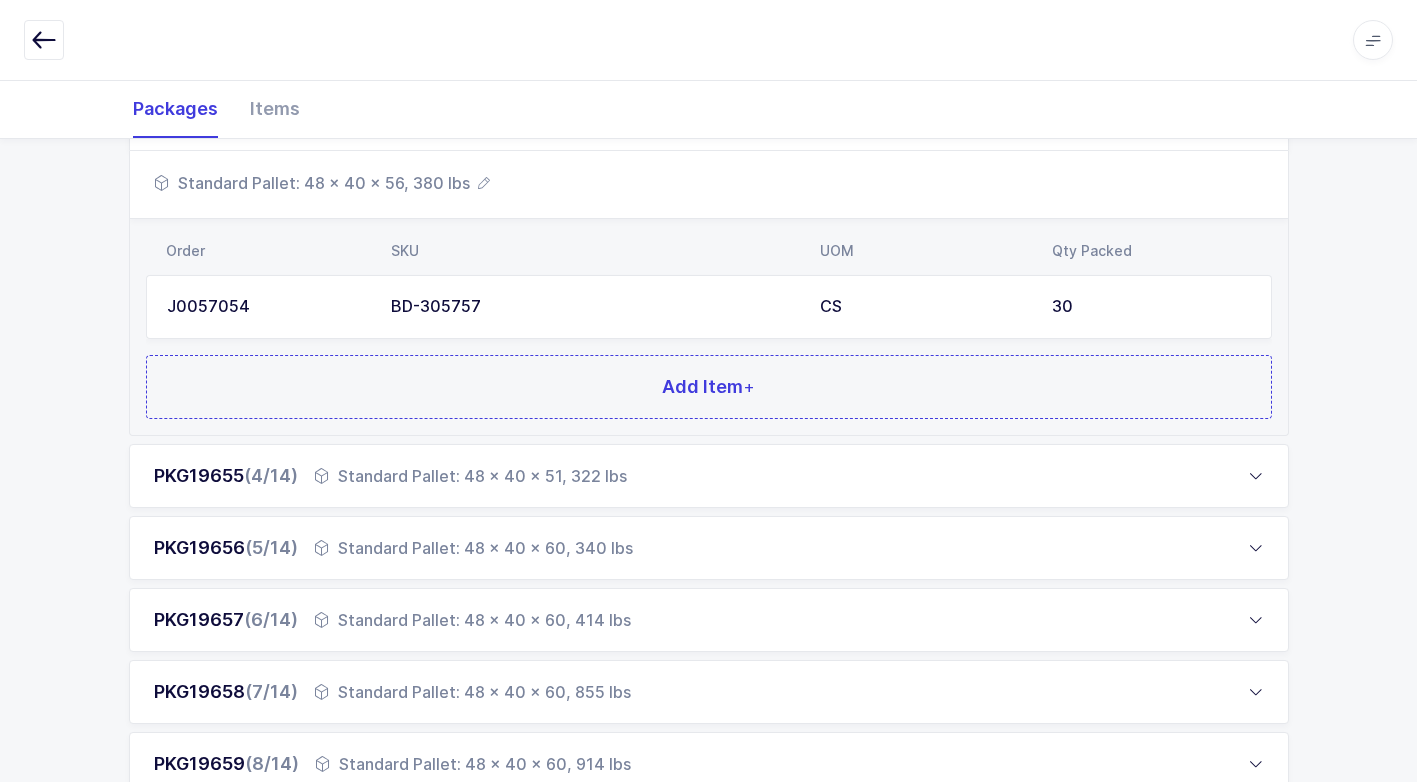 click on "Standard Pallet: 48 x 40 x 51, 322 lbs" at bounding box center (470, 476) 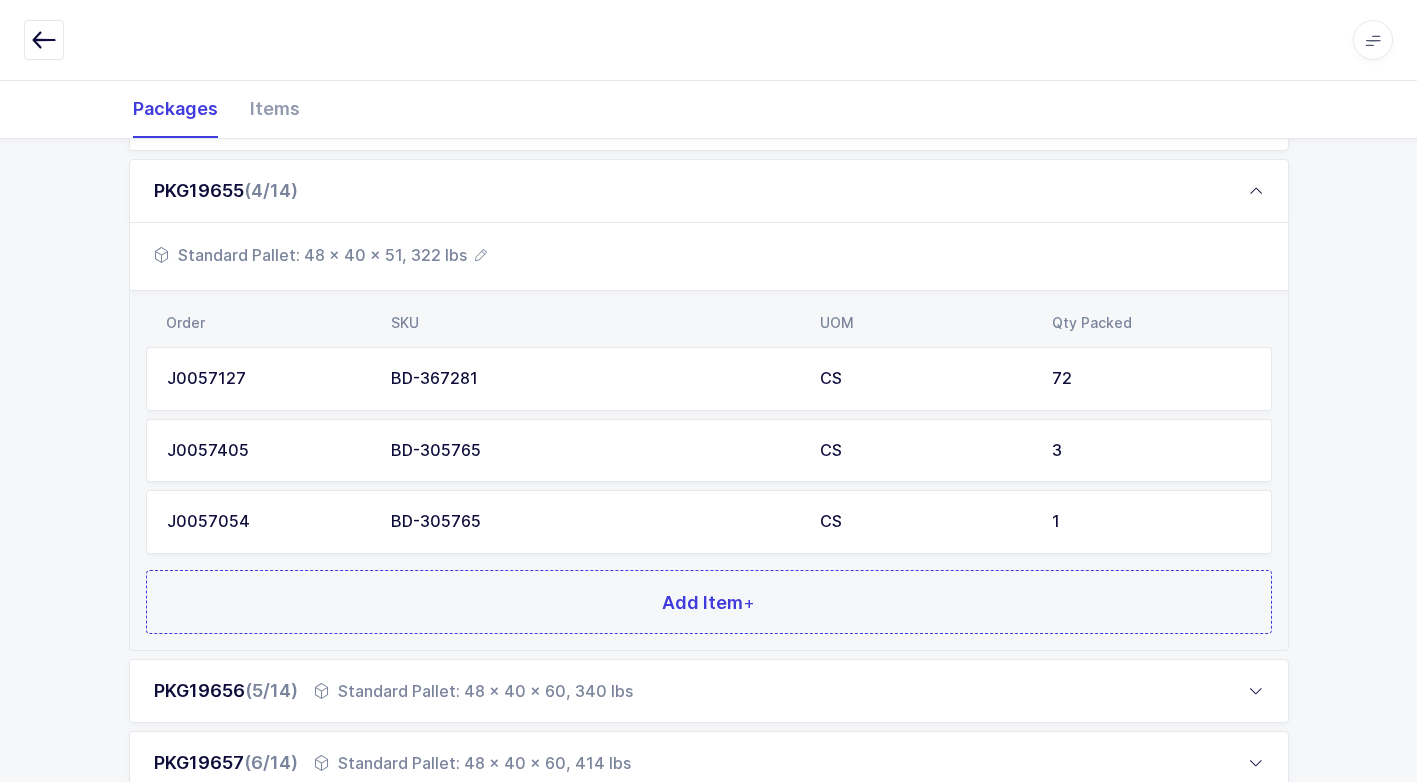 click on "Standard Pallet: 48 x 40 x 60, 340 lbs" at bounding box center (473, 691) 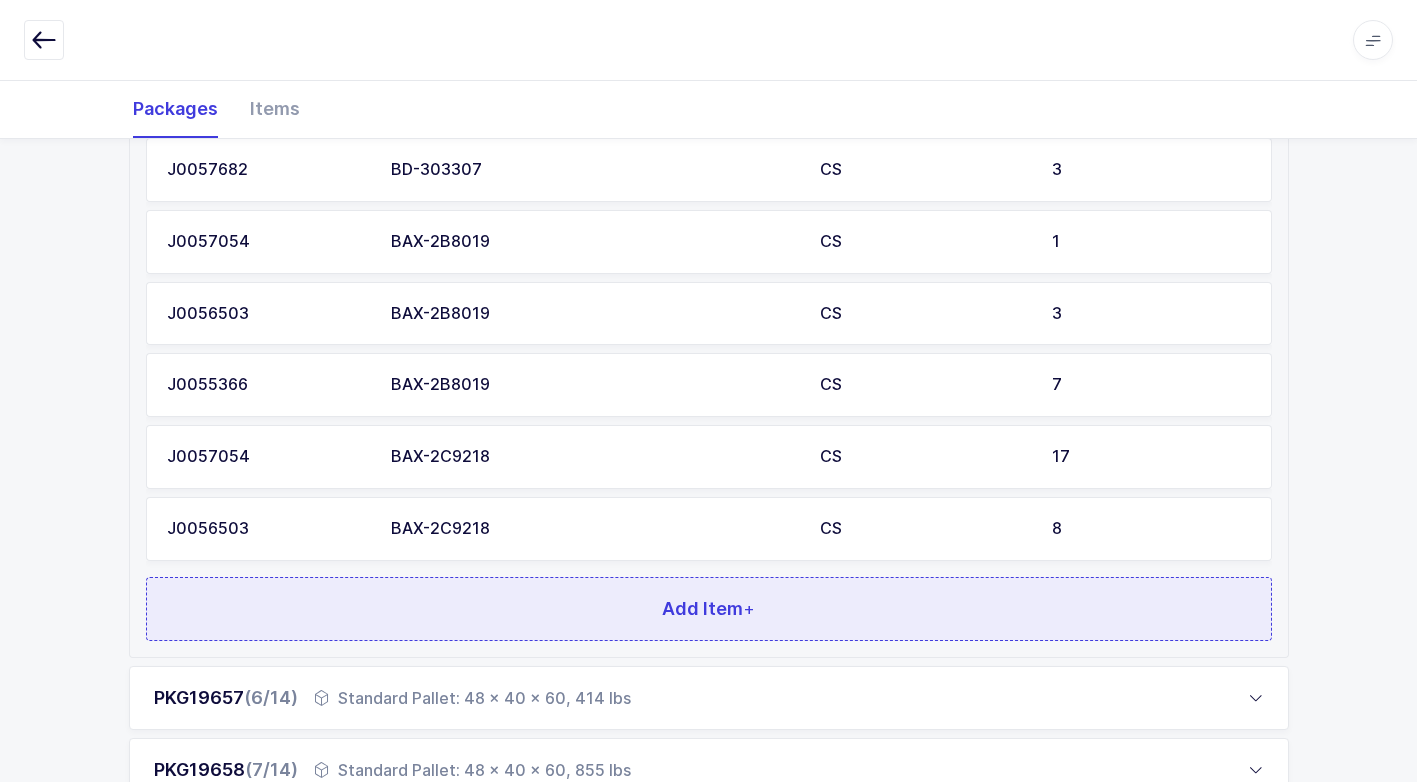 scroll, scrollTop: 1000, scrollLeft: 0, axis: vertical 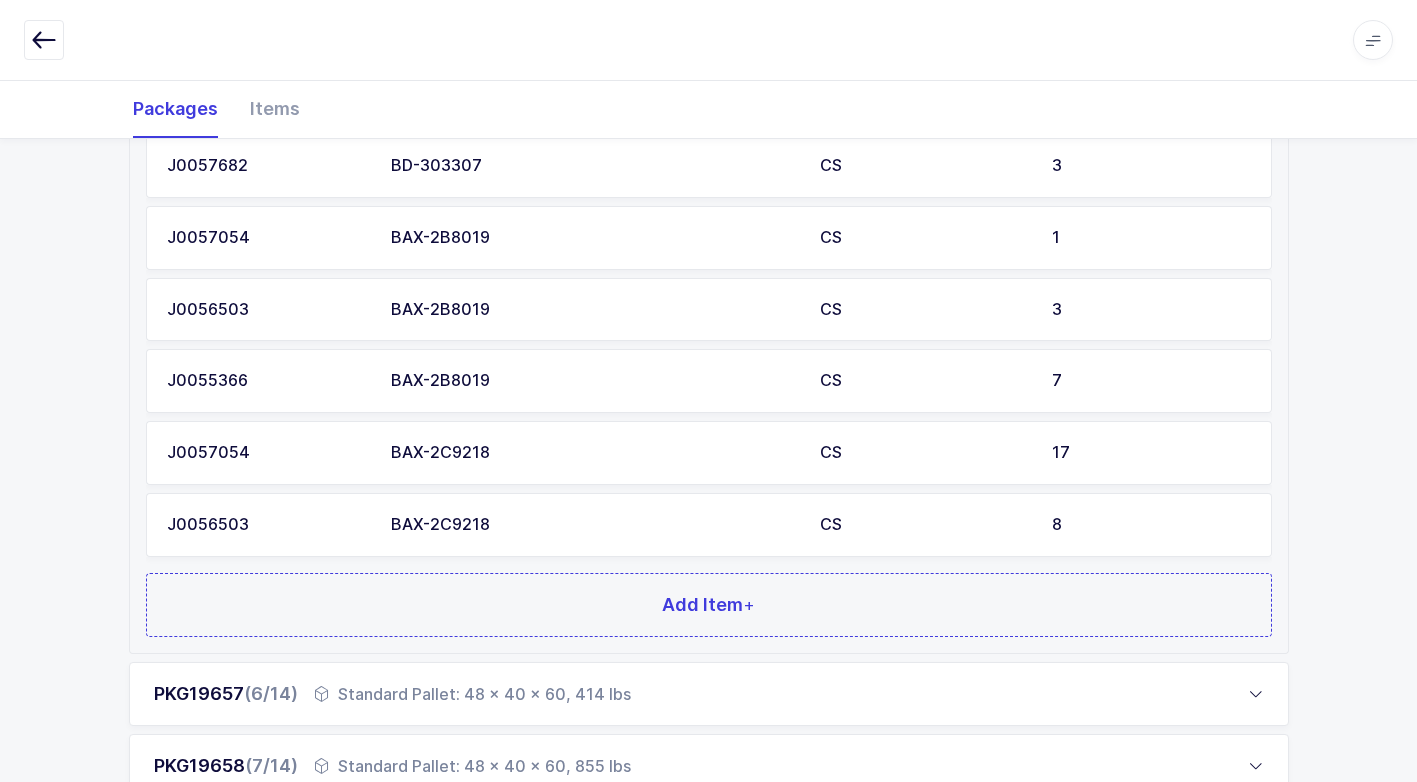 drag, startPoint x: 442, startPoint y: 689, endPoint x: 442, endPoint y: 650, distance: 39 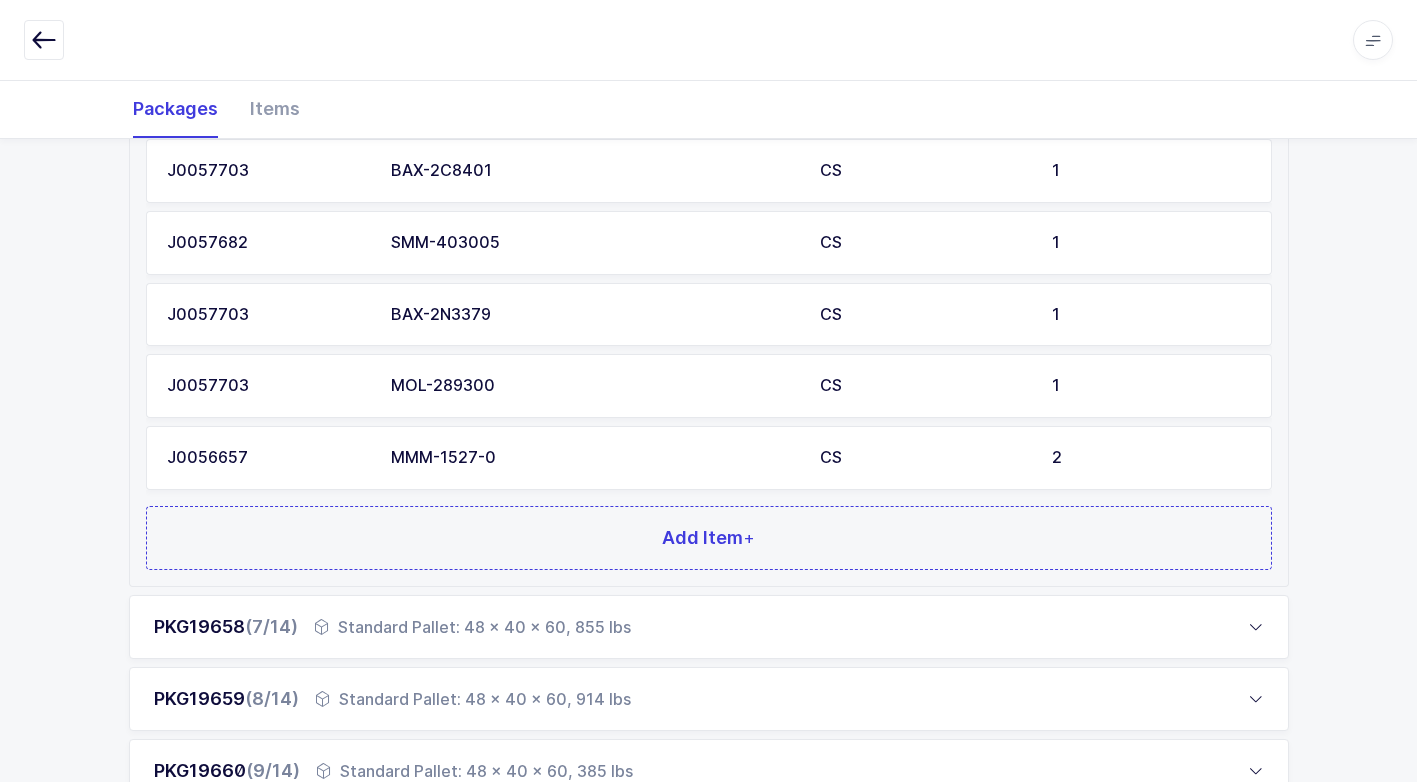 scroll, scrollTop: 1700, scrollLeft: 0, axis: vertical 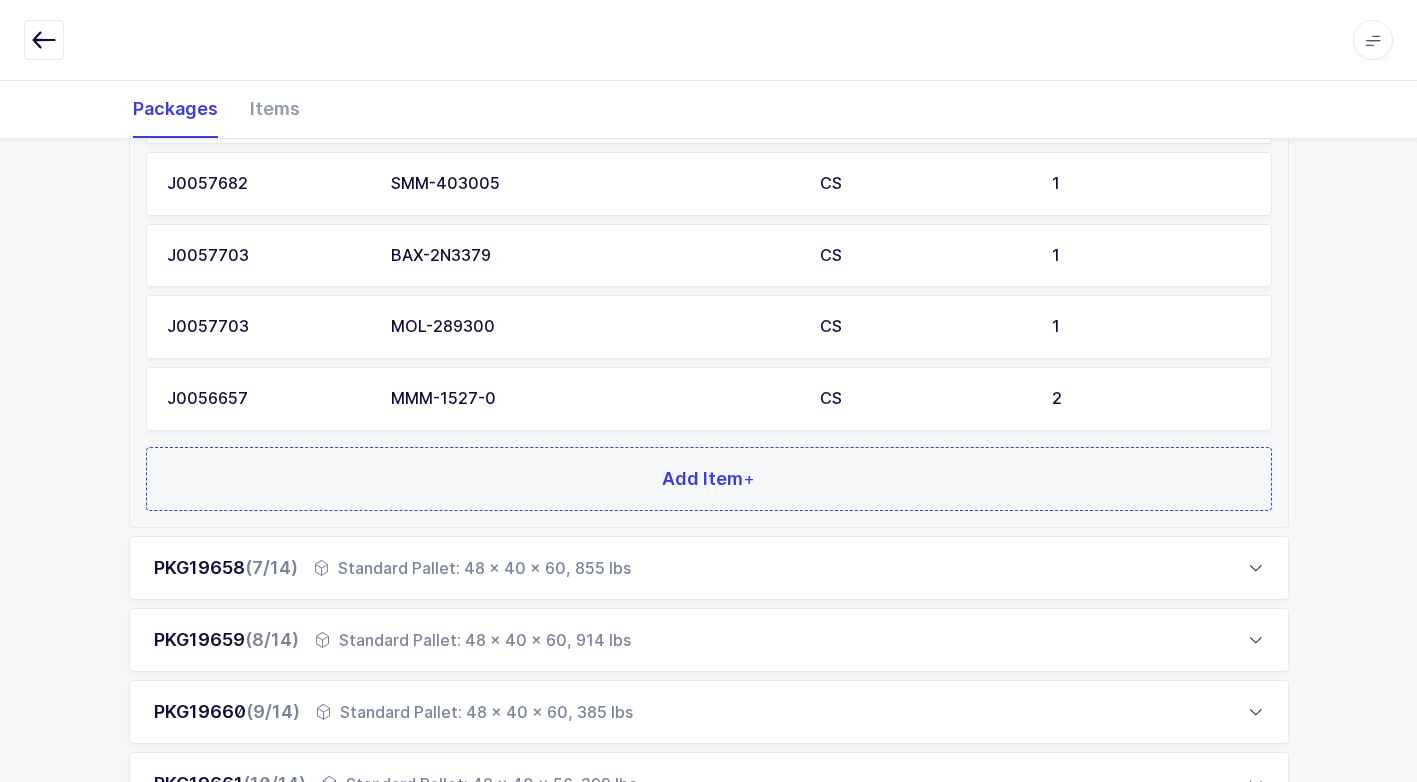 click on "Standard Pallet: 48 x 40 x 60, 855 lbs" at bounding box center (472, 568) 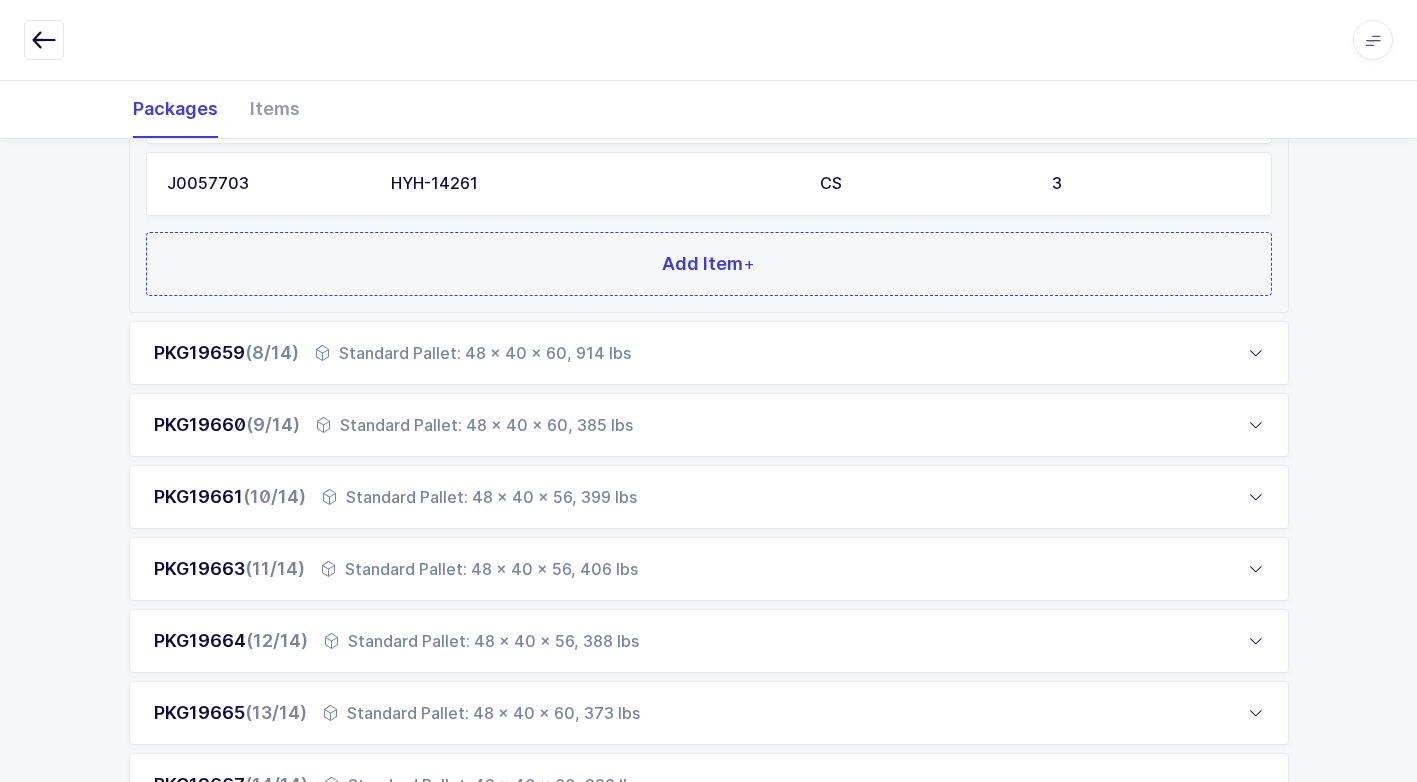 scroll, scrollTop: 1500, scrollLeft: 0, axis: vertical 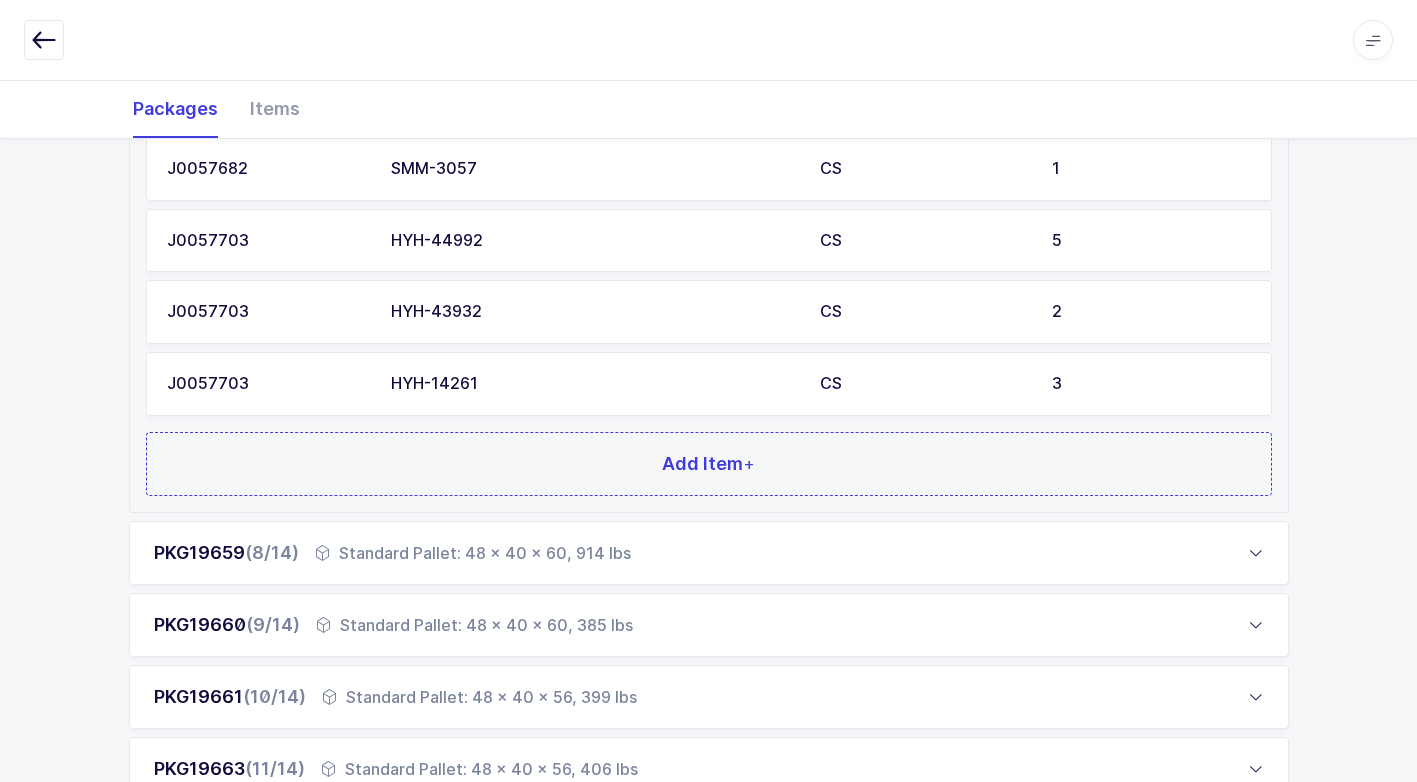 click on "Standard Pallet: 48 x 40 x 60, 914 lbs" at bounding box center [473, 553] 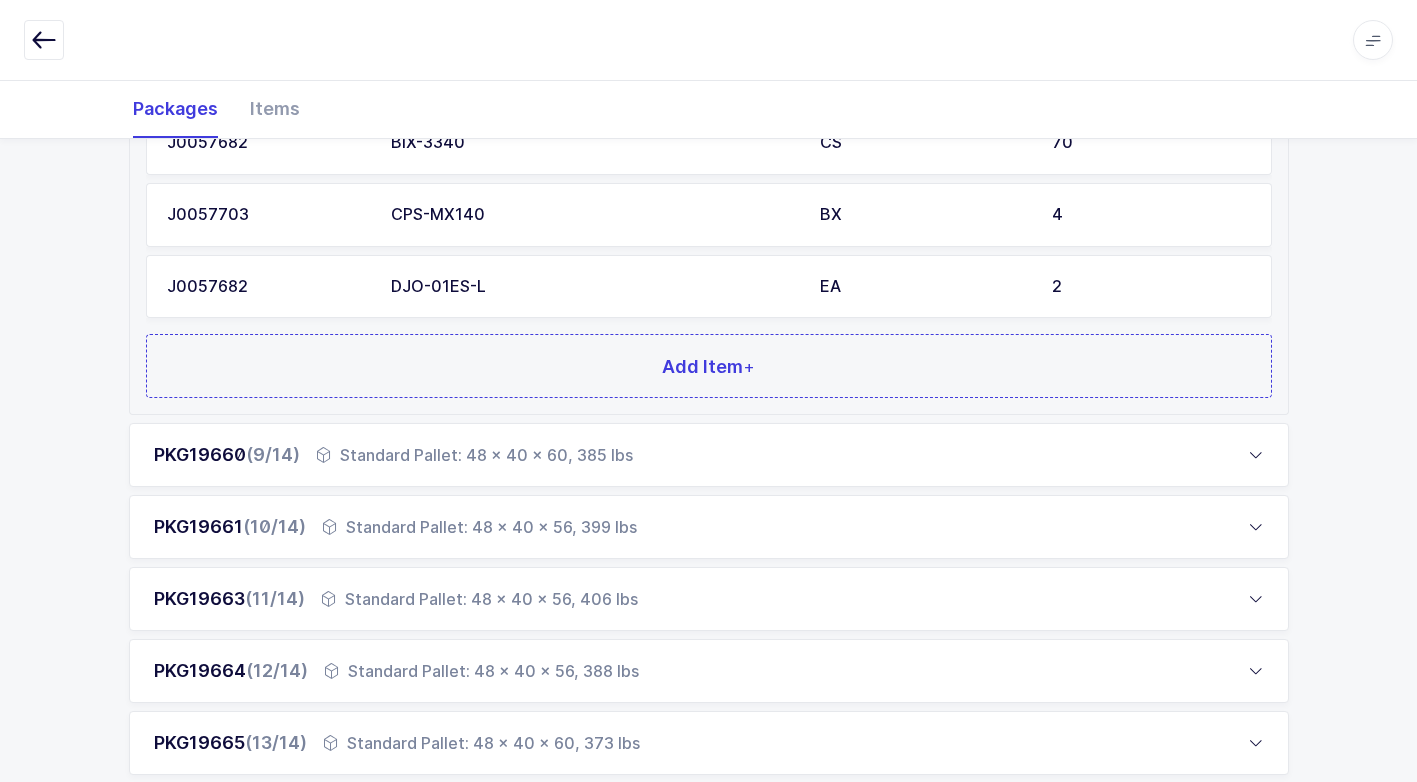 scroll, scrollTop: 2200, scrollLeft: 0, axis: vertical 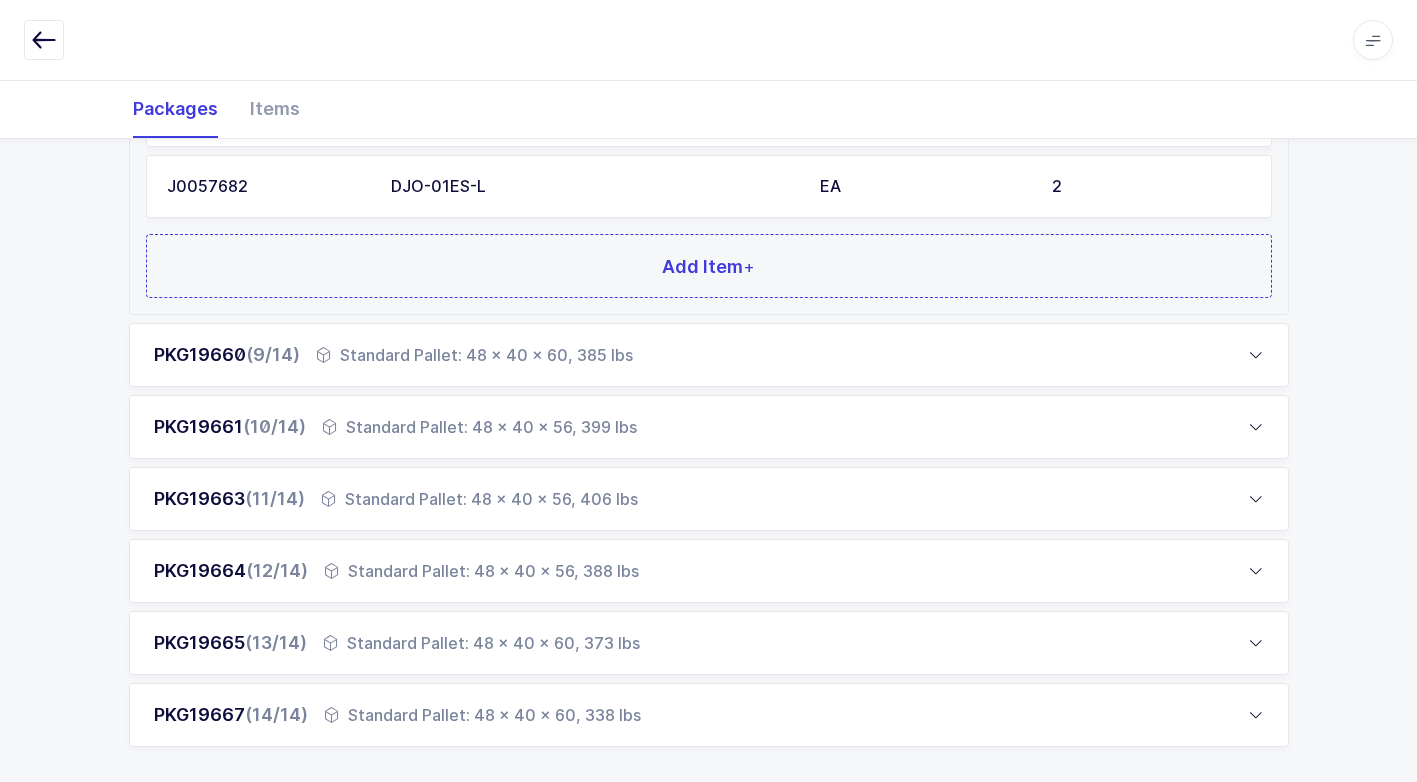click on "Standard Pallet: 48 x 40 x 60, 385 lbs" at bounding box center [474, 355] 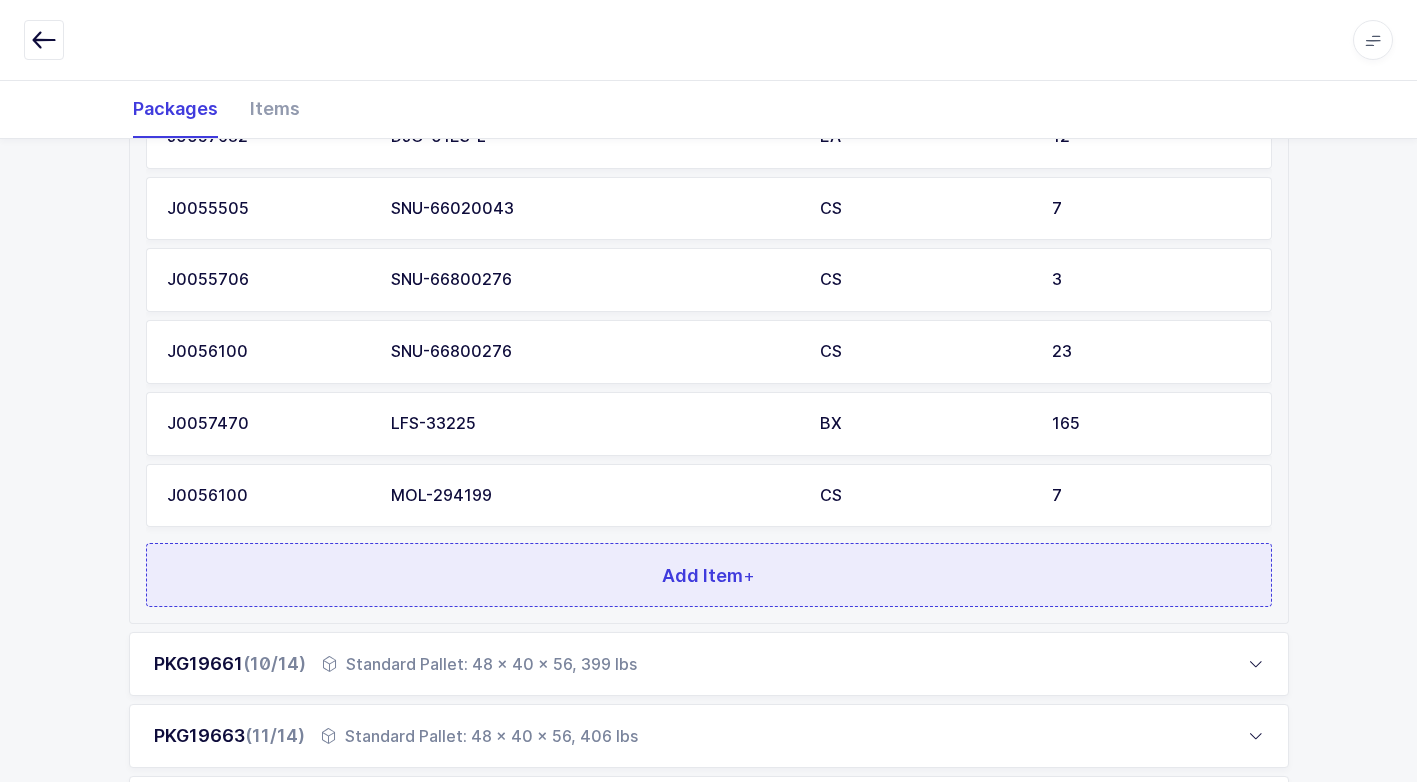 scroll, scrollTop: 1423, scrollLeft: 0, axis: vertical 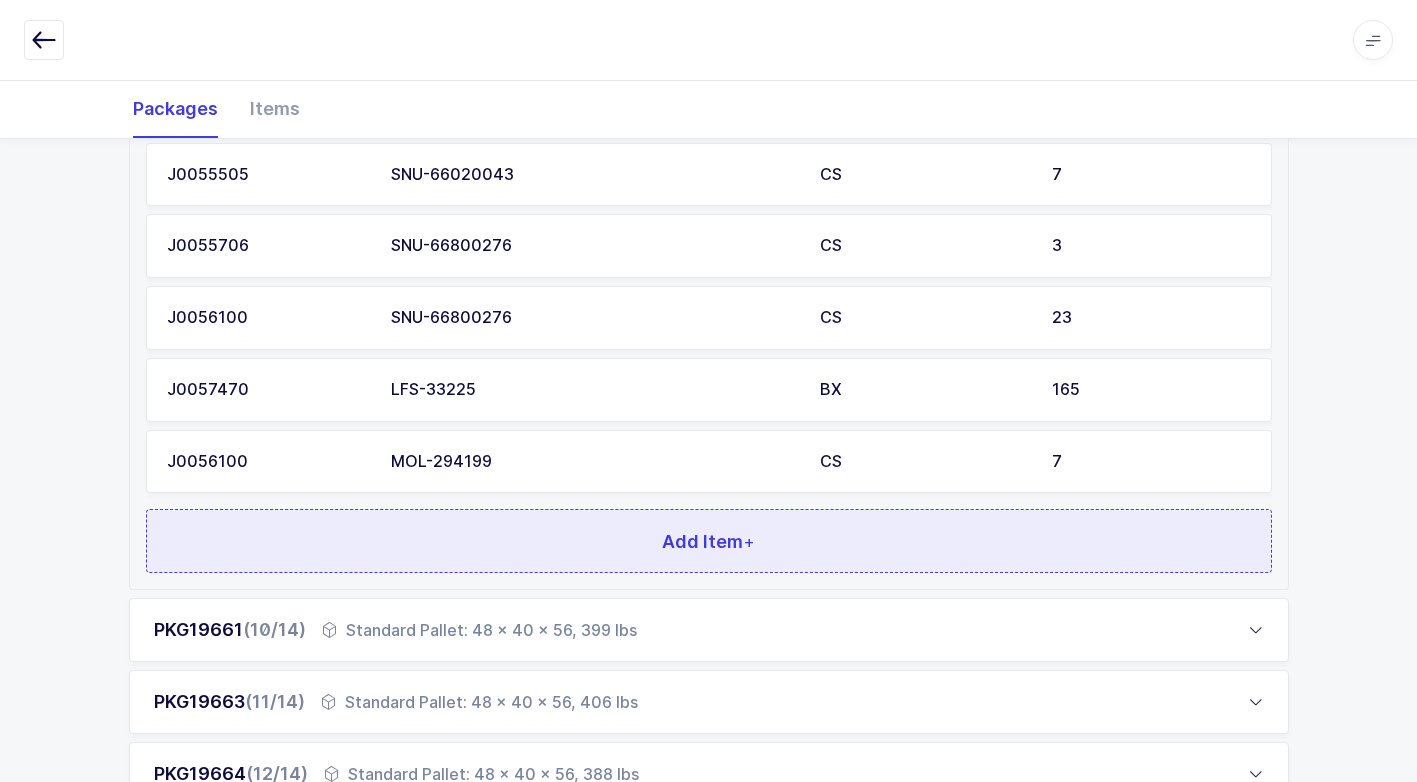 click on "Add Item  +" at bounding box center (709, 541) 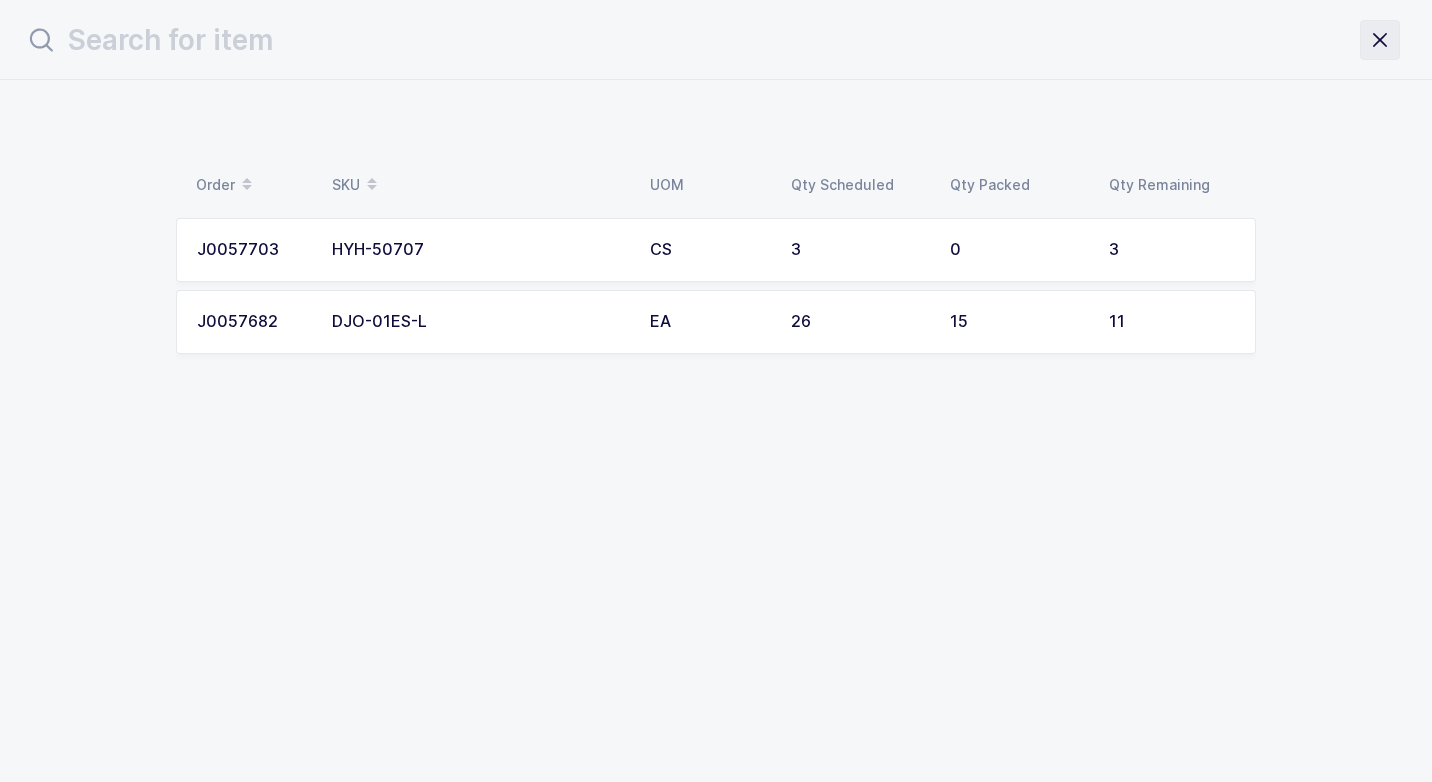 click at bounding box center (1380, 40) 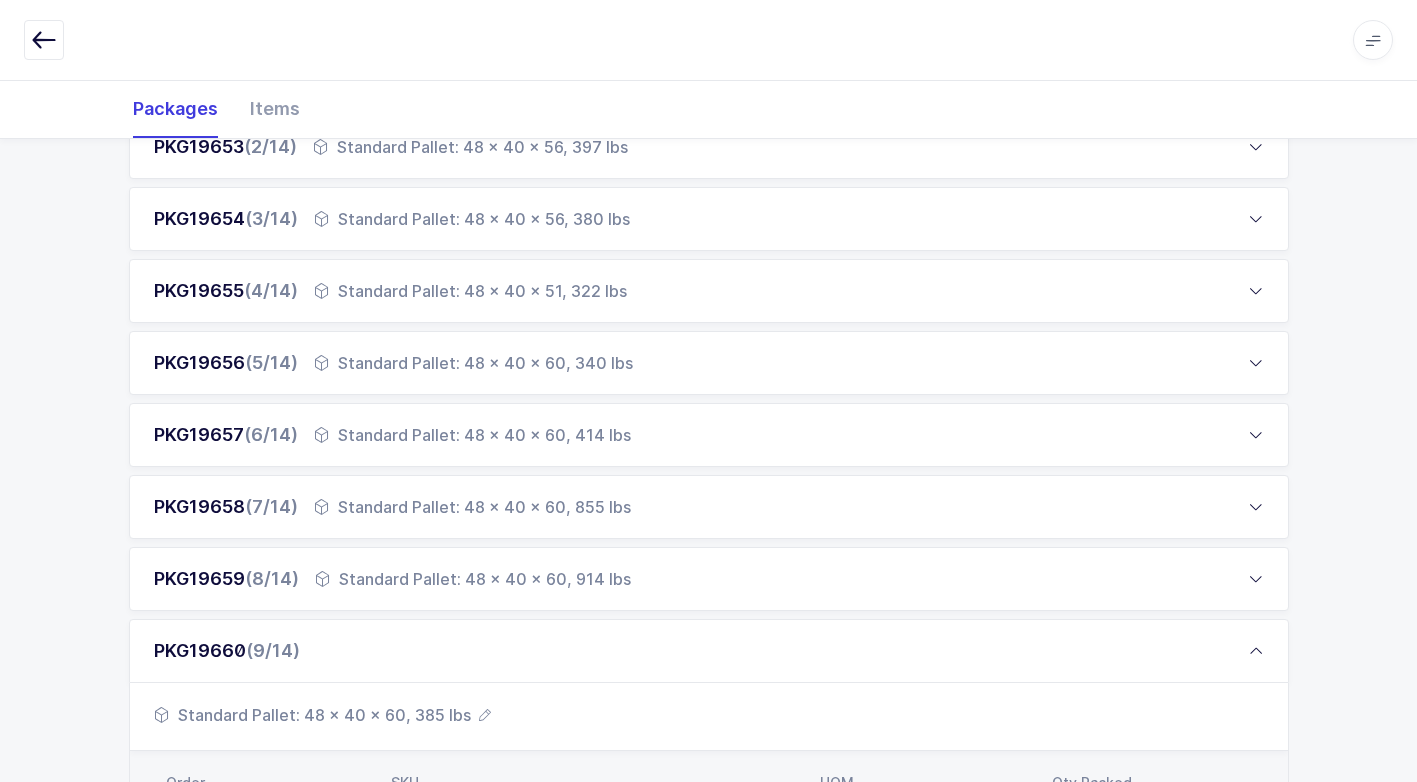 scroll, scrollTop: 500, scrollLeft: 0, axis: vertical 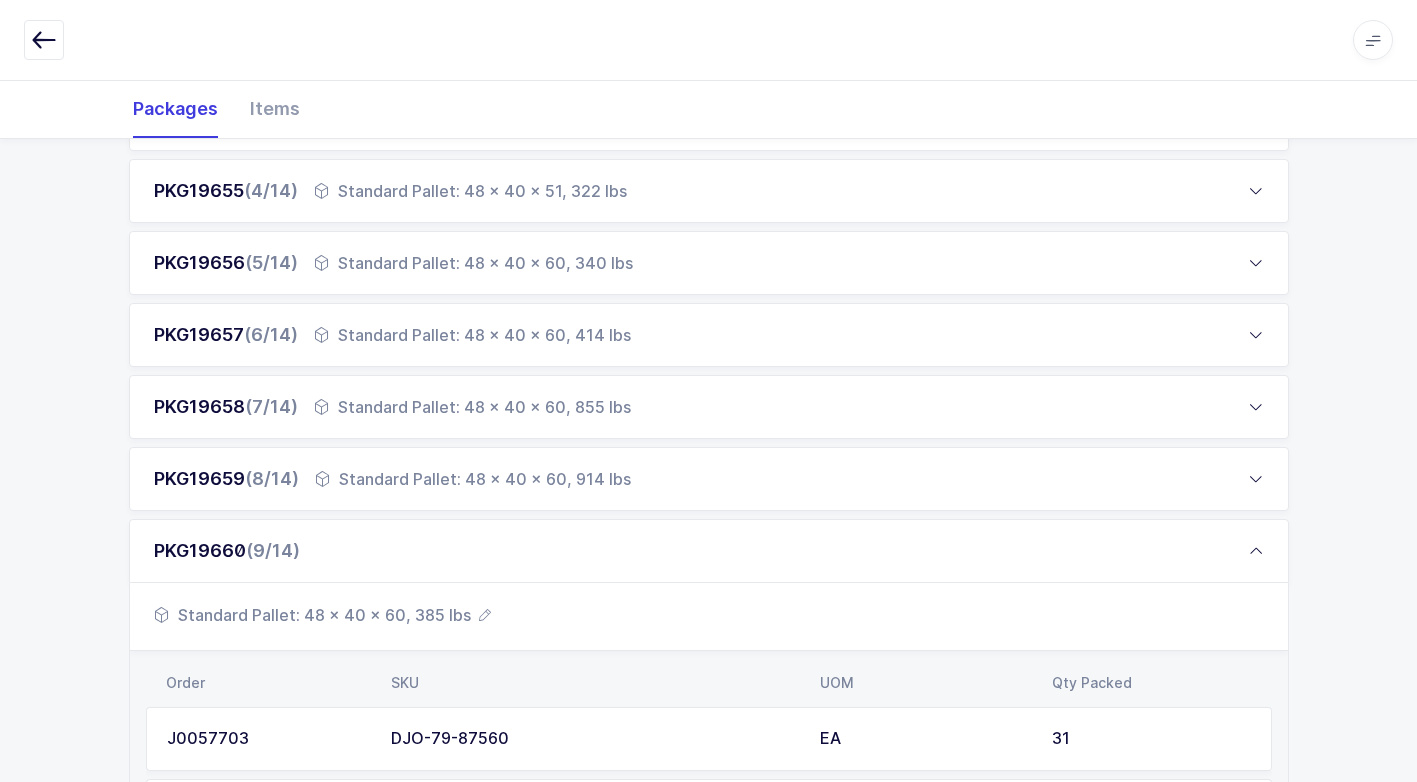 click on "Standard Pallet: 48 x 40 x 60, 914 lbs" at bounding box center [473, 479] 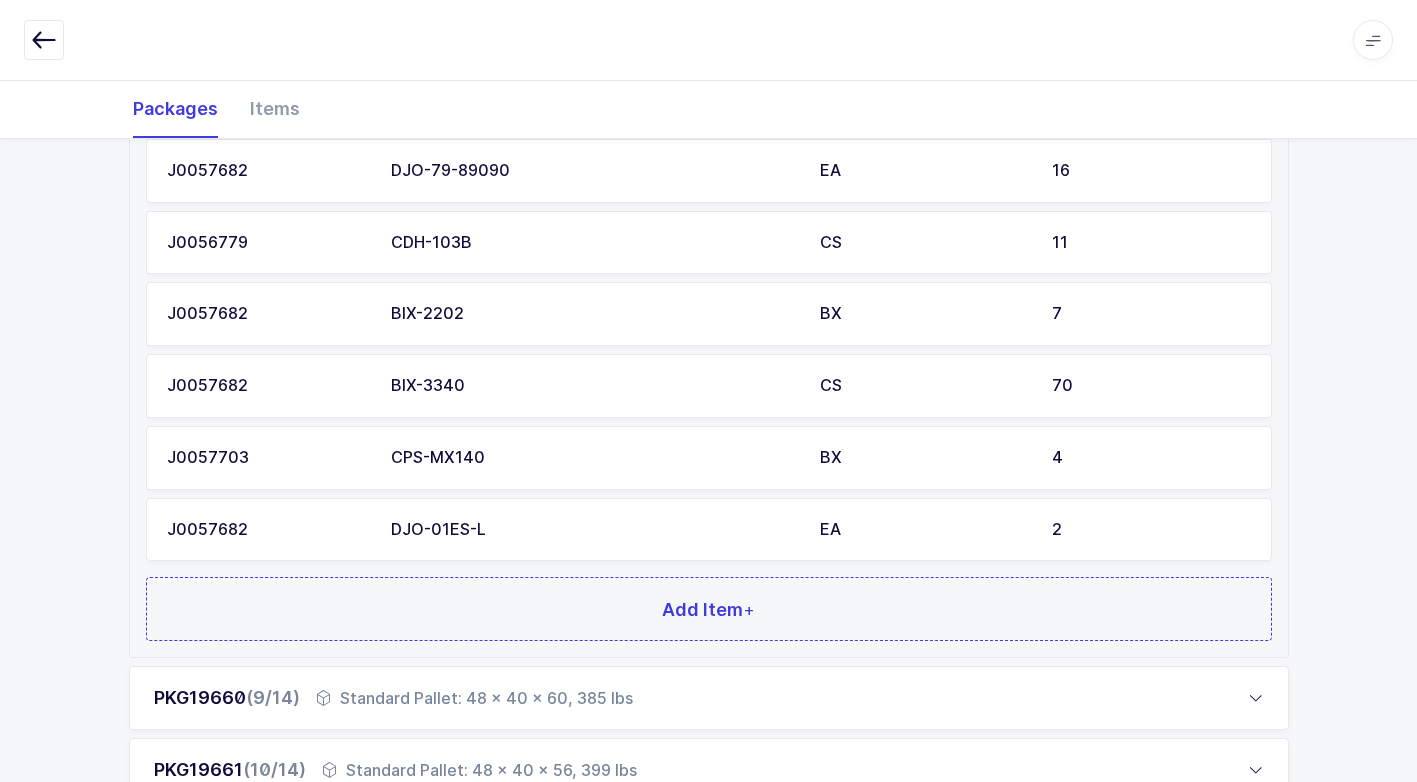 scroll, scrollTop: 1900, scrollLeft: 0, axis: vertical 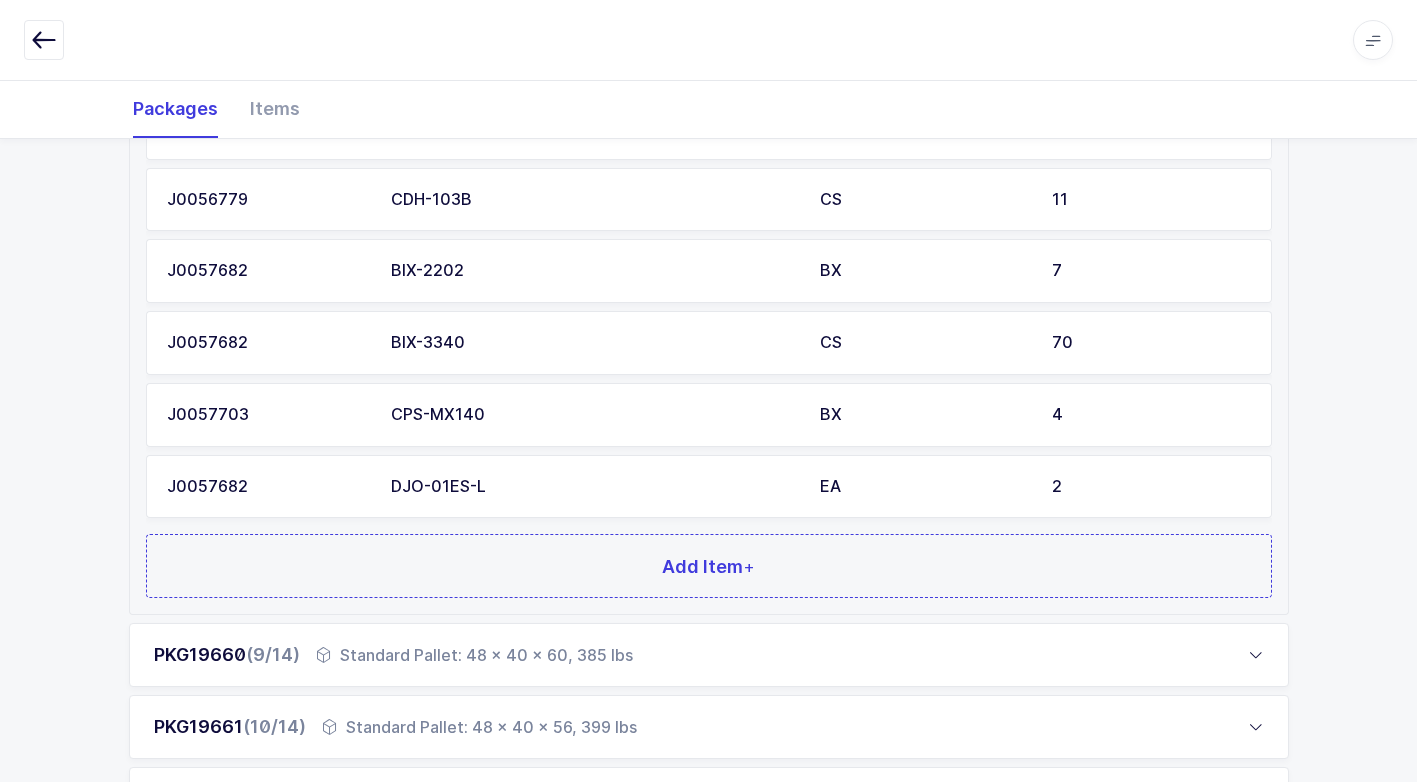 click on "DJO-01ES-L" at bounding box center (593, 487) 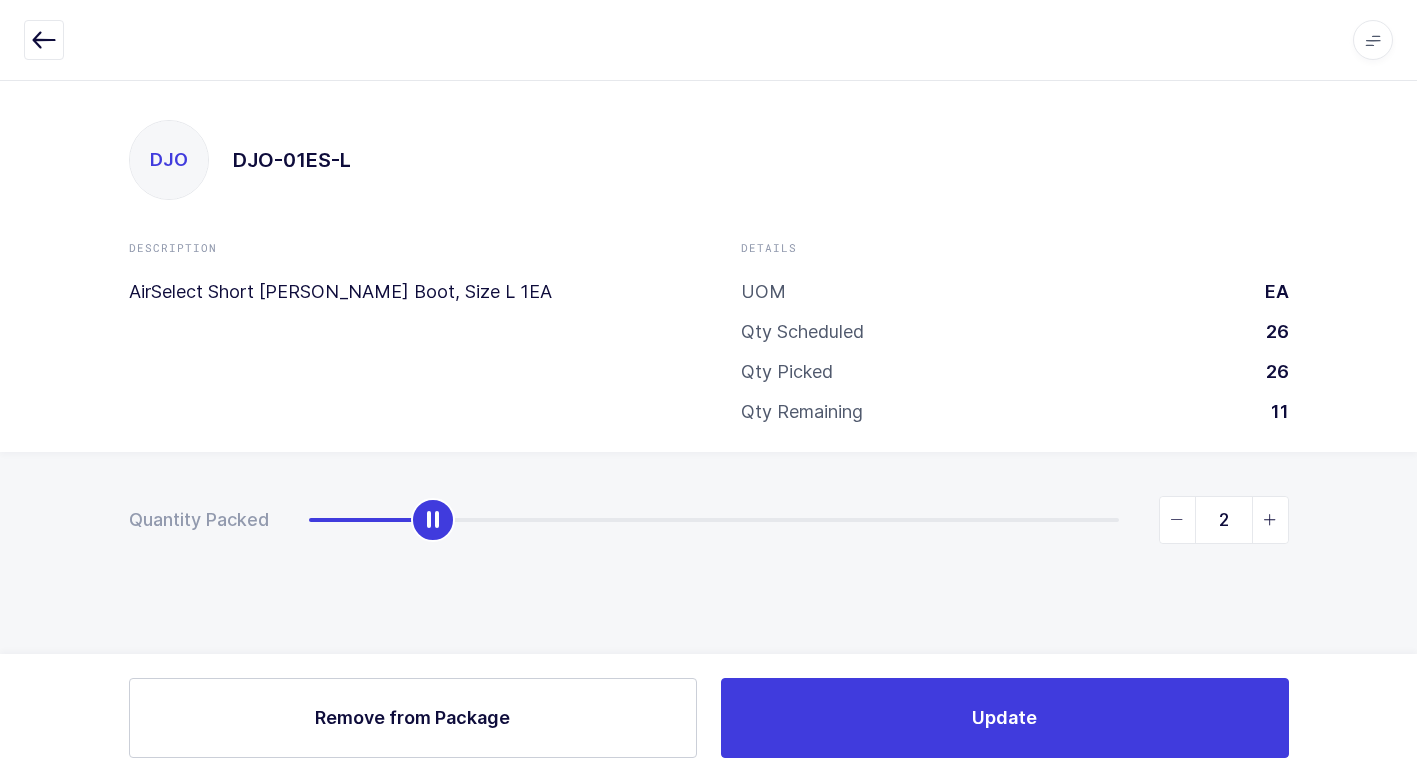 scroll, scrollTop: 0, scrollLeft: 0, axis: both 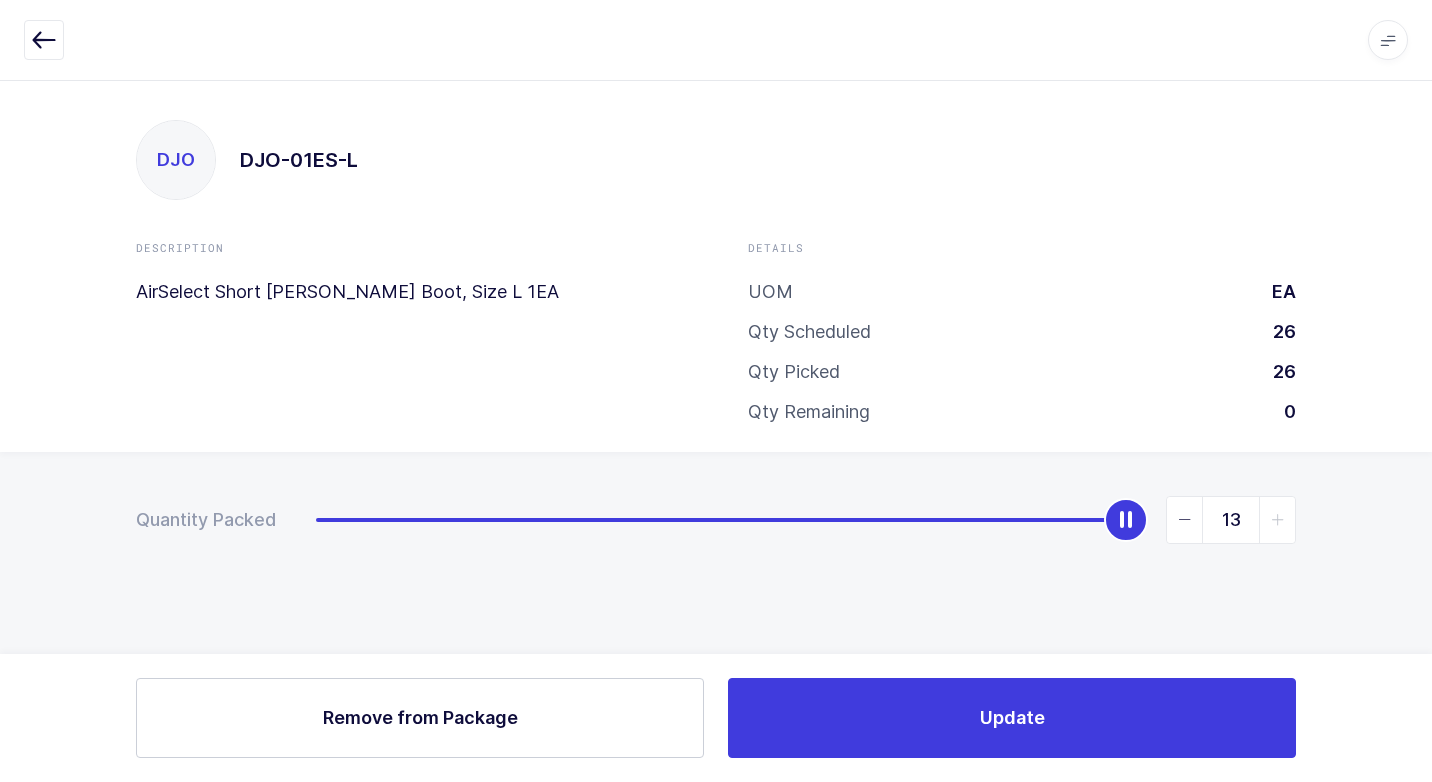 drag, startPoint x: 446, startPoint y: 529, endPoint x: 1256, endPoint y: 616, distance: 814.6588 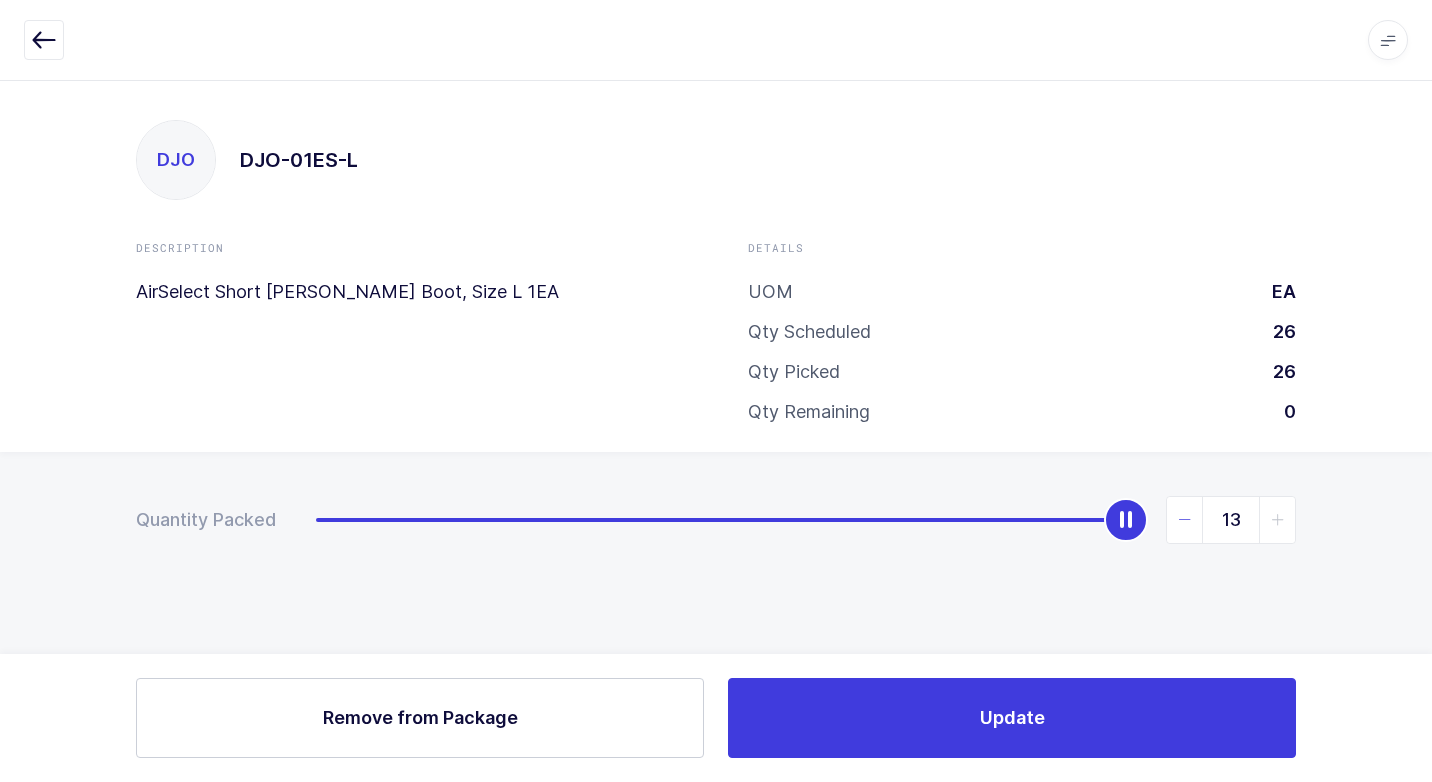click at bounding box center [1185, 520] 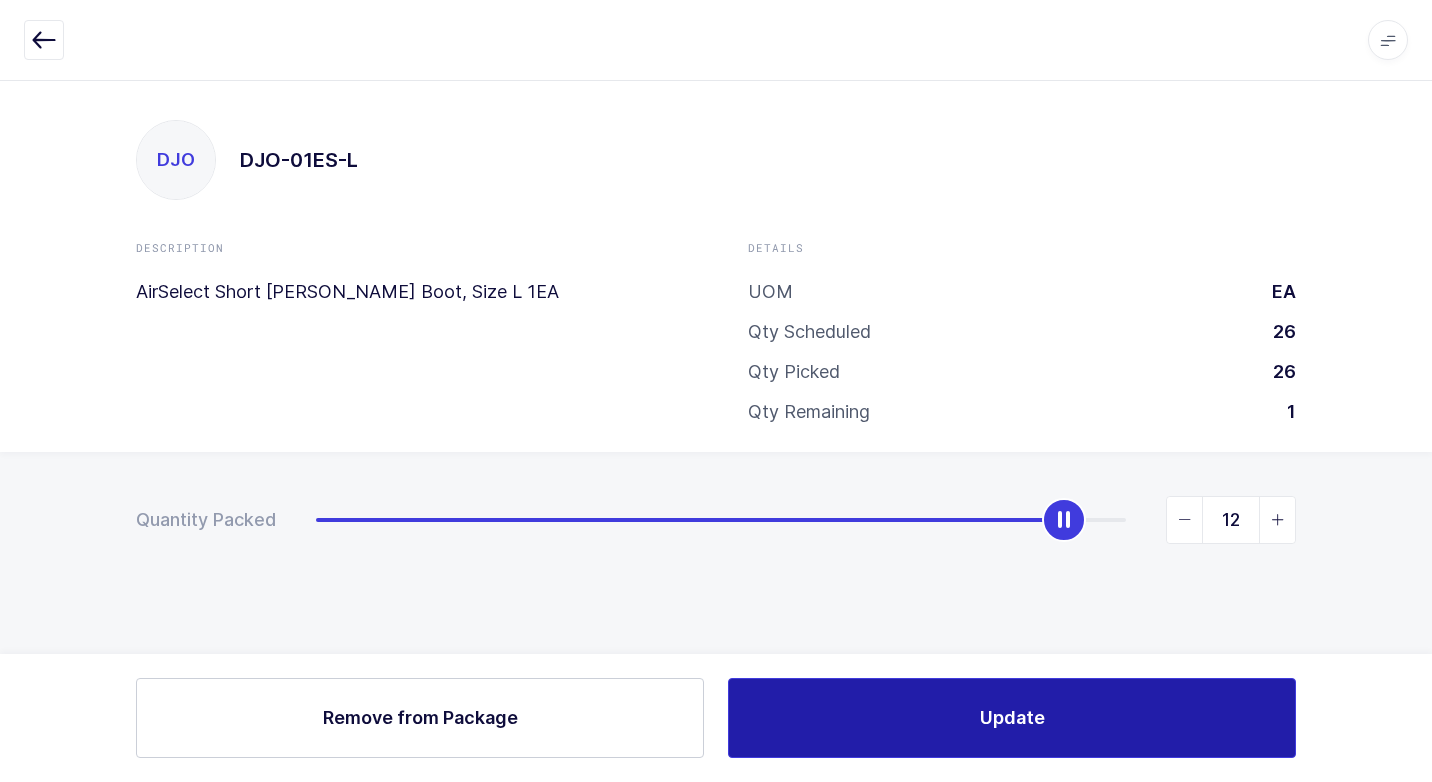 click on "Update" at bounding box center [1012, 718] 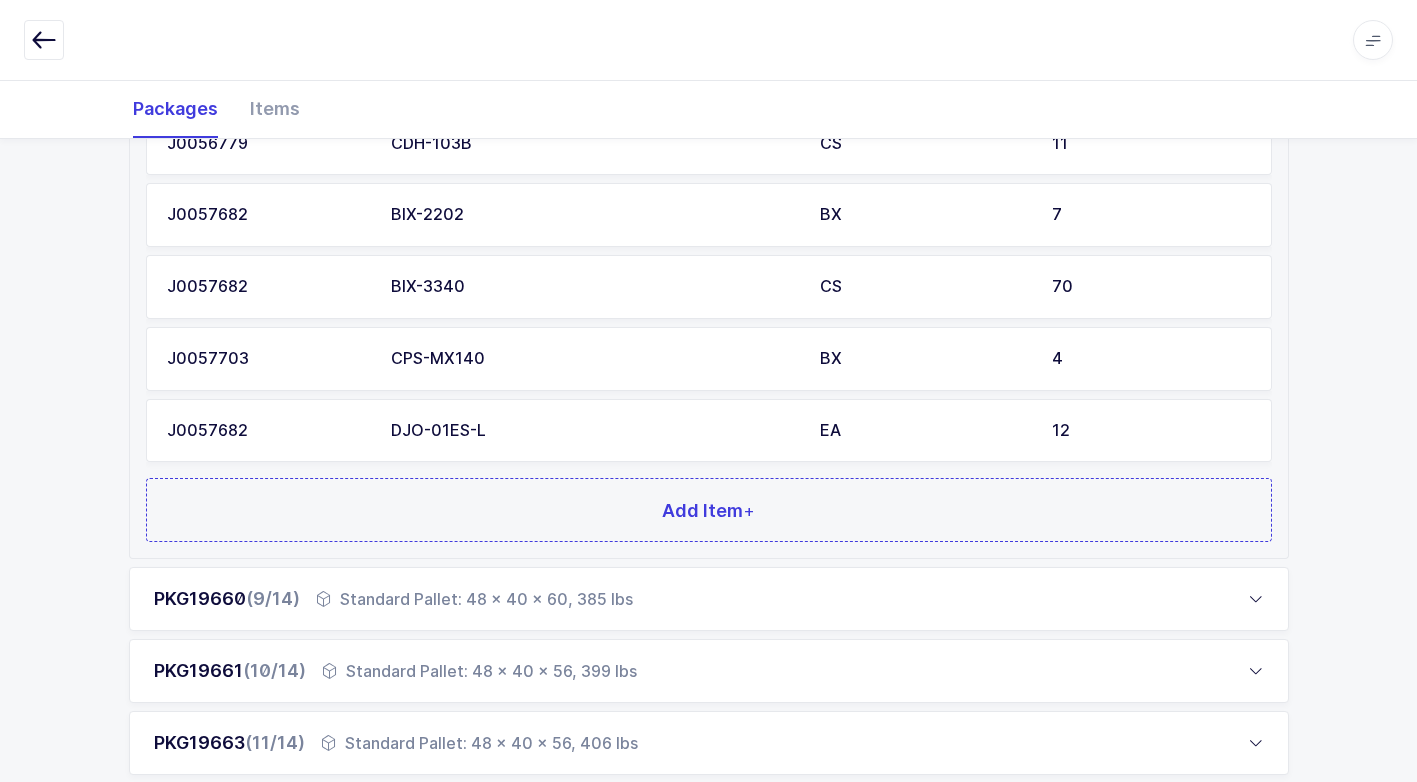 scroll, scrollTop: 2000, scrollLeft: 0, axis: vertical 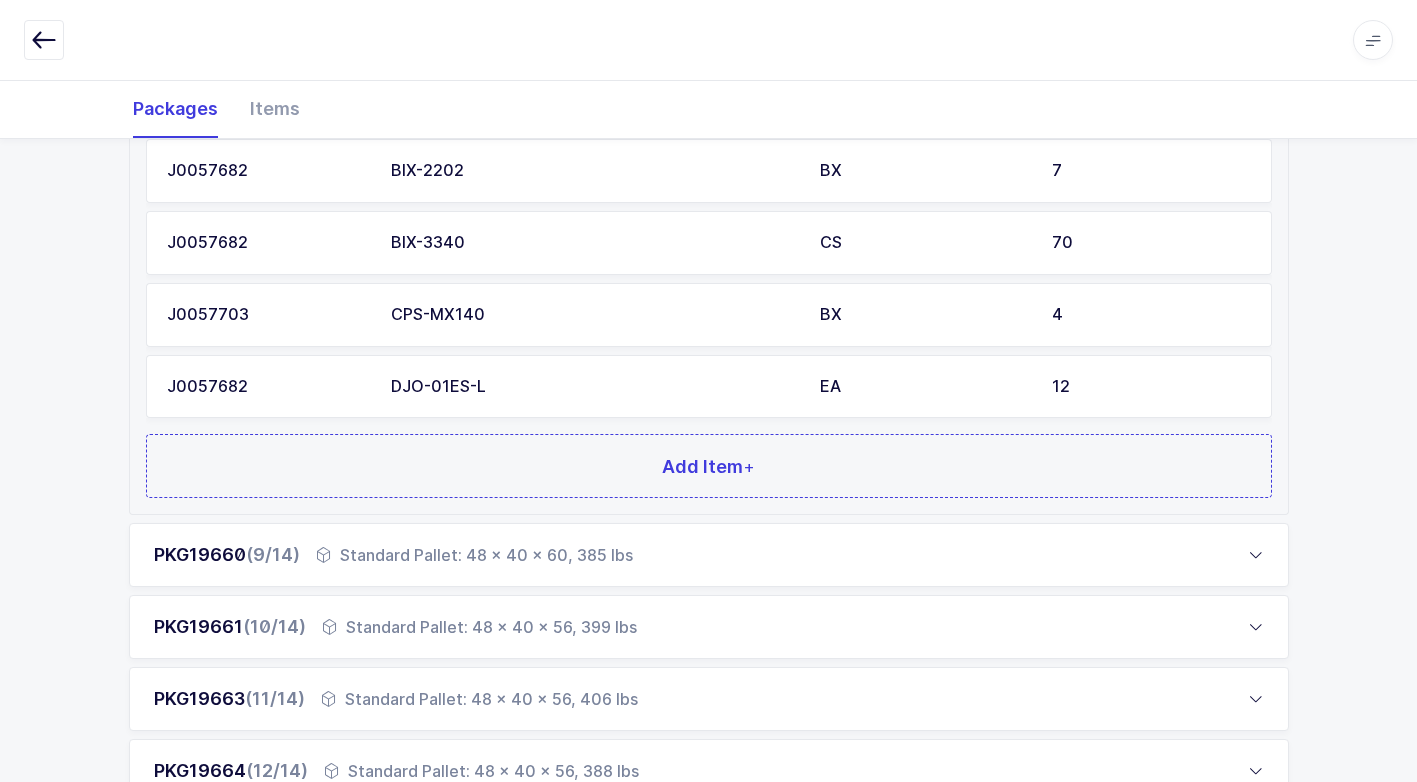 drag, startPoint x: 555, startPoint y: 544, endPoint x: 550, endPoint y: 561, distance: 17.720045 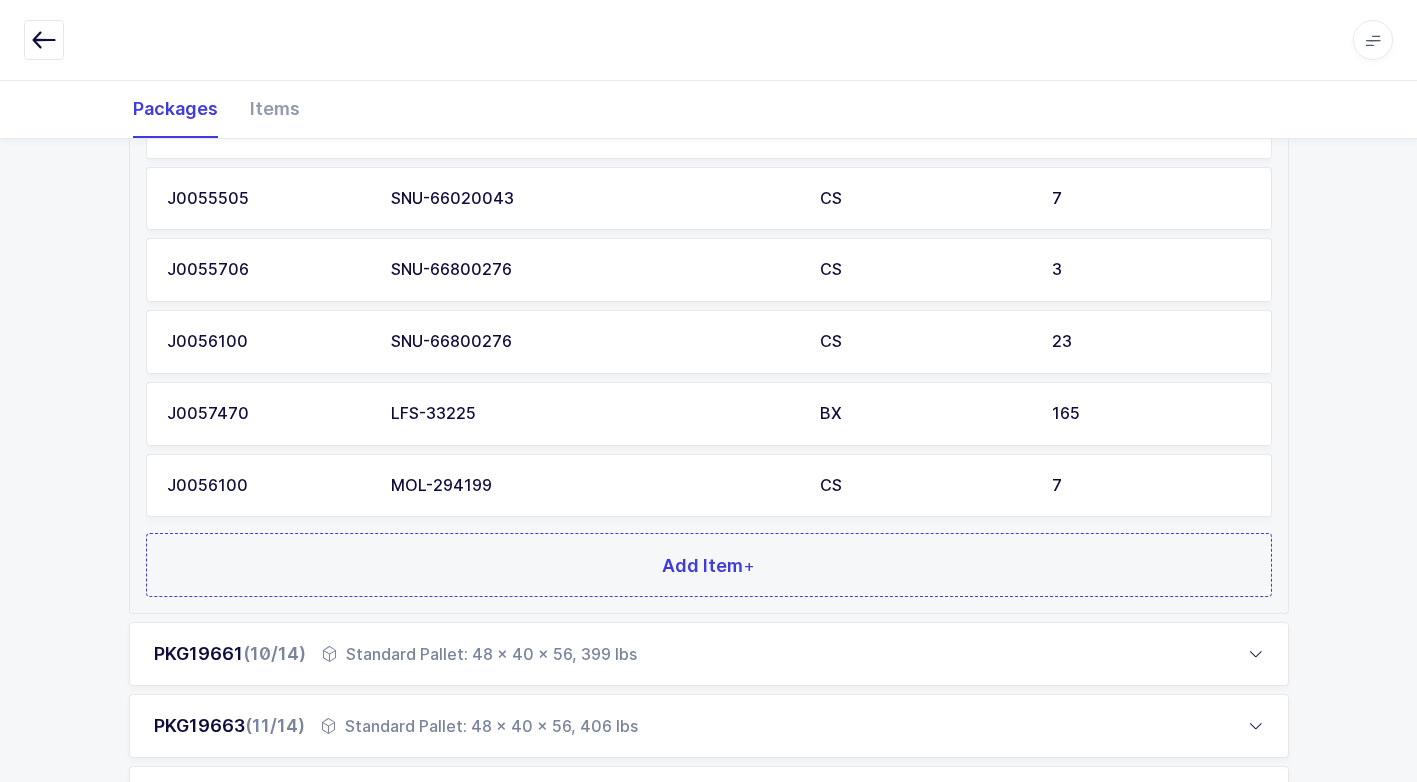 scroll, scrollTop: 1534, scrollLeft: 0, axis: vertical 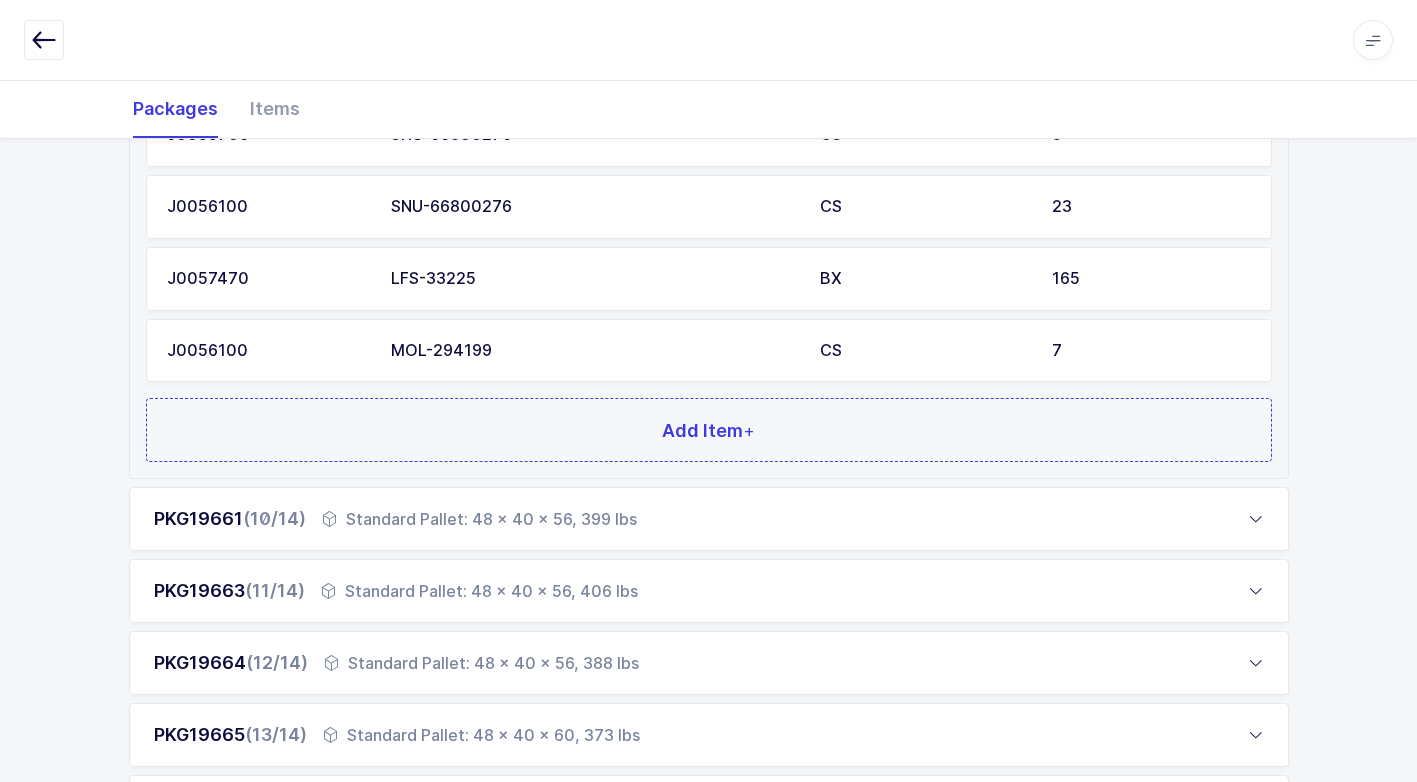 click on "Standard Pallet: 48 x 40 x 56, 399 lbs" at bounding box center (479, 519) 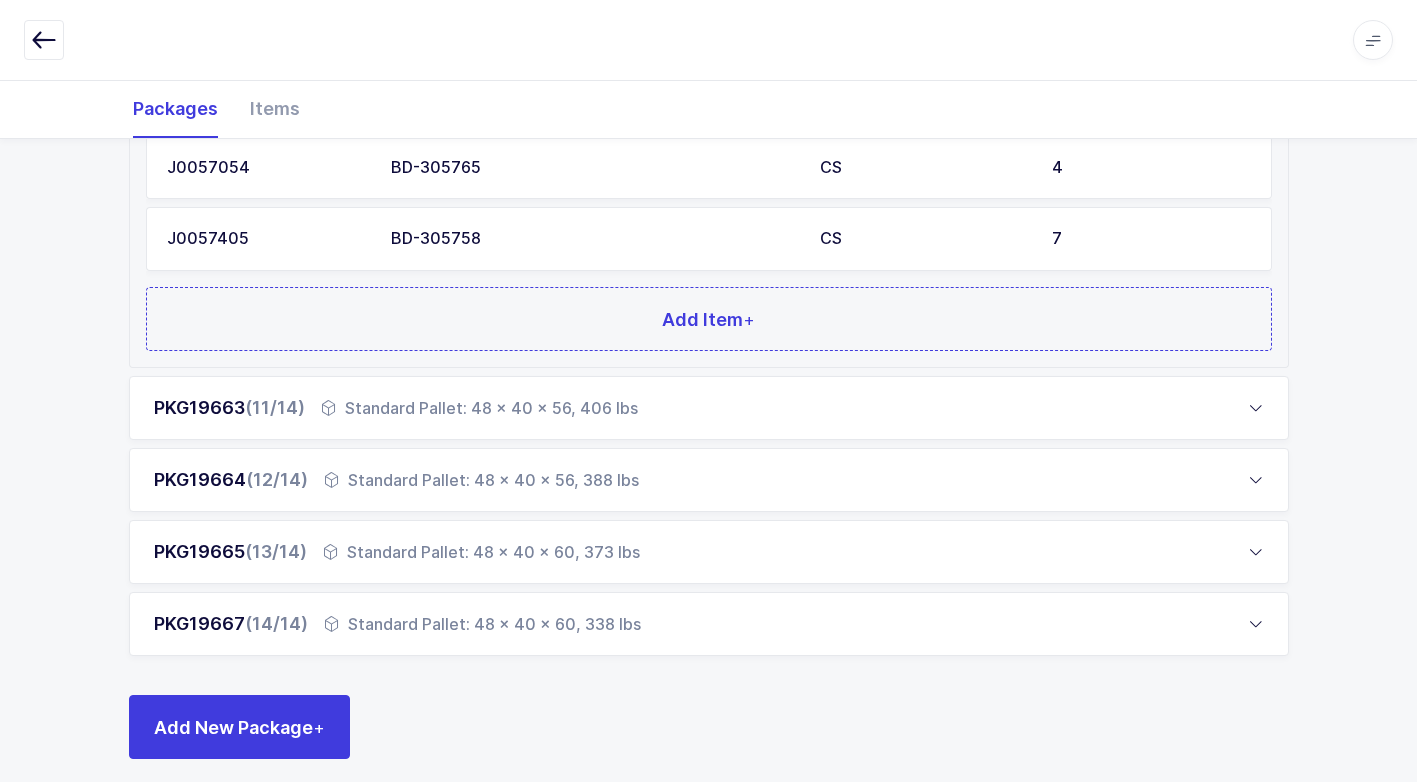 scroll, scrollTop: 1232, scrollLeft: 0, axis: vertical 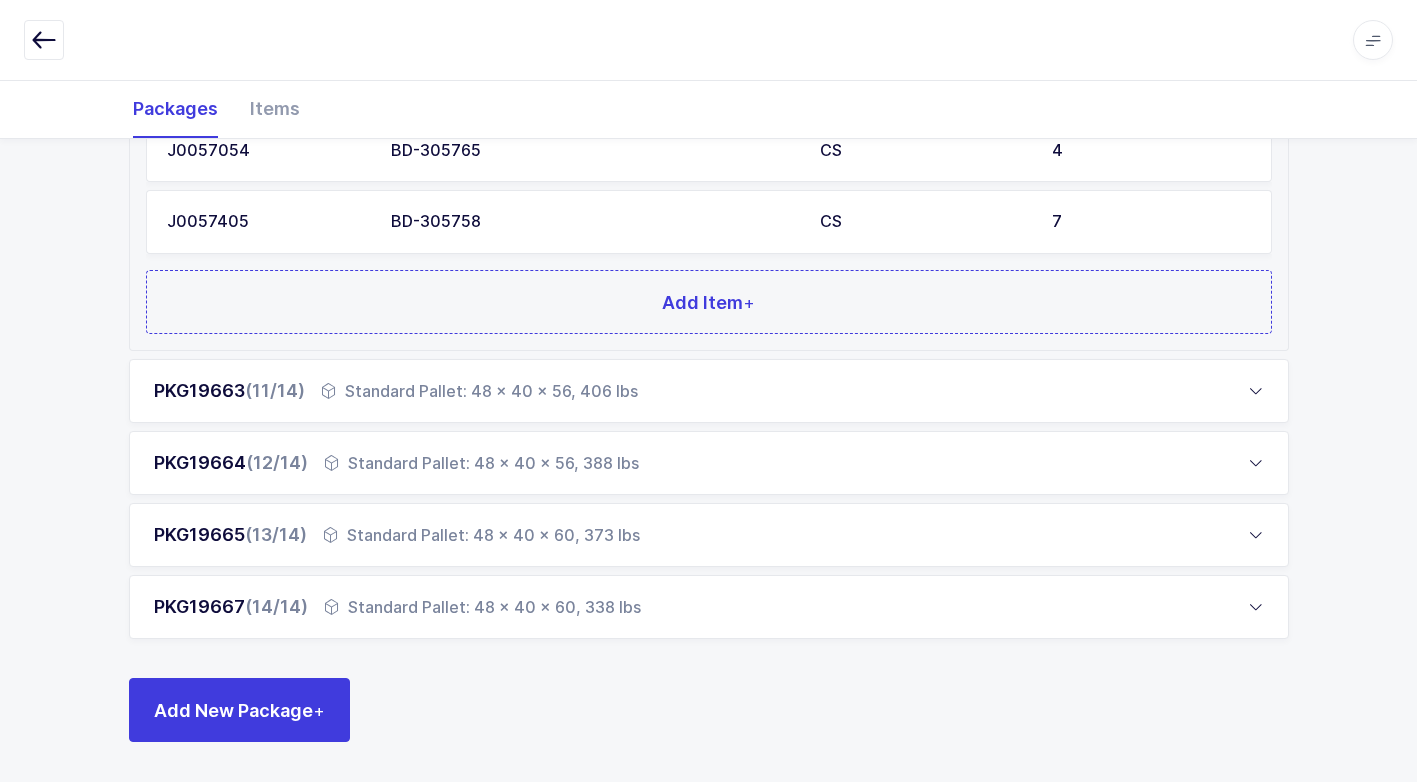 click on "PKG19663
(11/14)
Standard Pallet: 48 x 40 x 56, 406 lbs" at bounding box center (709, 391) 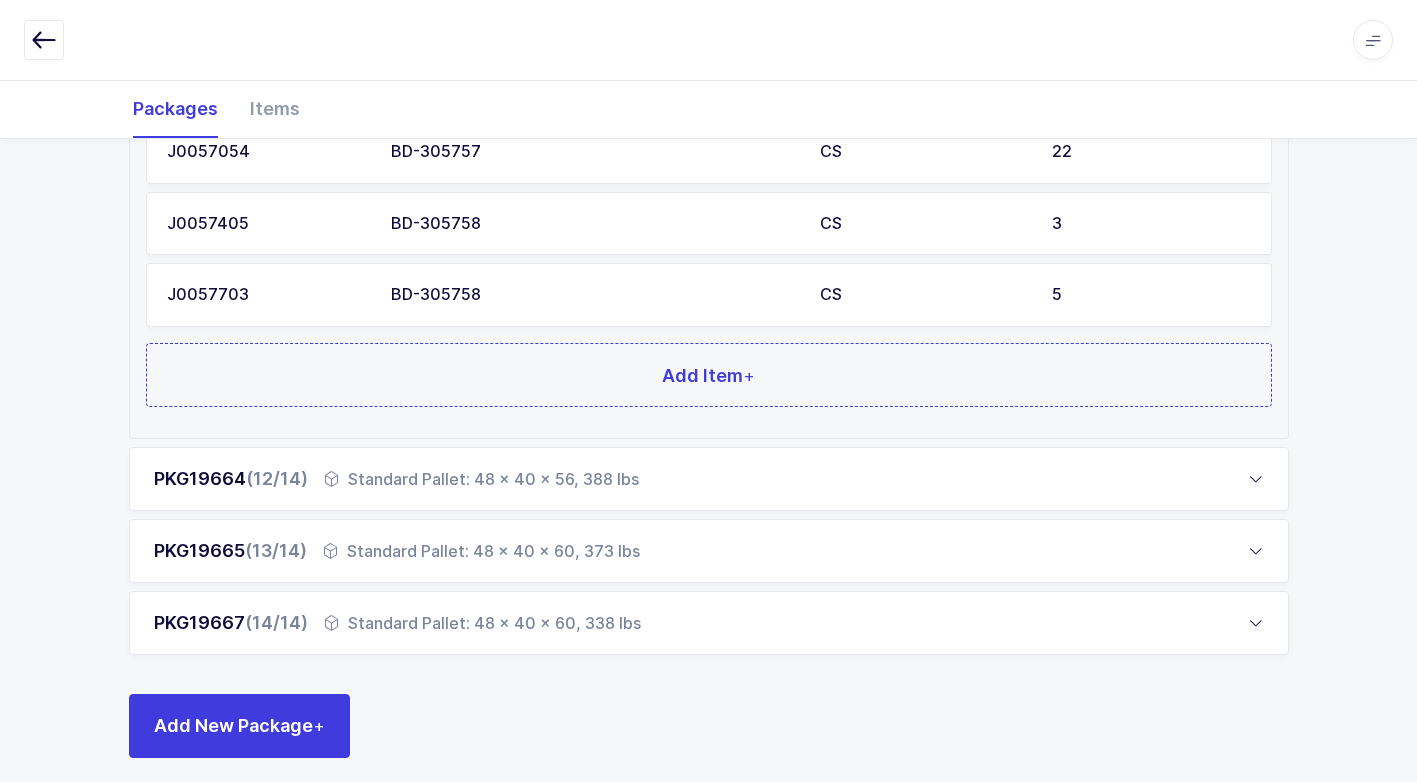 scroll, scrollTop: 1231, scrollLeft: 0, axis: vertical 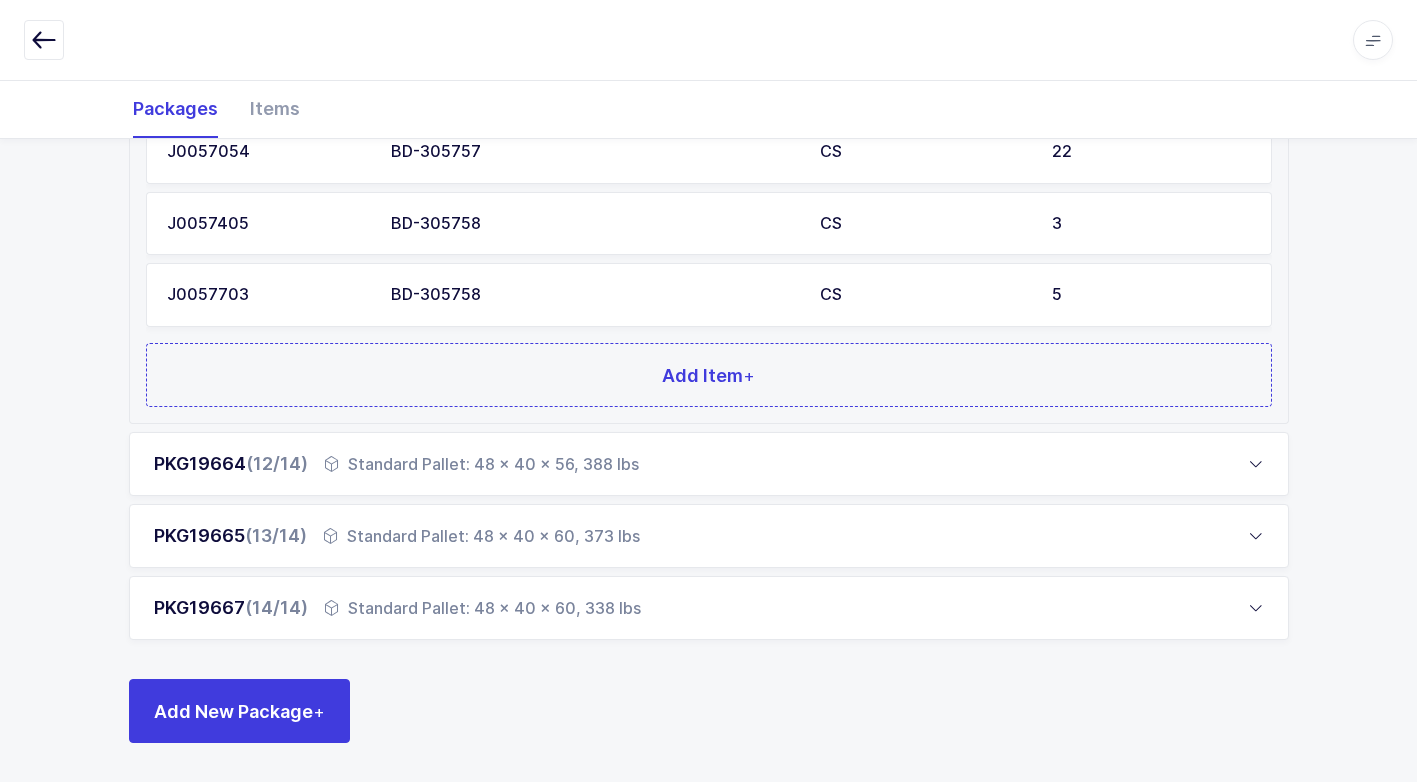 click on "Standard Pallet: 48 x 40 x 56, 388 lbs" at bounding box center (481, 464) 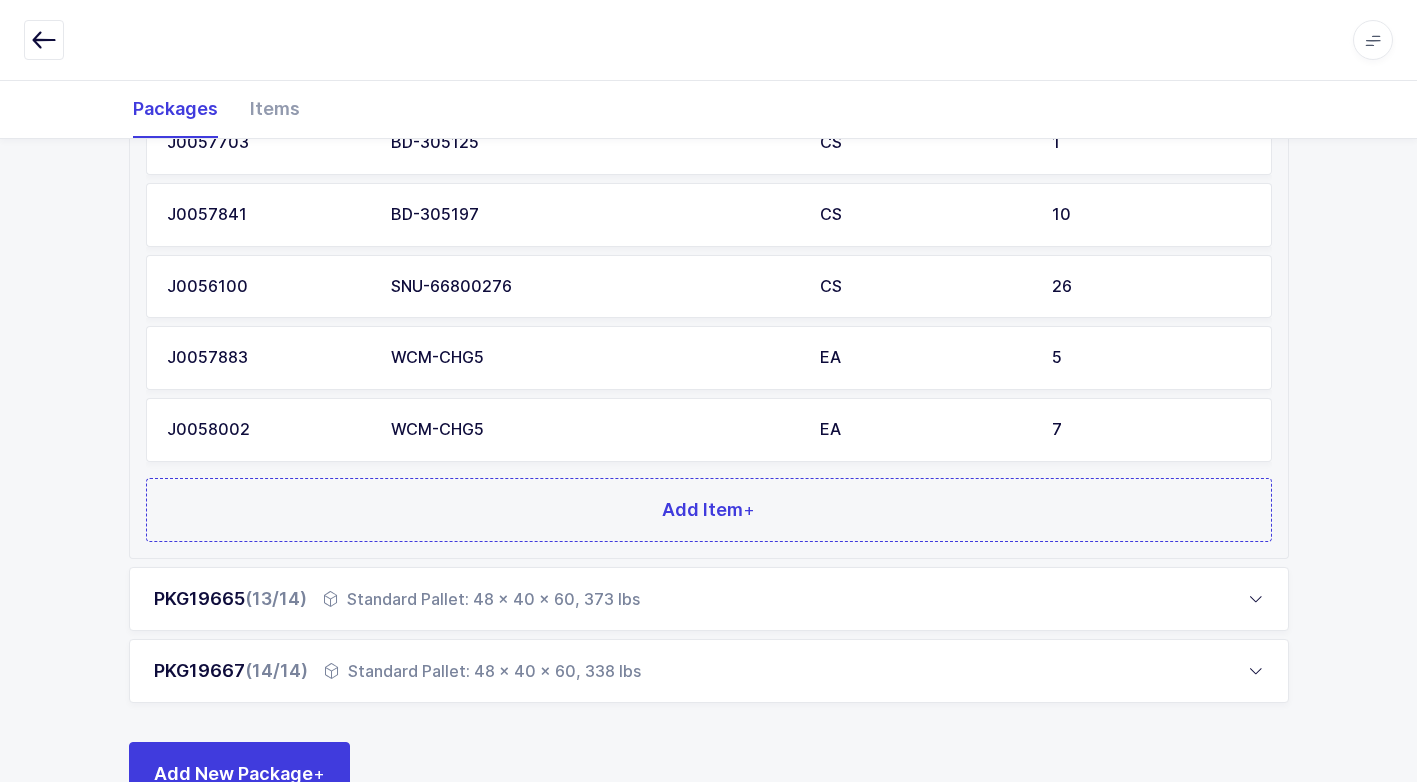 scroll, scrollTop: 1530, scrollLeft: 0, axis: vertical 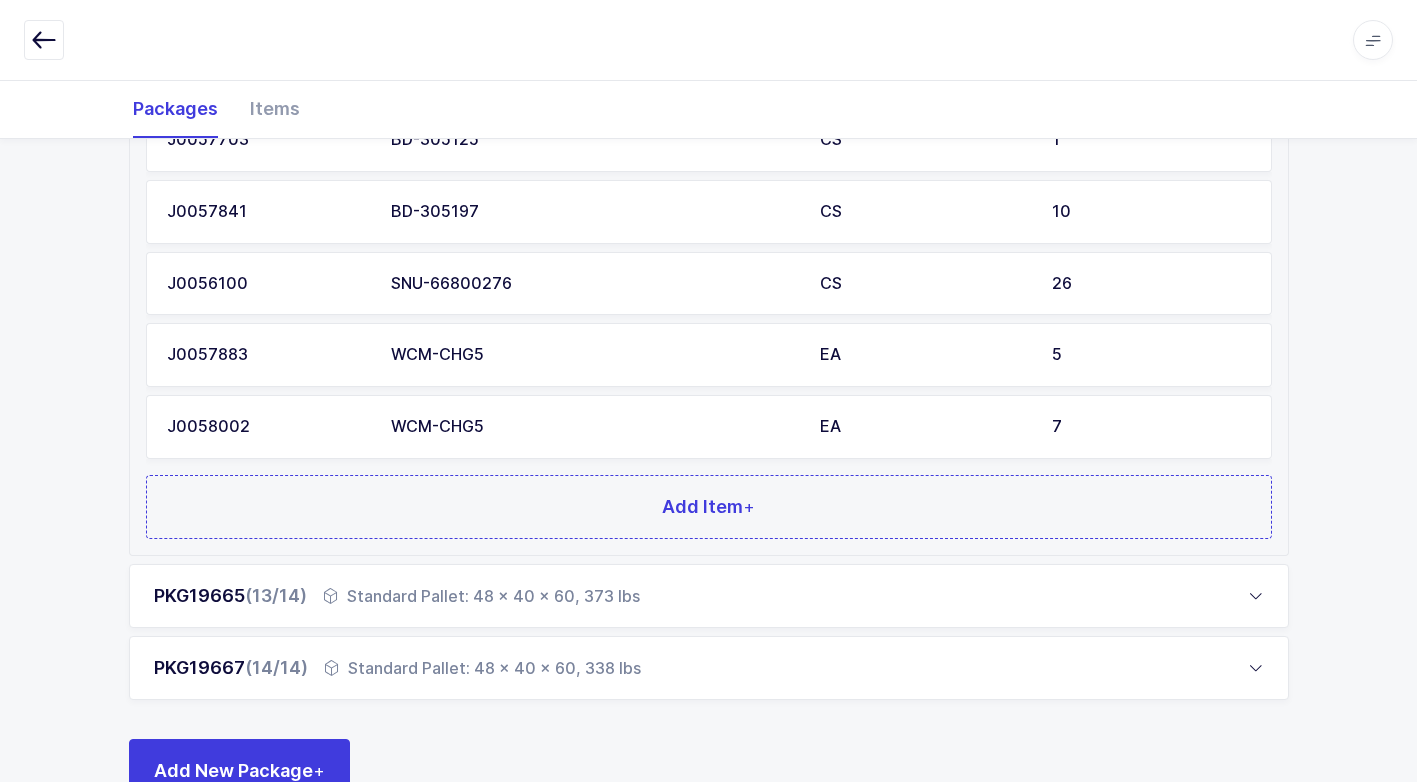click on "Standard Pallet: 48 x 40 x 60, 338 lbs" at bounding box center [482, 668] 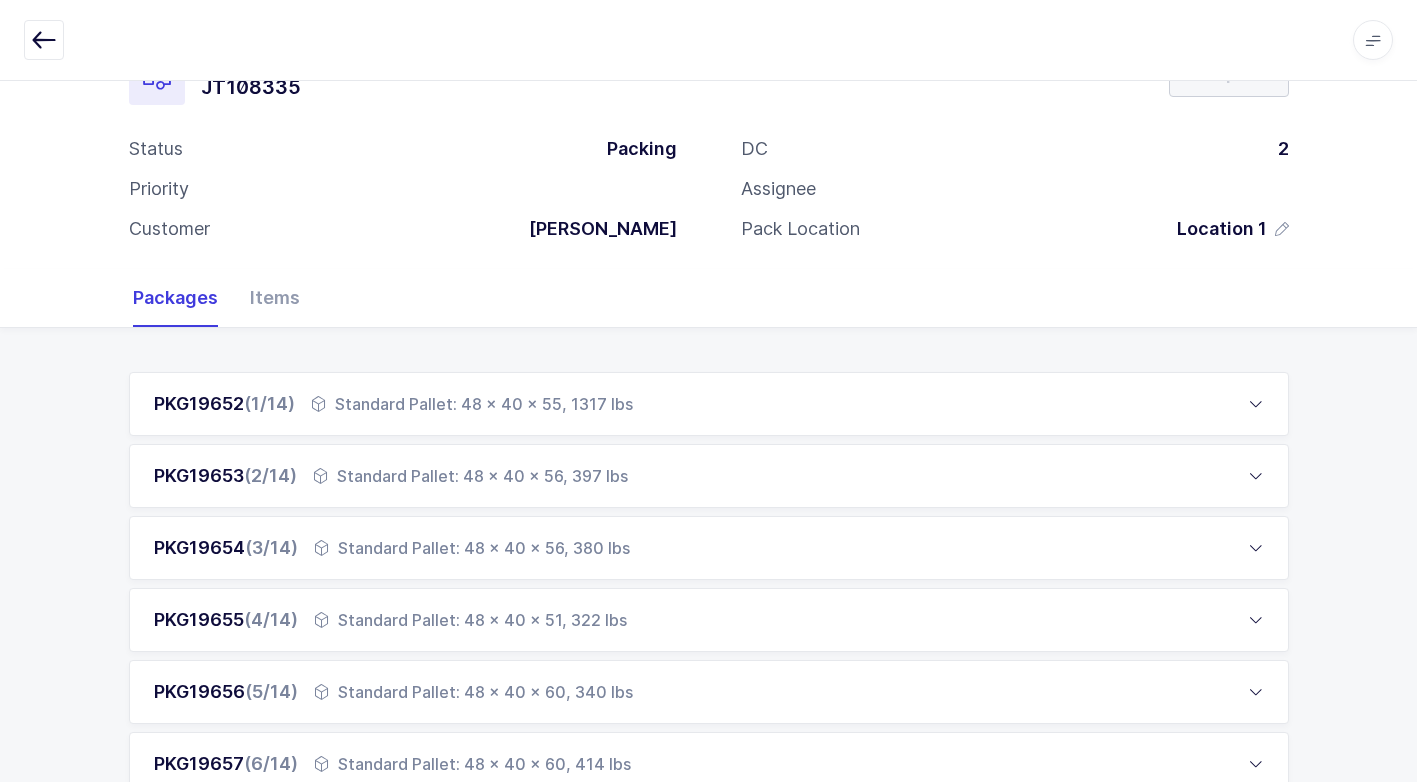 scroll, scrollTop: 300, scrollLeft: 0, axis: vertical 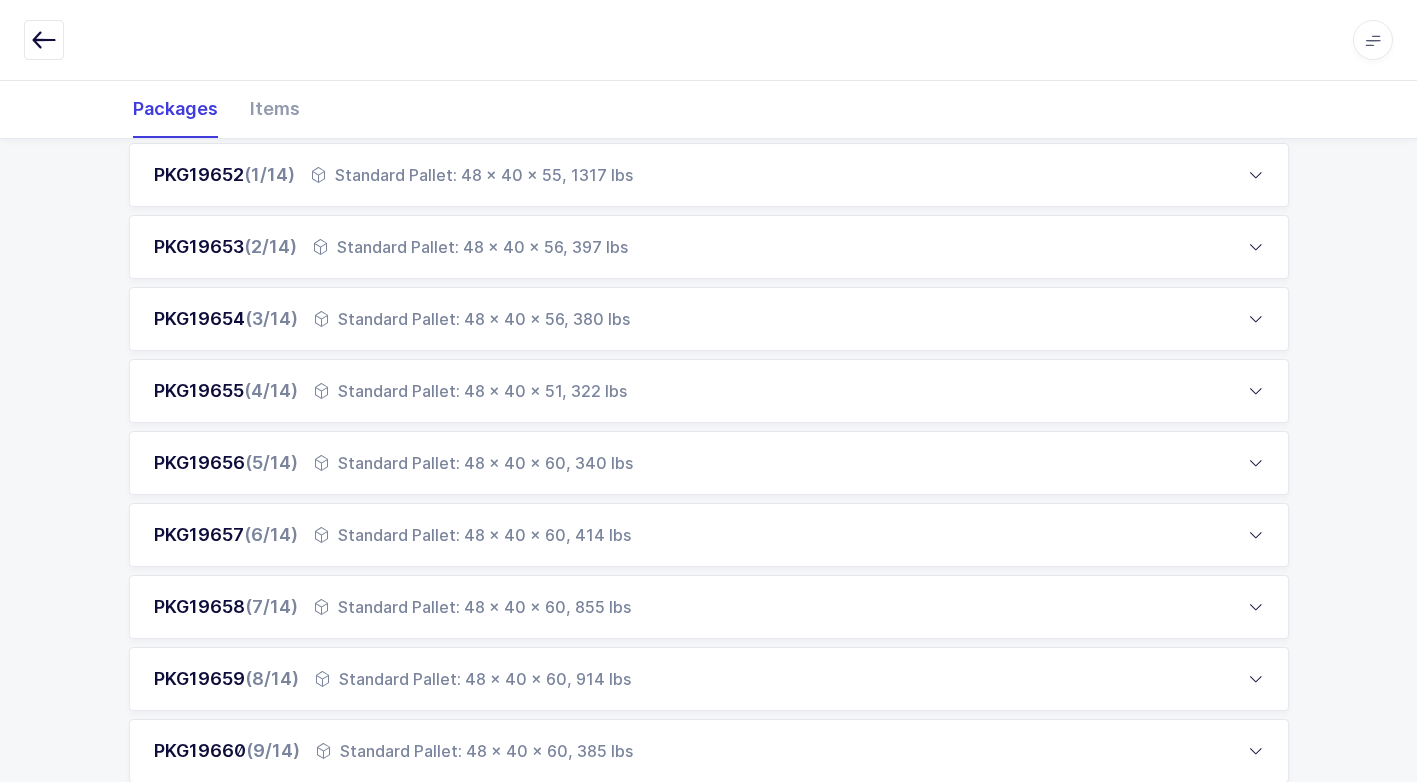 click on "Standard Pallet: 48 x 40 x 60, 340 lbs" at bounding box center [473, 463] 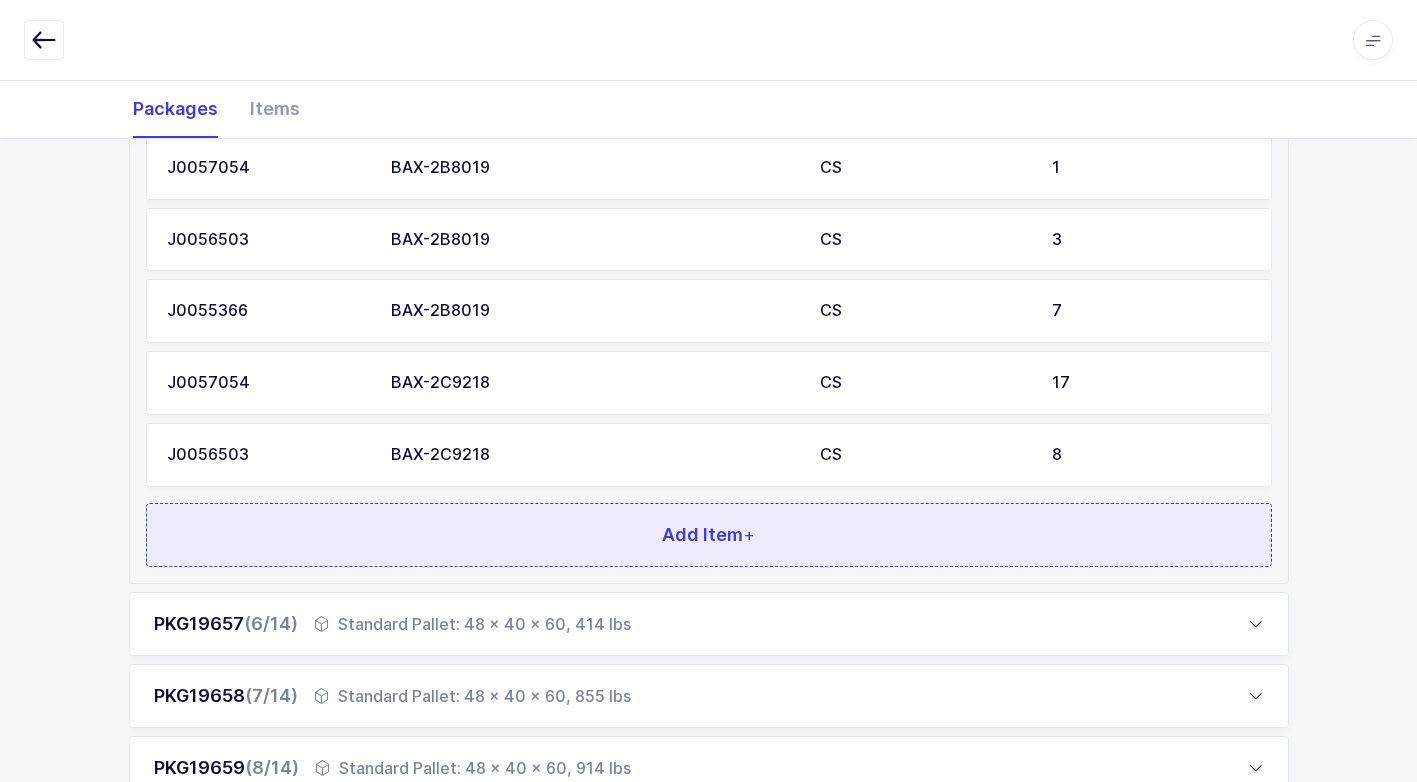 scroll, scrollTop: 1100, scrollLeft: 0, axis: vertical 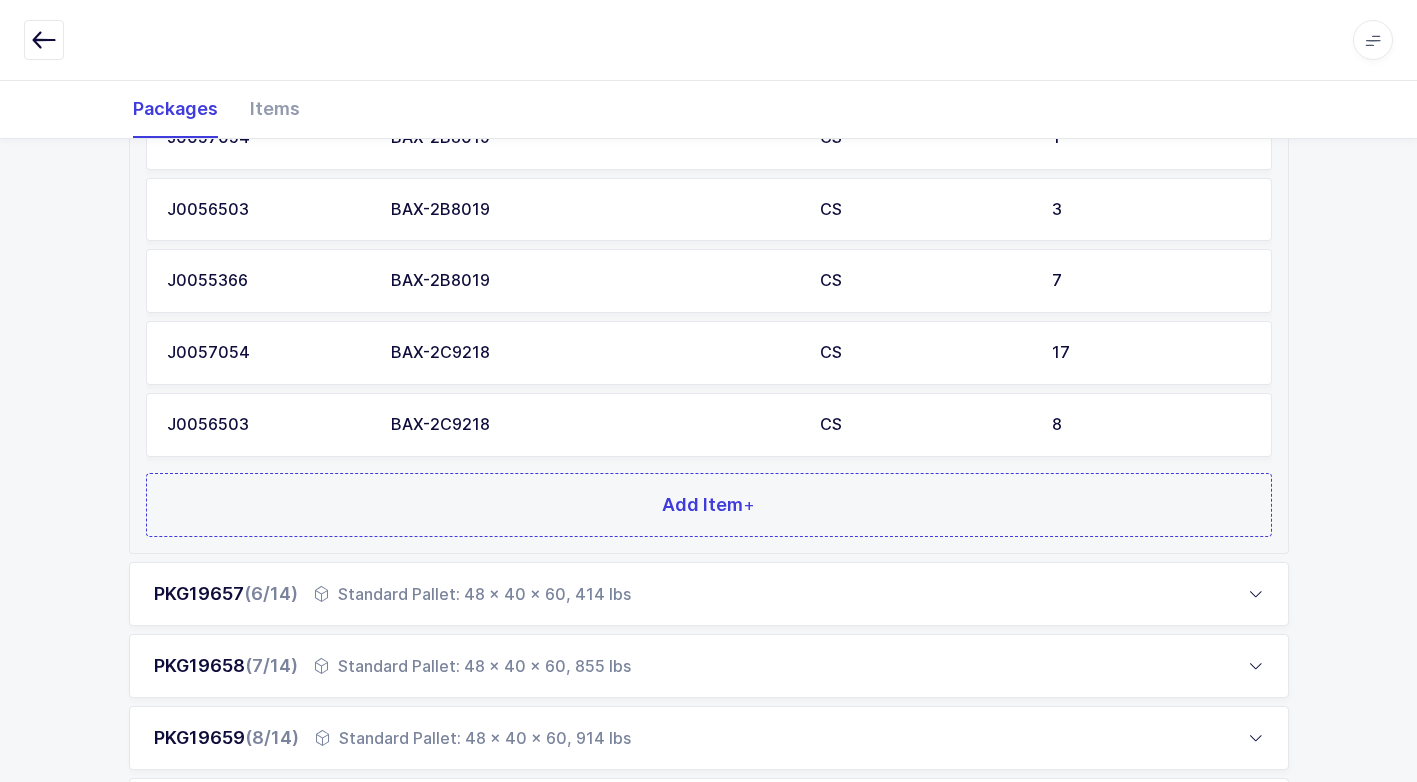 click on "Standard Pallet: 48 x 40 x 60, 414 lbs" at bounding box center [472, 594] 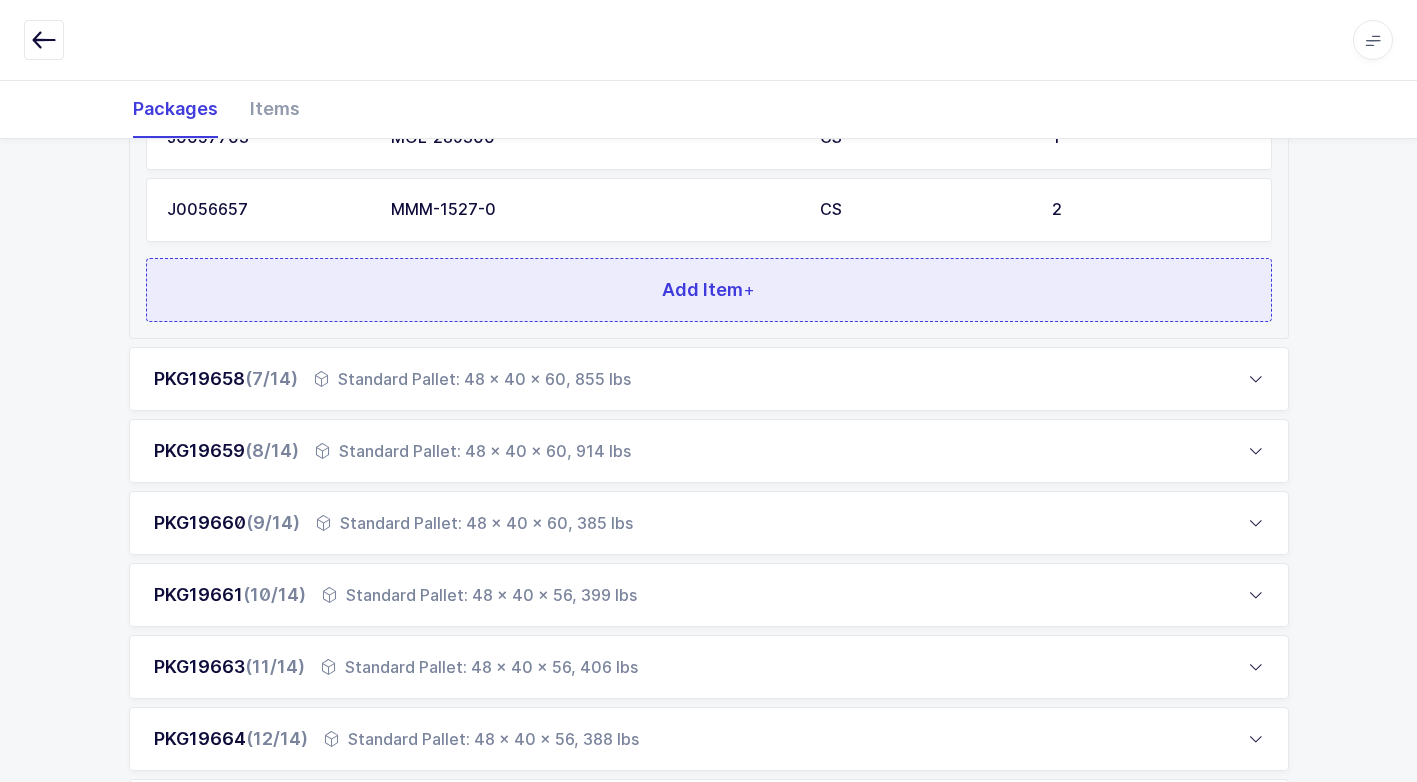 scroll, scrollTop: 1900, scrollLeft: 0, axis: vertical 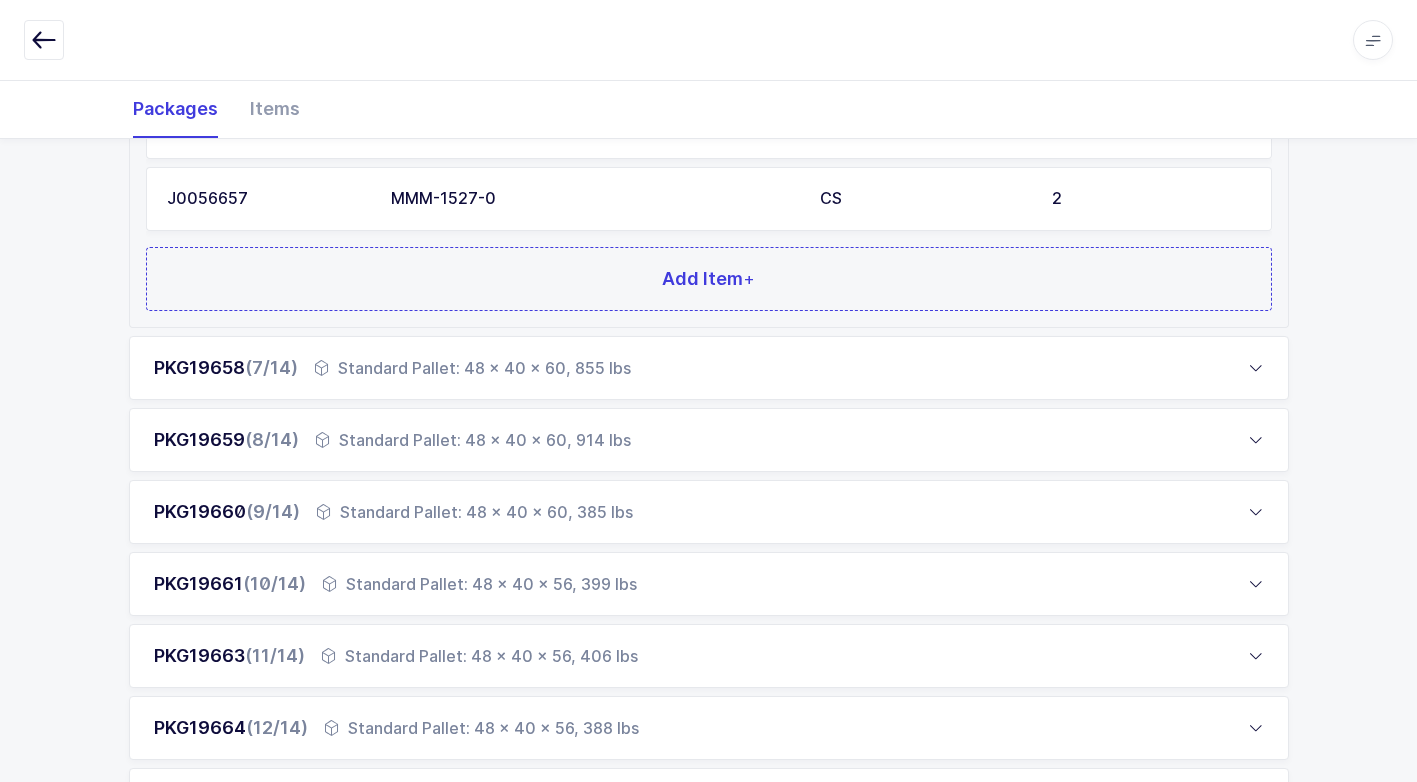 click on "Standard Pallet: 48 x 40 x 60, 855 lbs" at bounding box center (472, 368) 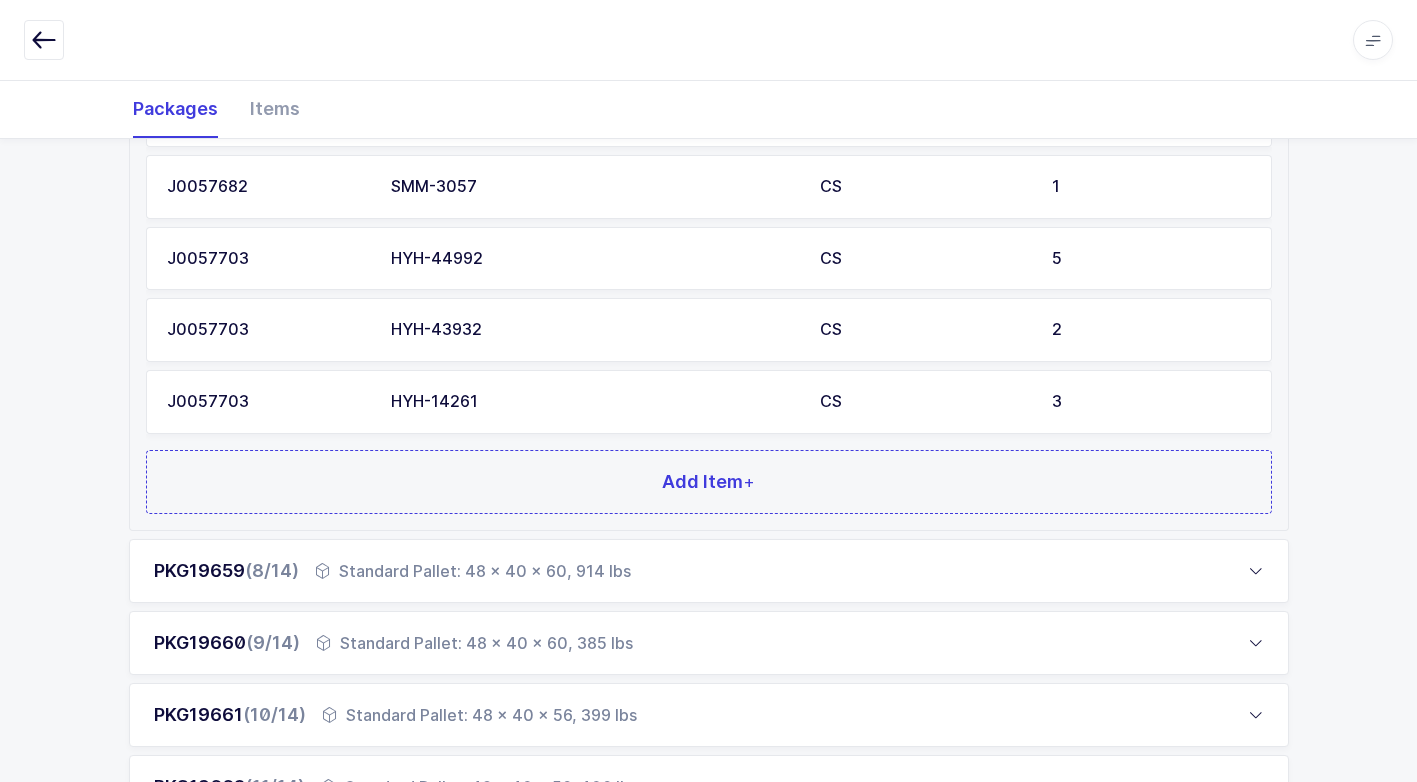 scroll, scrollTop: 1578, scrollLeft: 0, axis: vertical 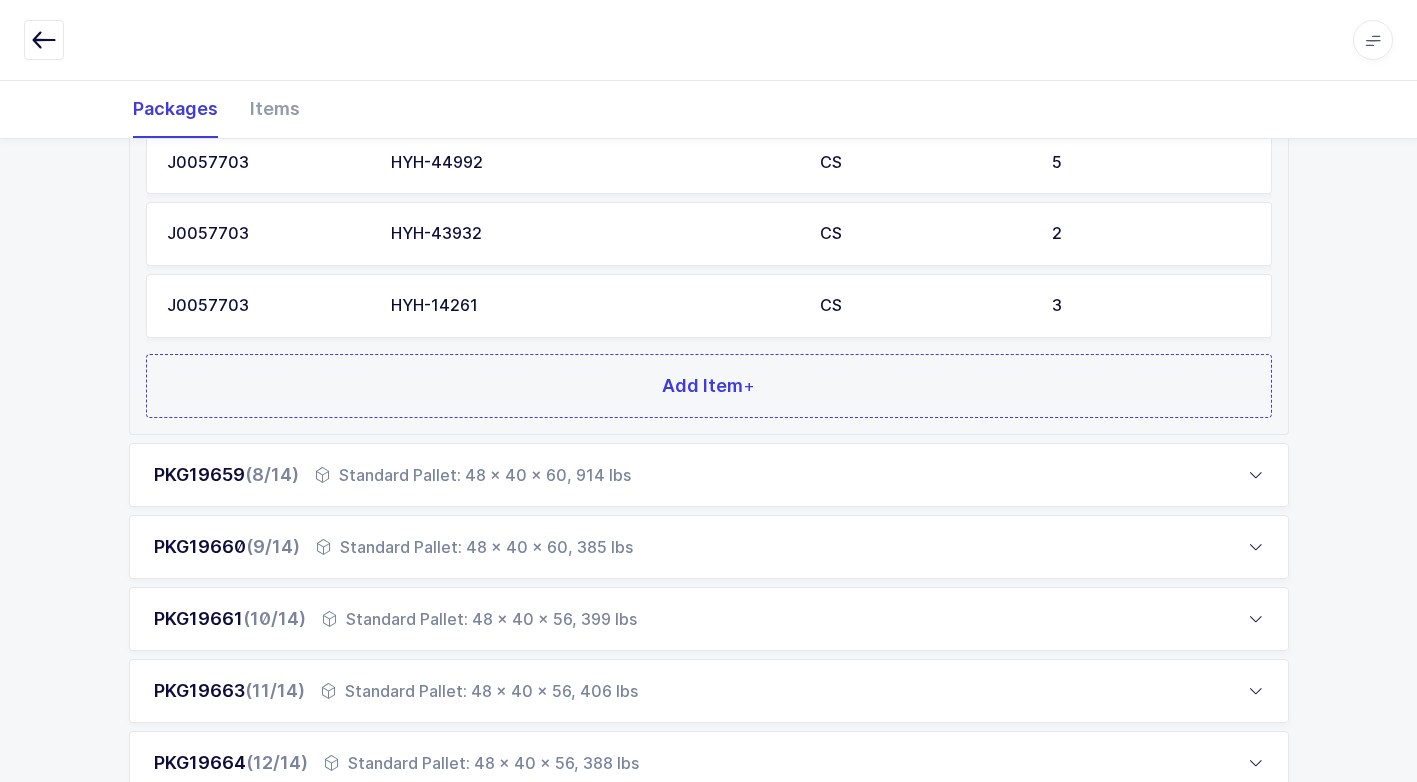 click on "Standard Pallet: 48 x 40 x 60, 914 lbs" at bounding box center [473, 475] 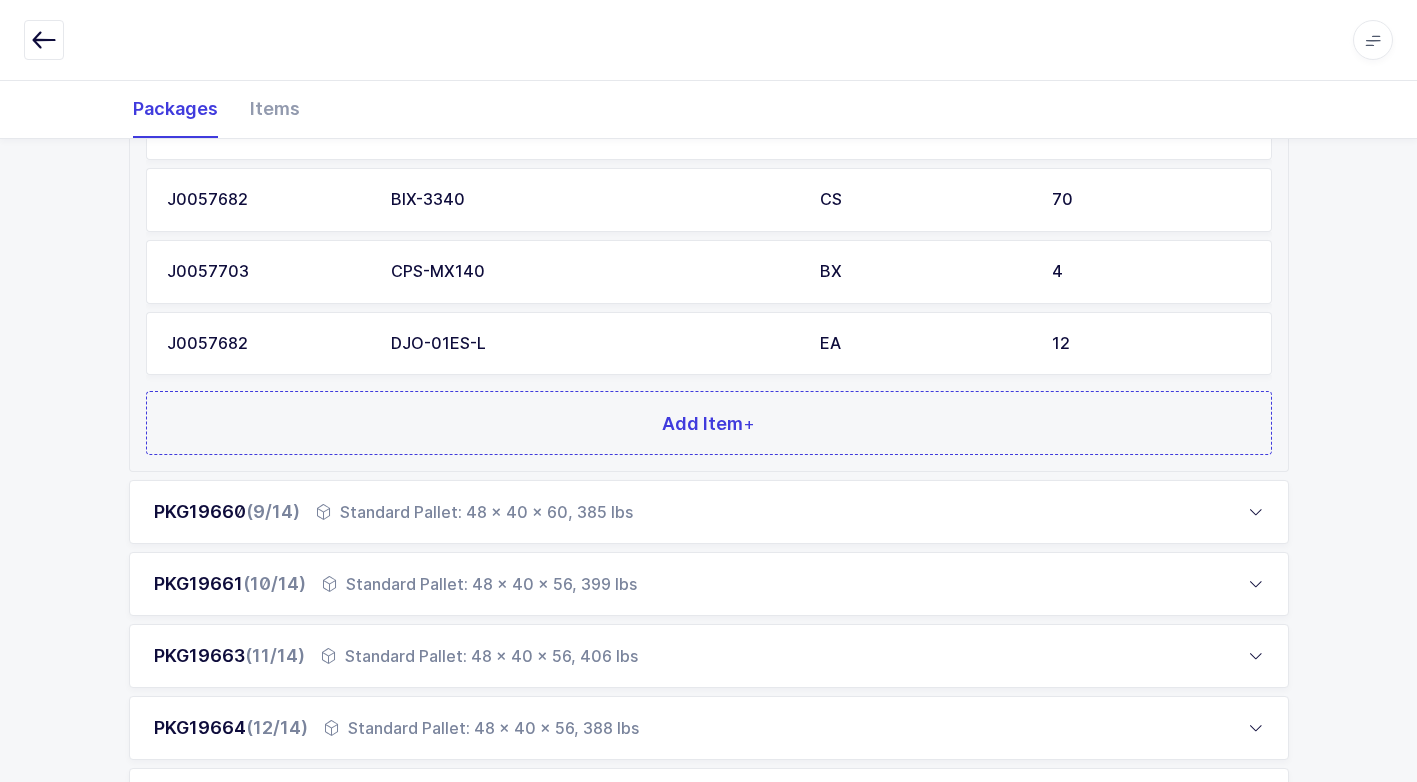 scroll, scrollTop: 2078, scrollLeft: 0, axis: vertical 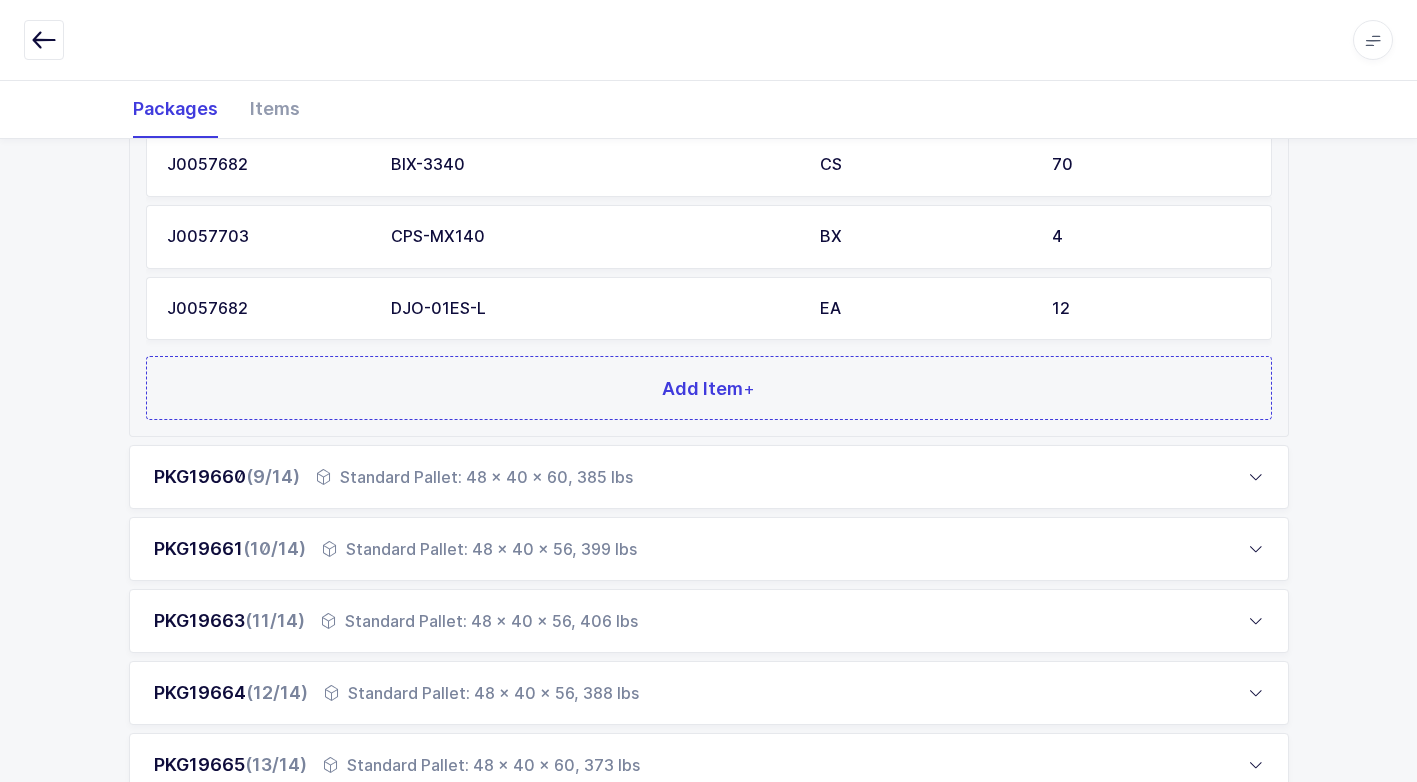 click on "Standard Pallet: 48 x 40 x 60, 385 lbs" at bounding box center [474, 477] 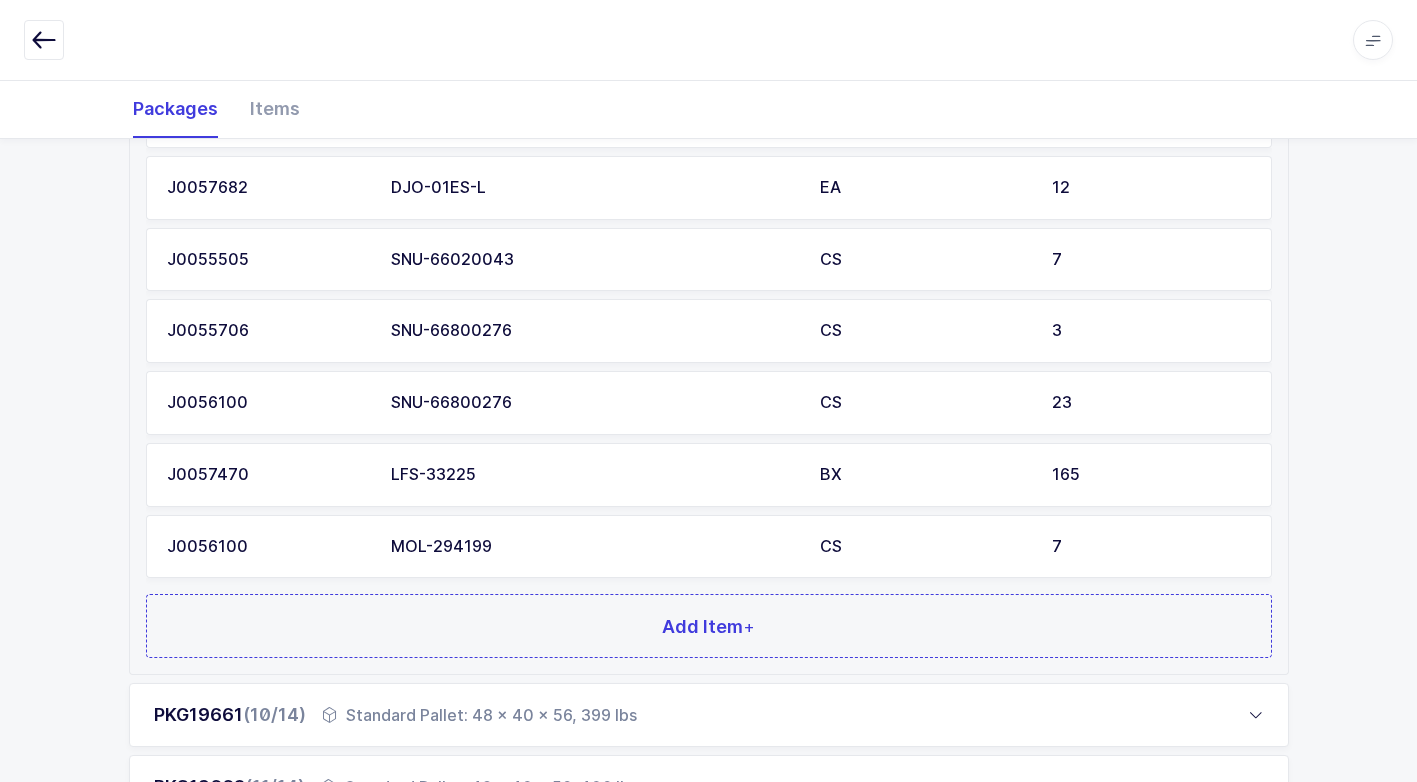 scroll, scrollTop: 1334, scrollLeft: 0, axis: vertical 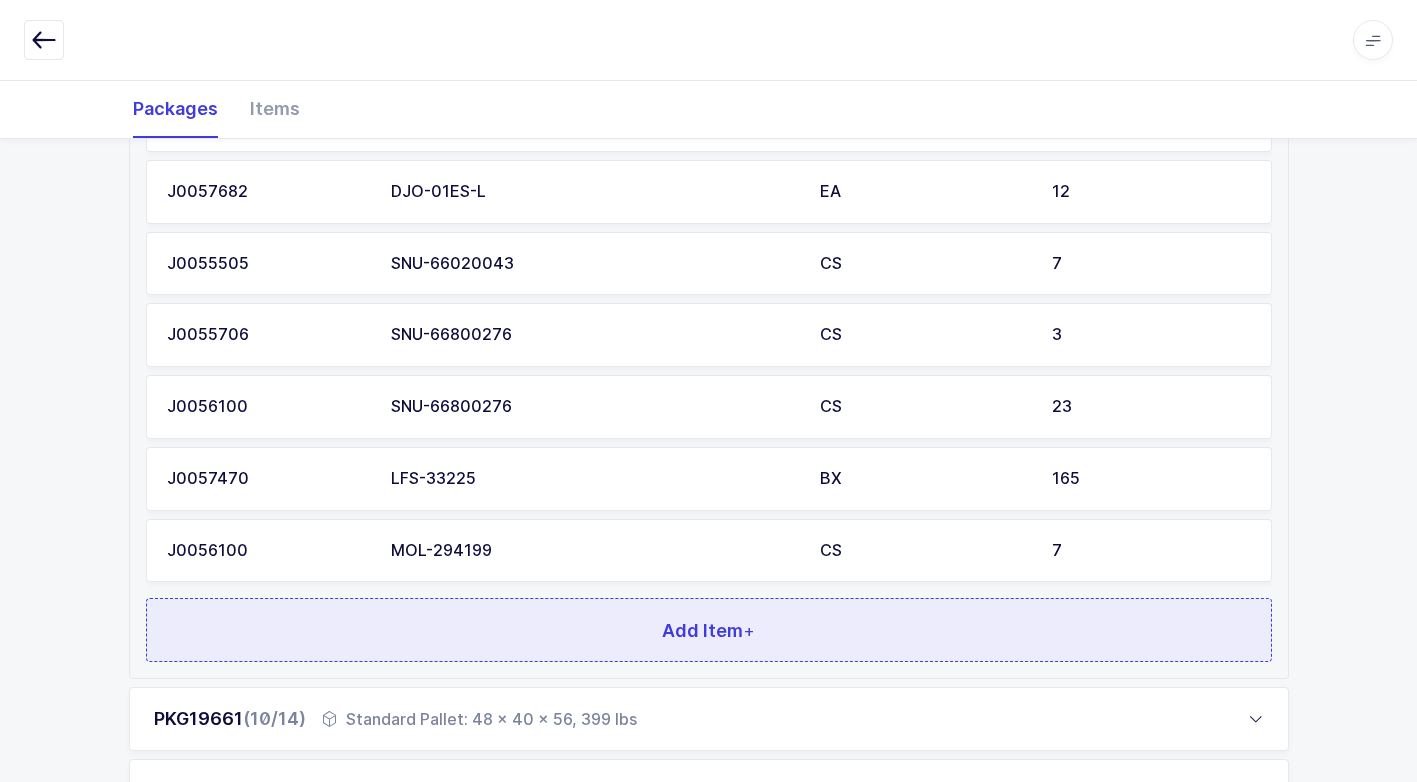 click on "Add Item  +" at bounding box center [709, 630] 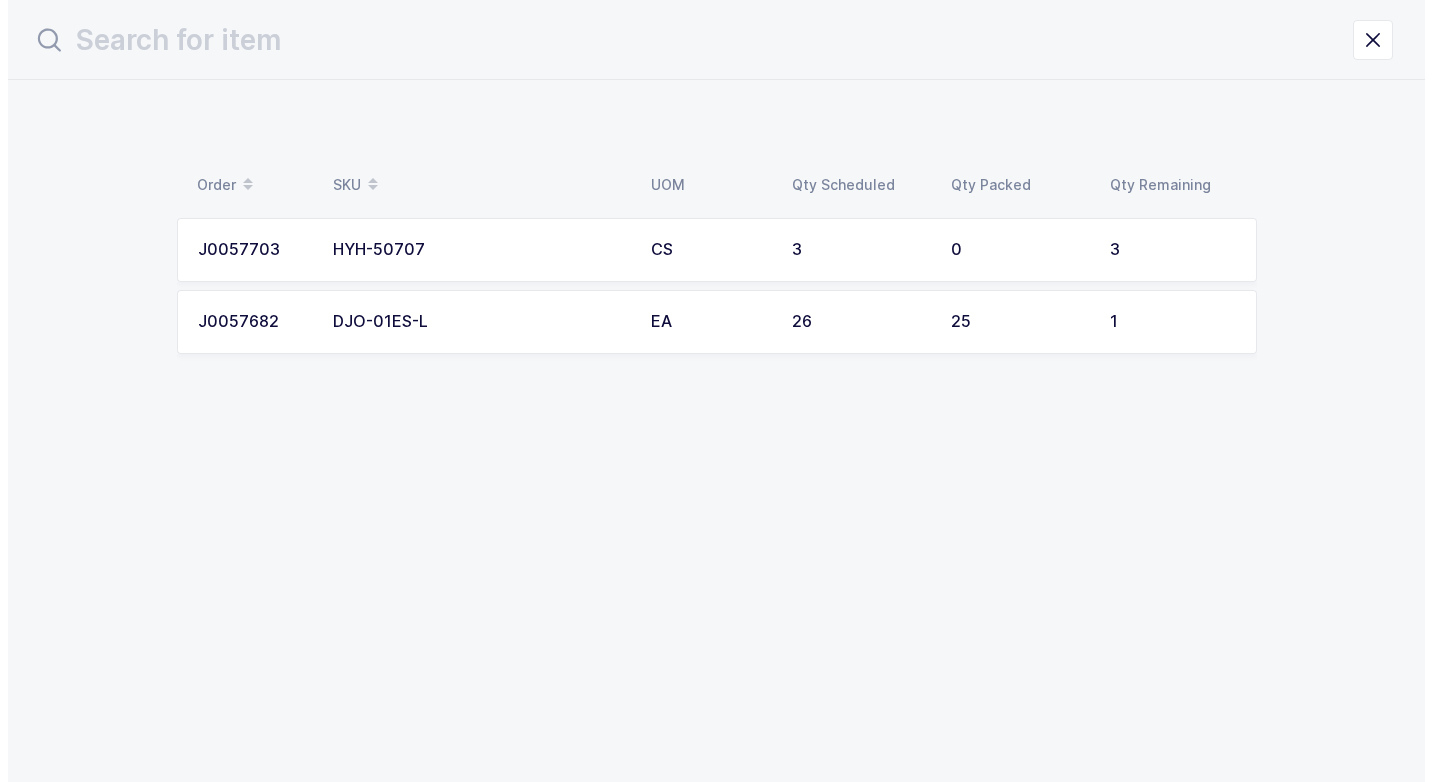 scroll, scrollTop: 0, scrollLeft: 0, axis: both 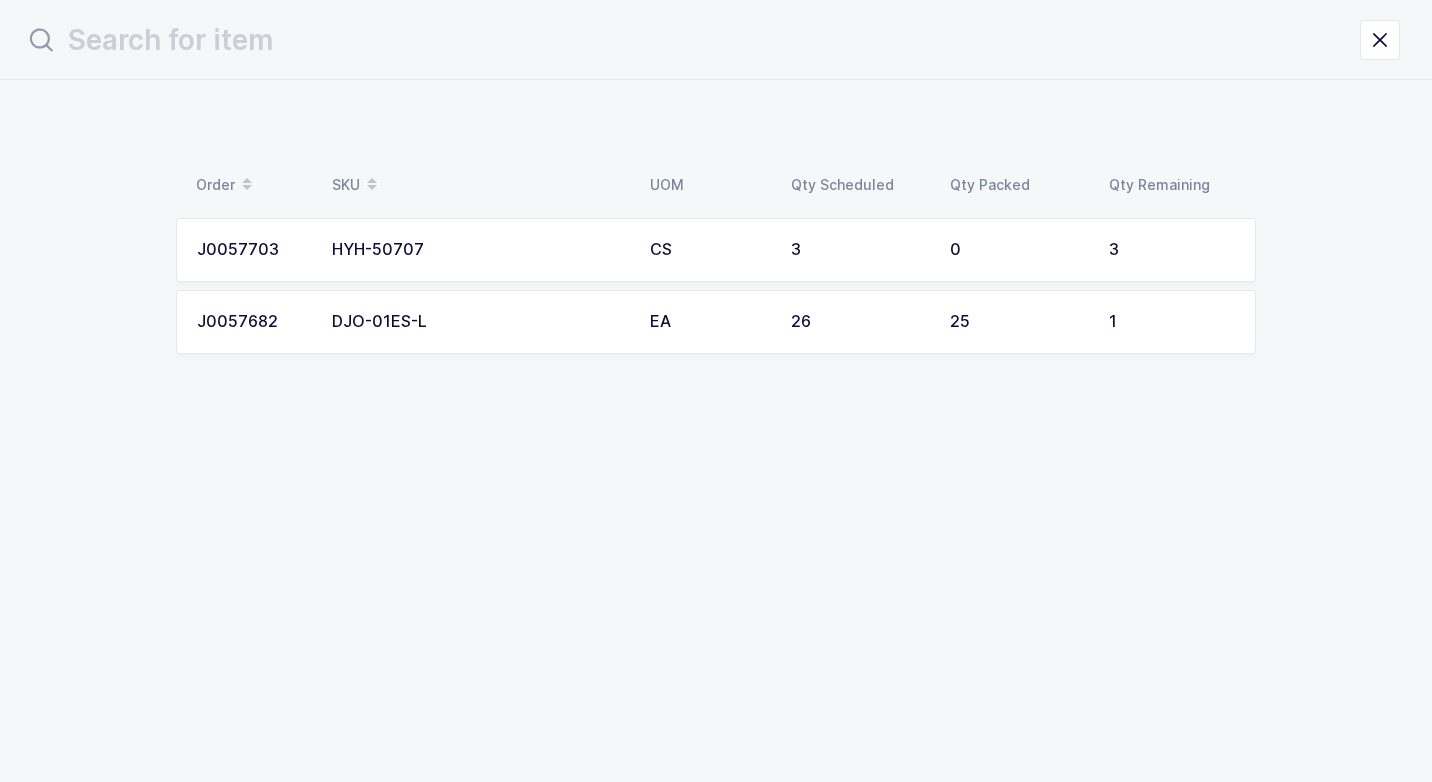 click on "DJO-01ES-L" at bounding box center [479, 322] 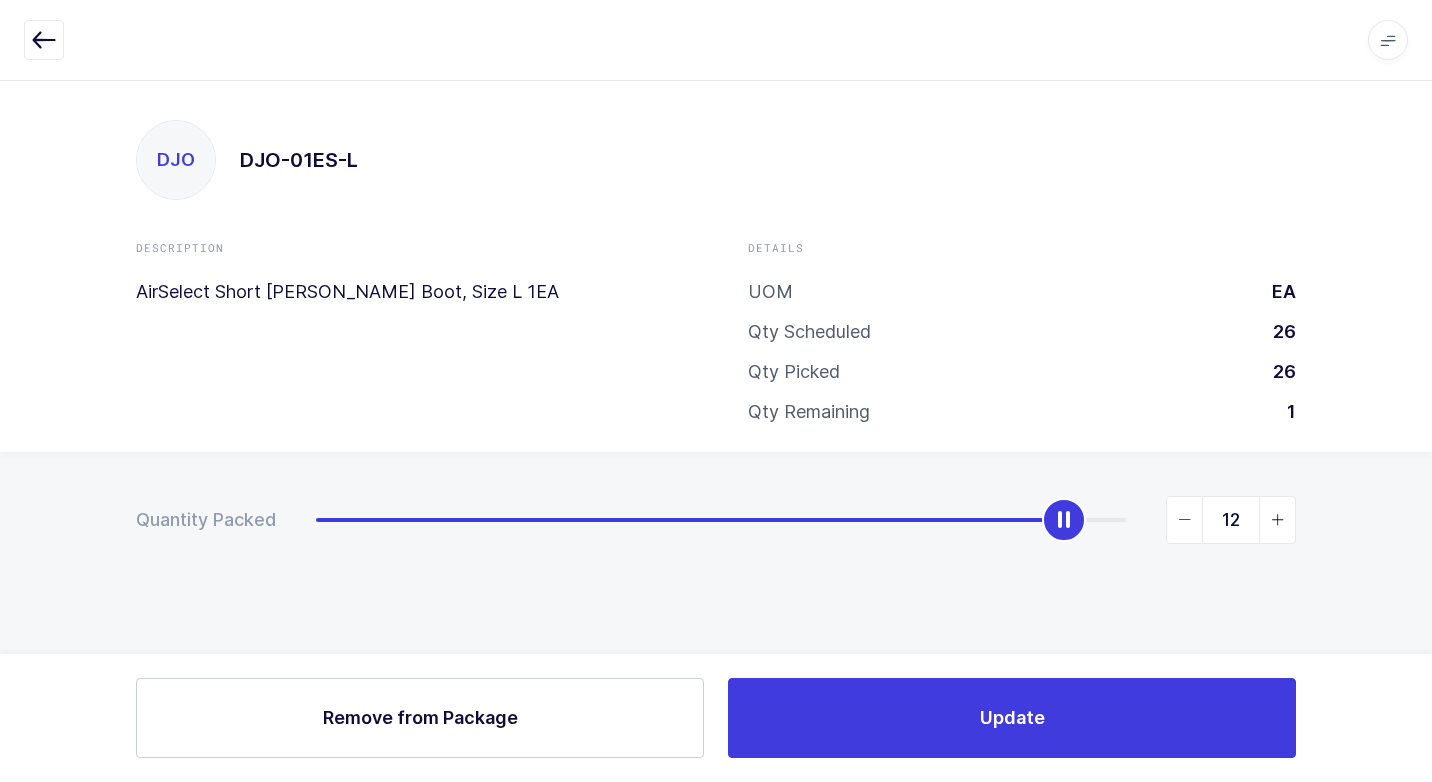 type on "13" 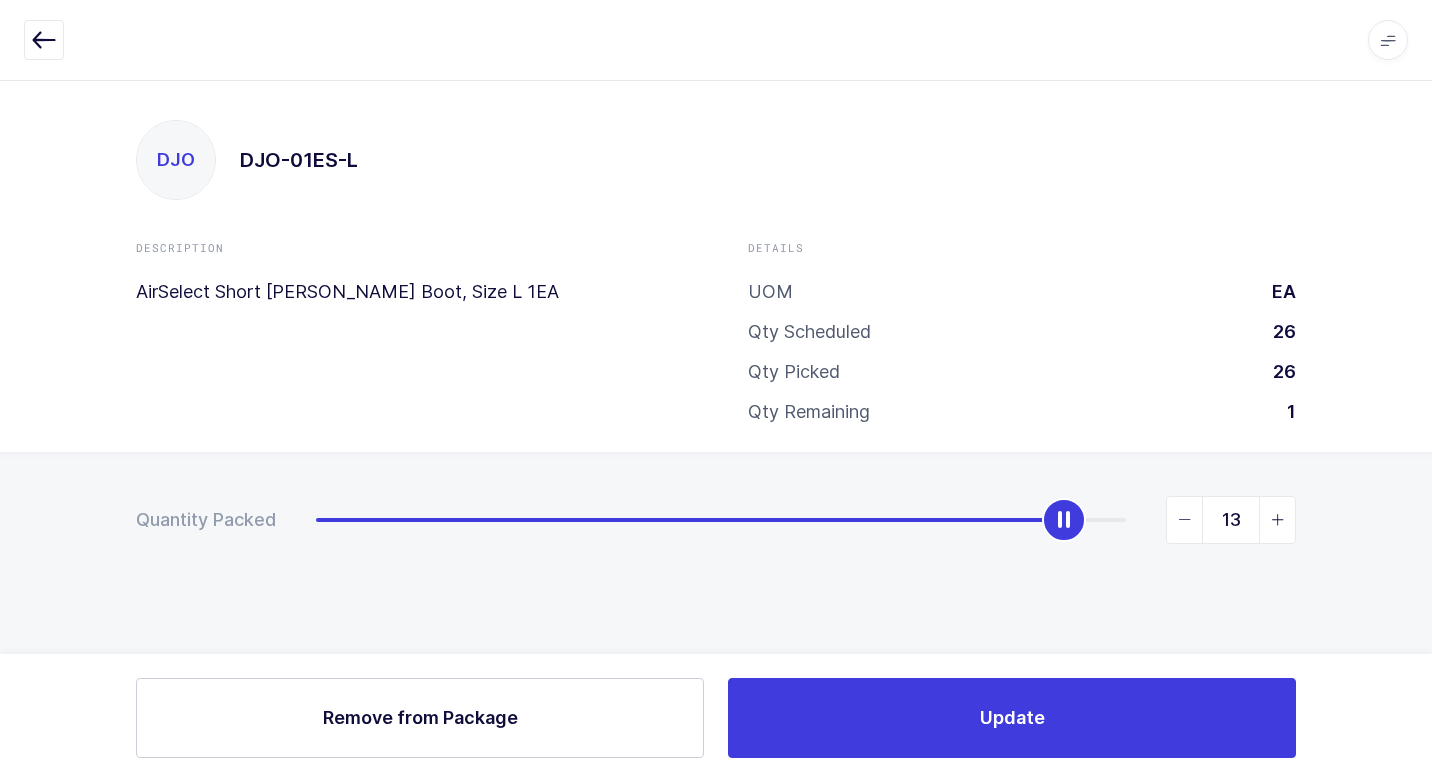 drag, startPoint x: 1059, startPoint y: 518, endPoint x: 1395, endPoint y: 628, distance: 353.54773 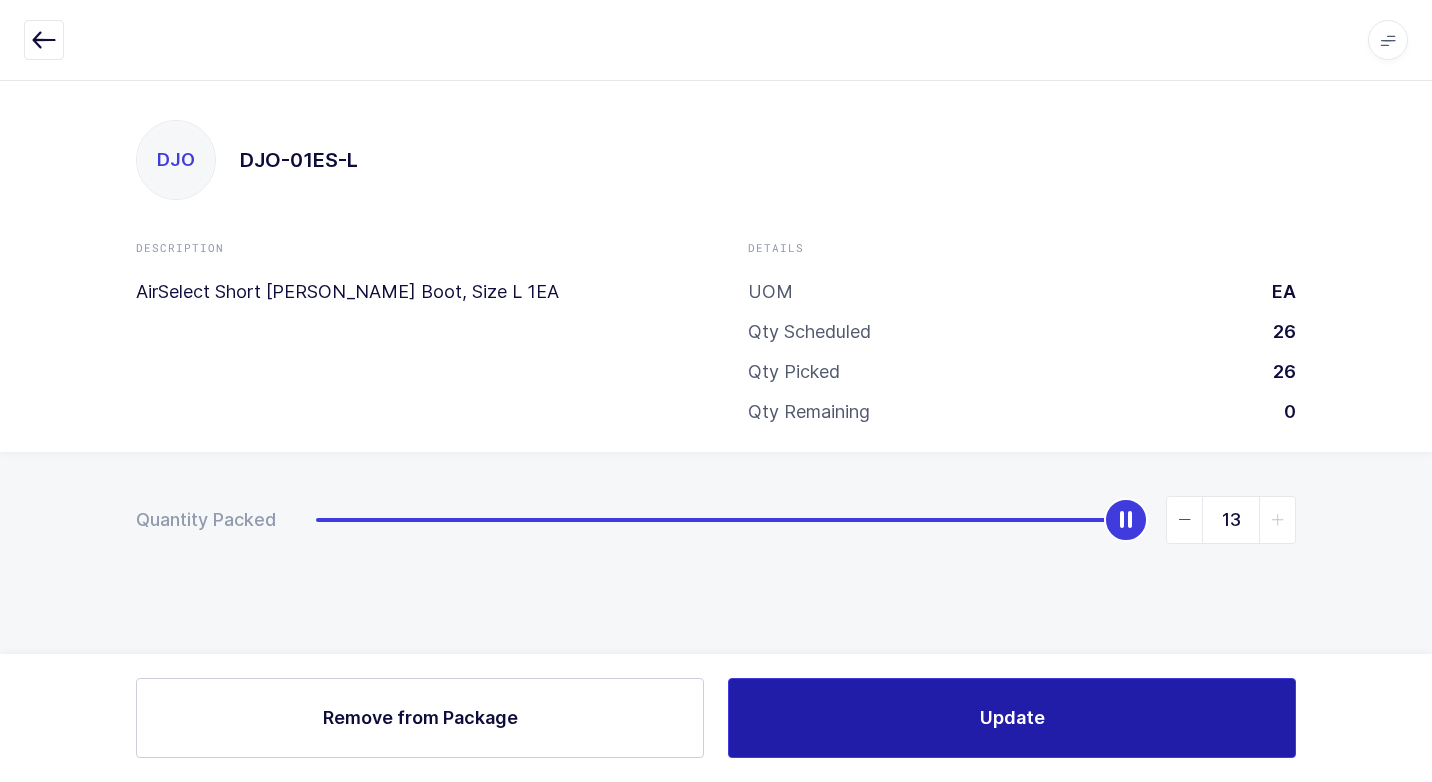 click on "Update" at bounding box center (1012, 718) 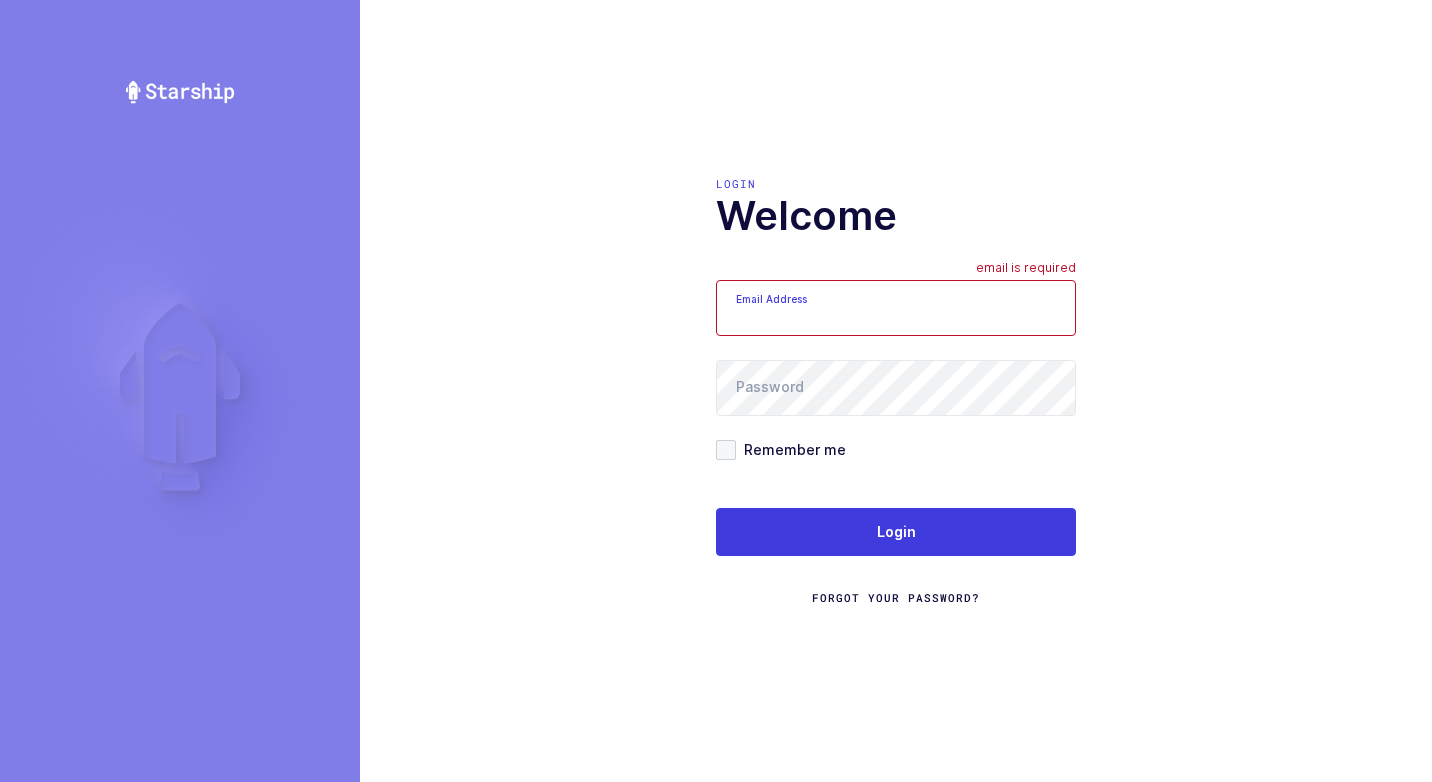 scroll, scrollTop: 0, scrollLeft: 0, axis: both 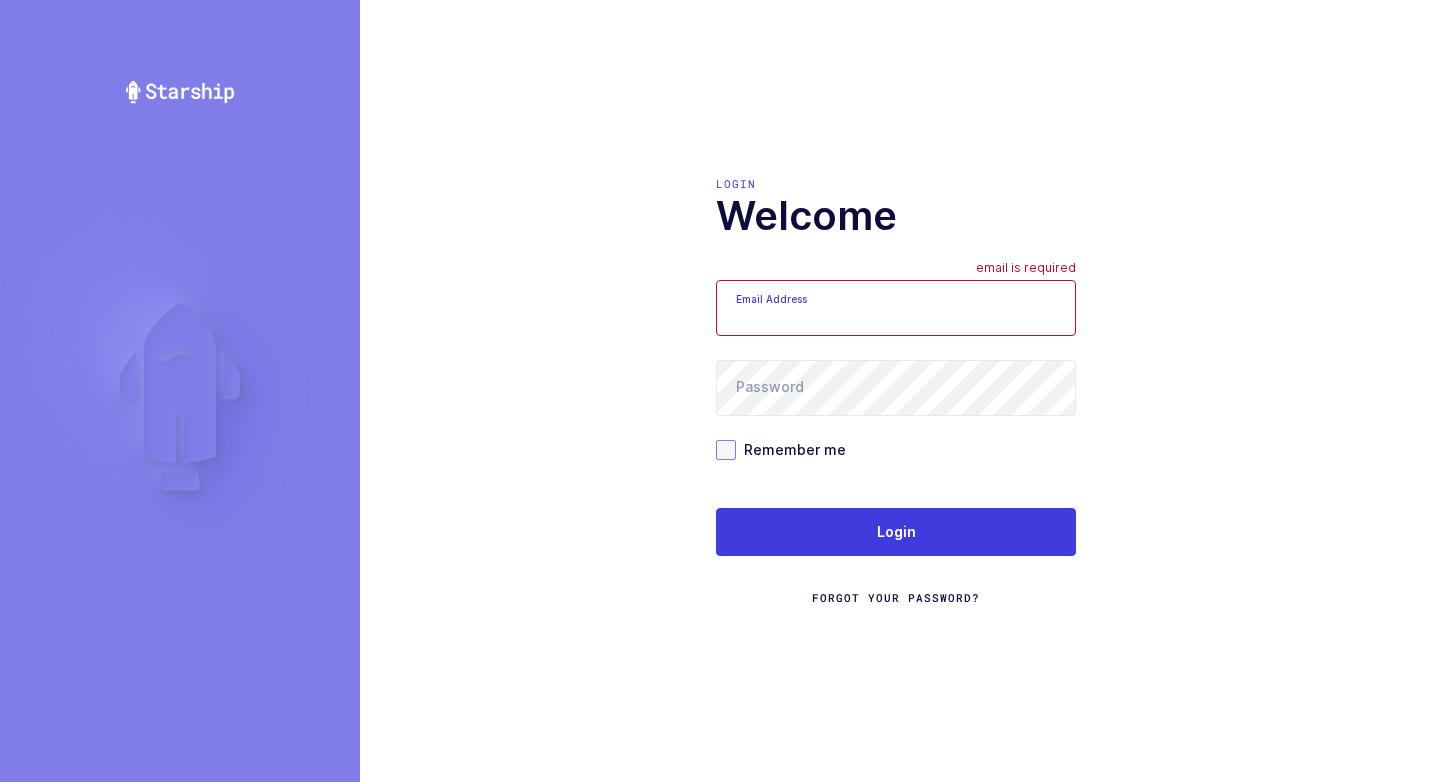 type on "walkerj@gmail.com" 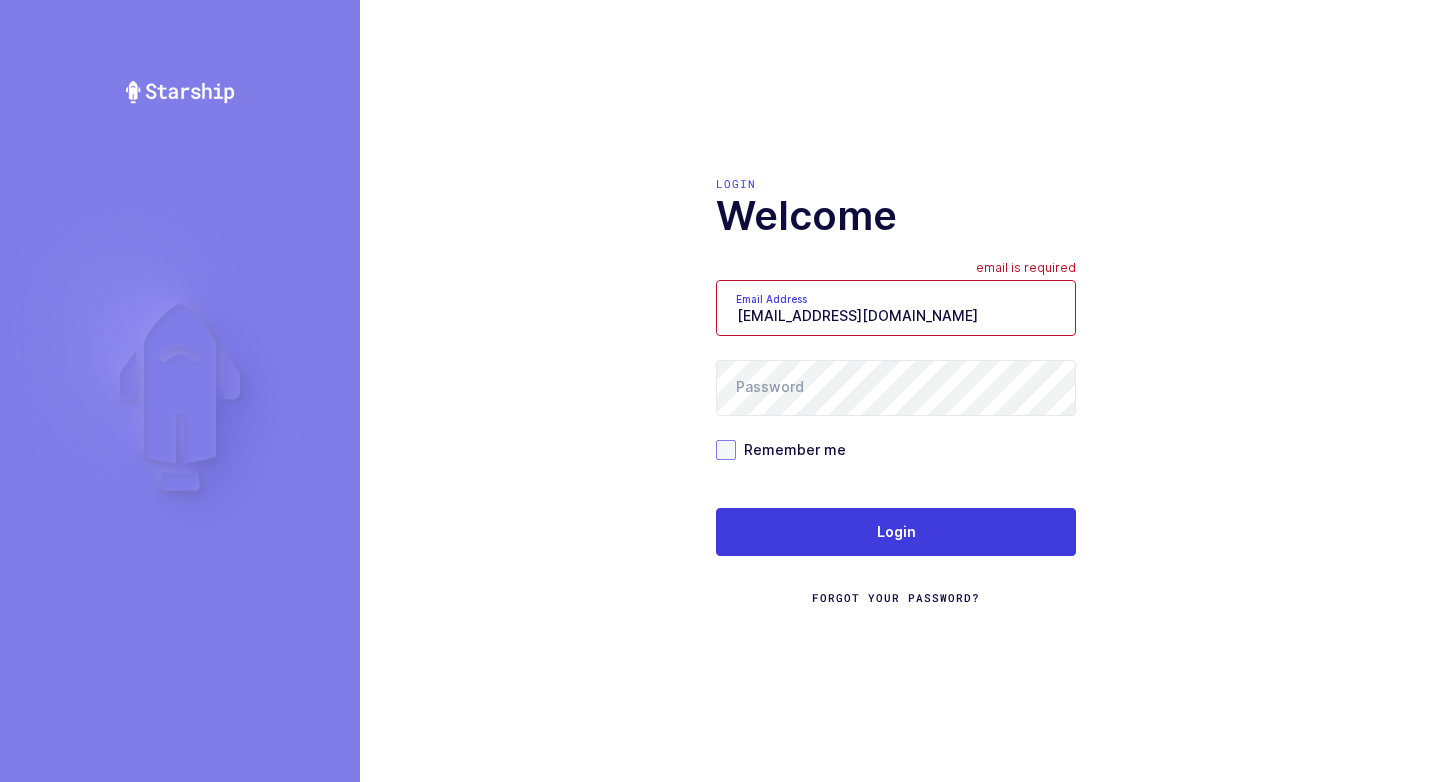 click at bounding box center (726, 450) 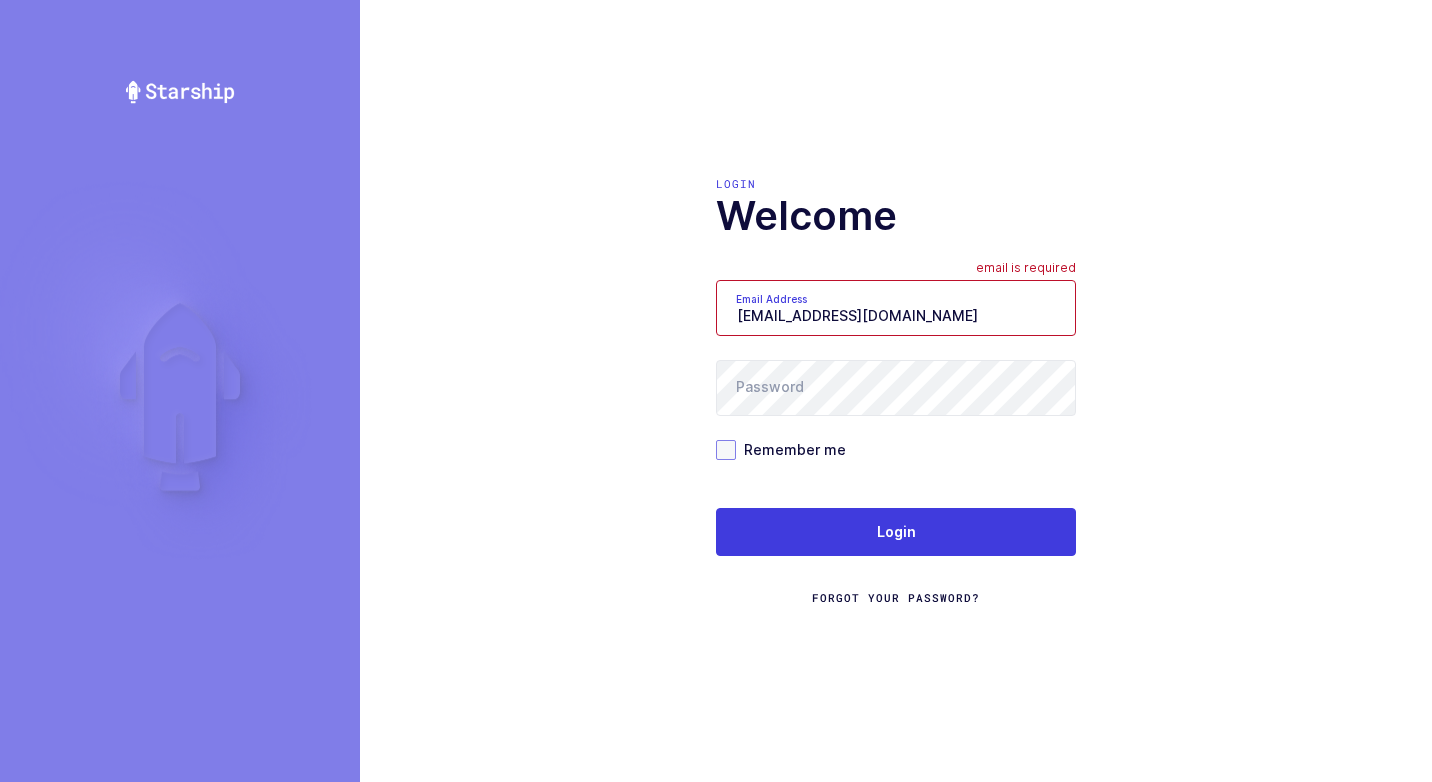 click on "Remember me" at bounding box center [736, 440] 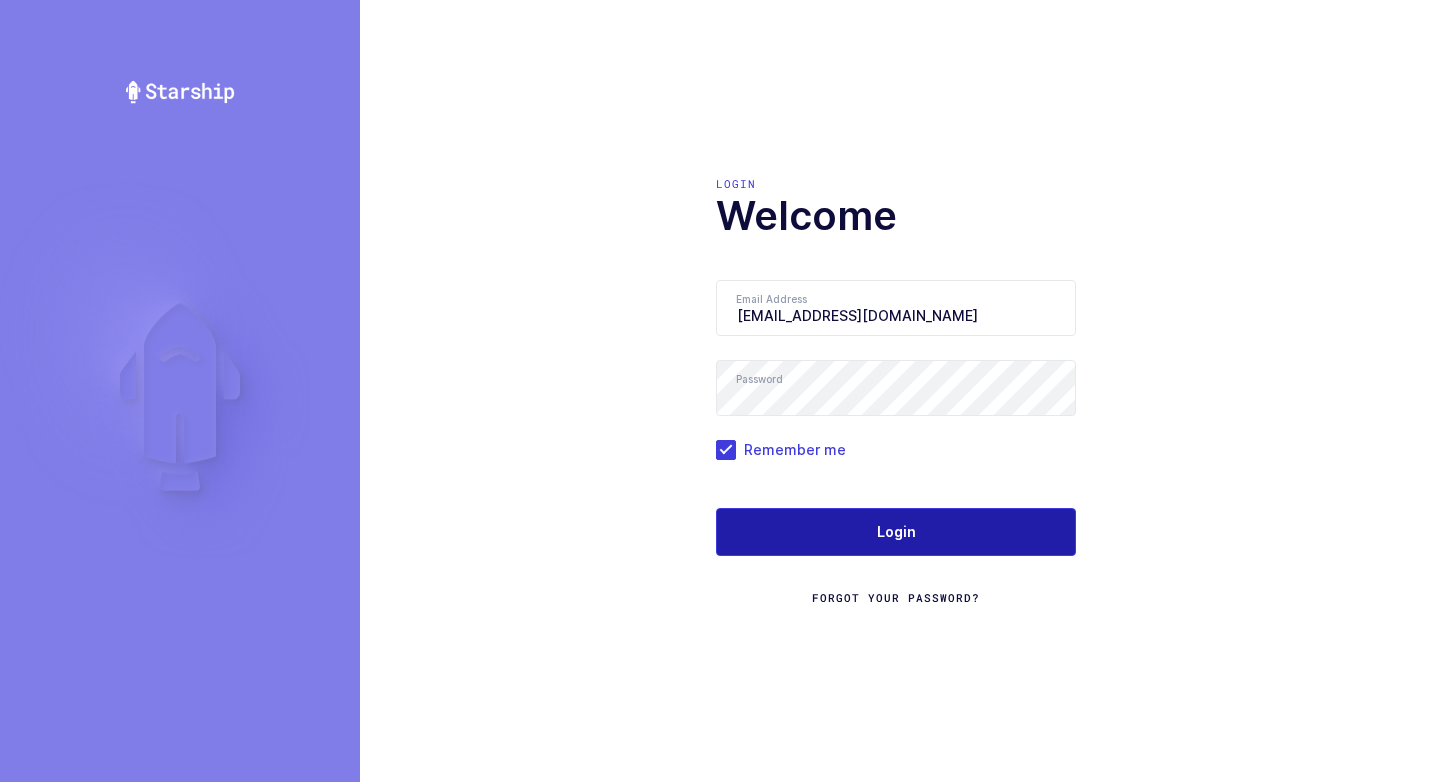 click on "Login" at bounding box center (896, 532) 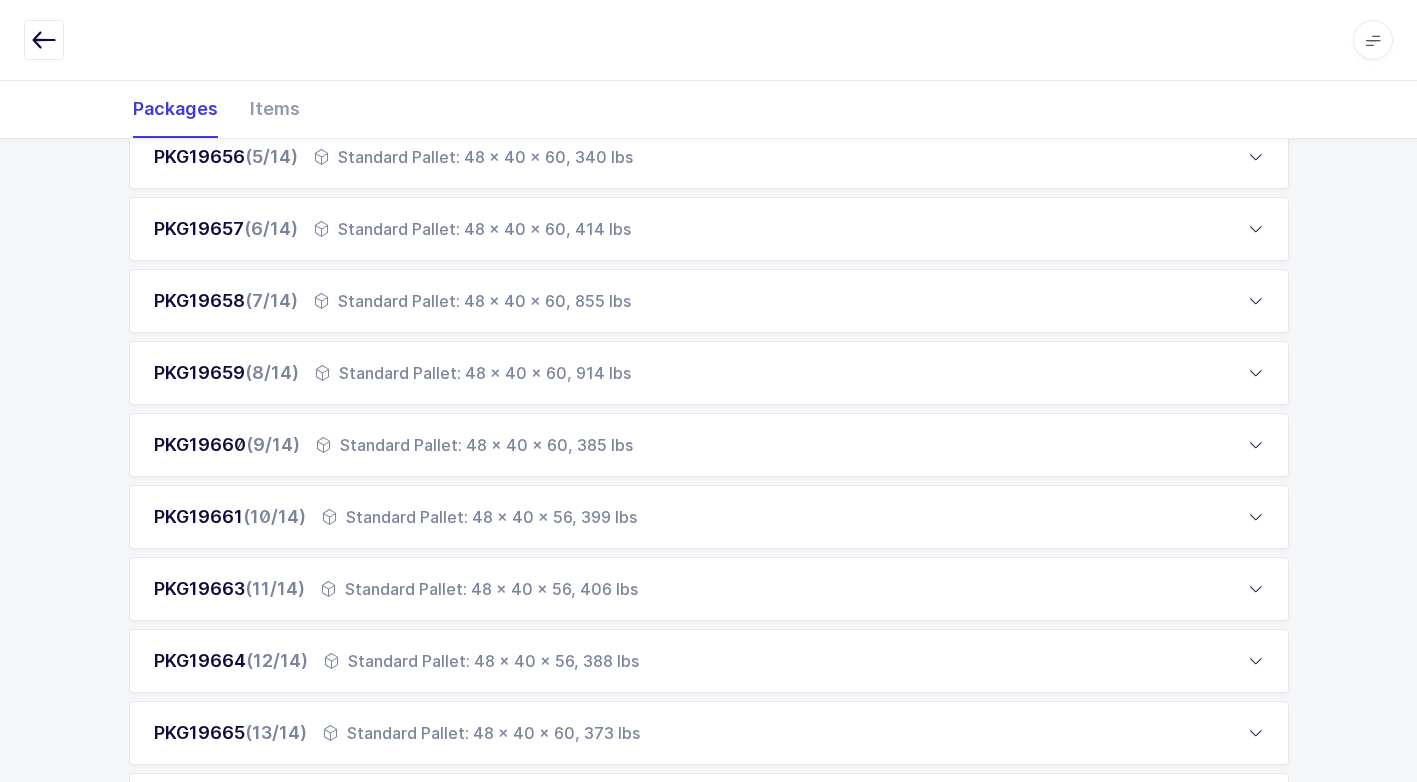 scroll, scrollTop: 604, scrollLeft: 0, axis: vertical 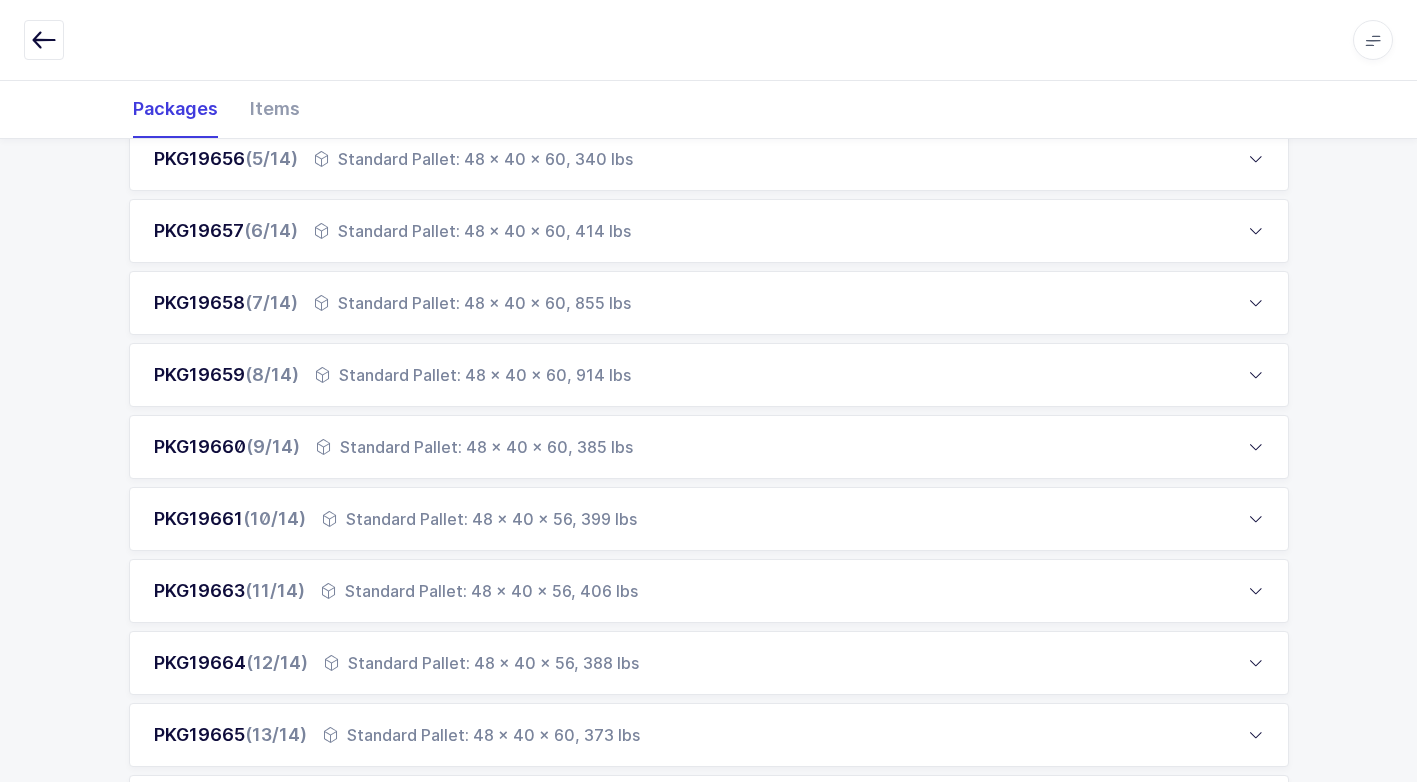 click on "Standard Pallet: 48 x 40 x 60, 385 lbs" at bounding box center (474, 447) 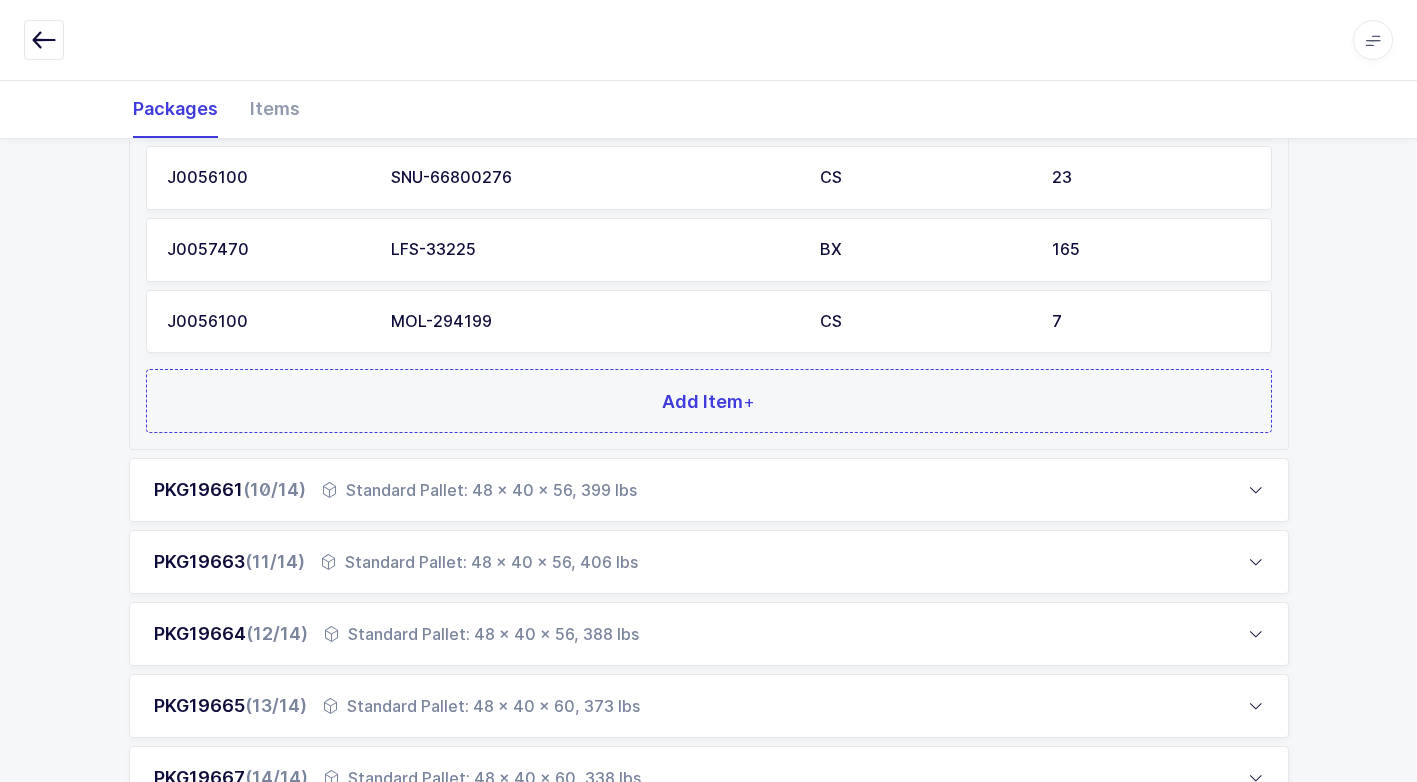 scroll, scrollTop: 1604, scrollLeft: 0, axis: vertical 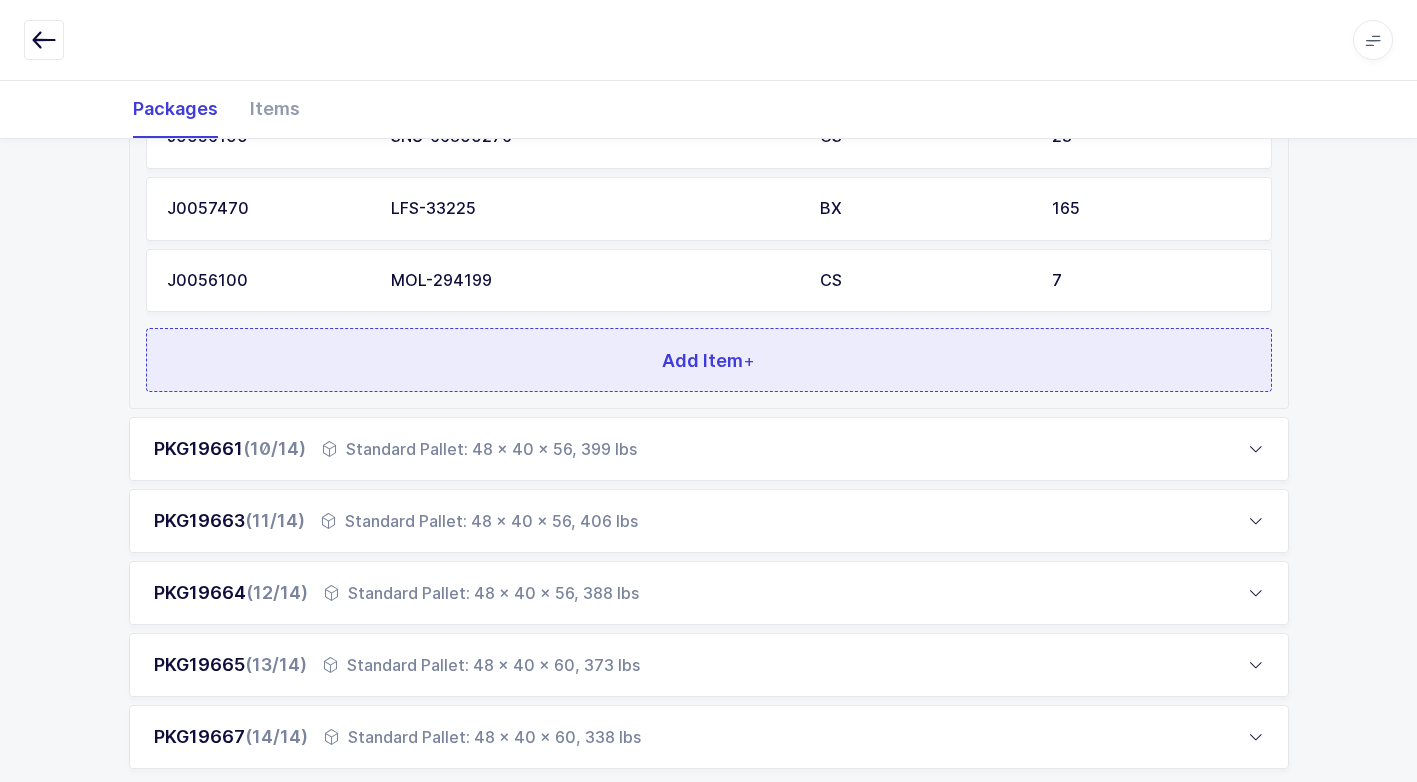 click on "Add Item  +" at bounding box center [709, 360] 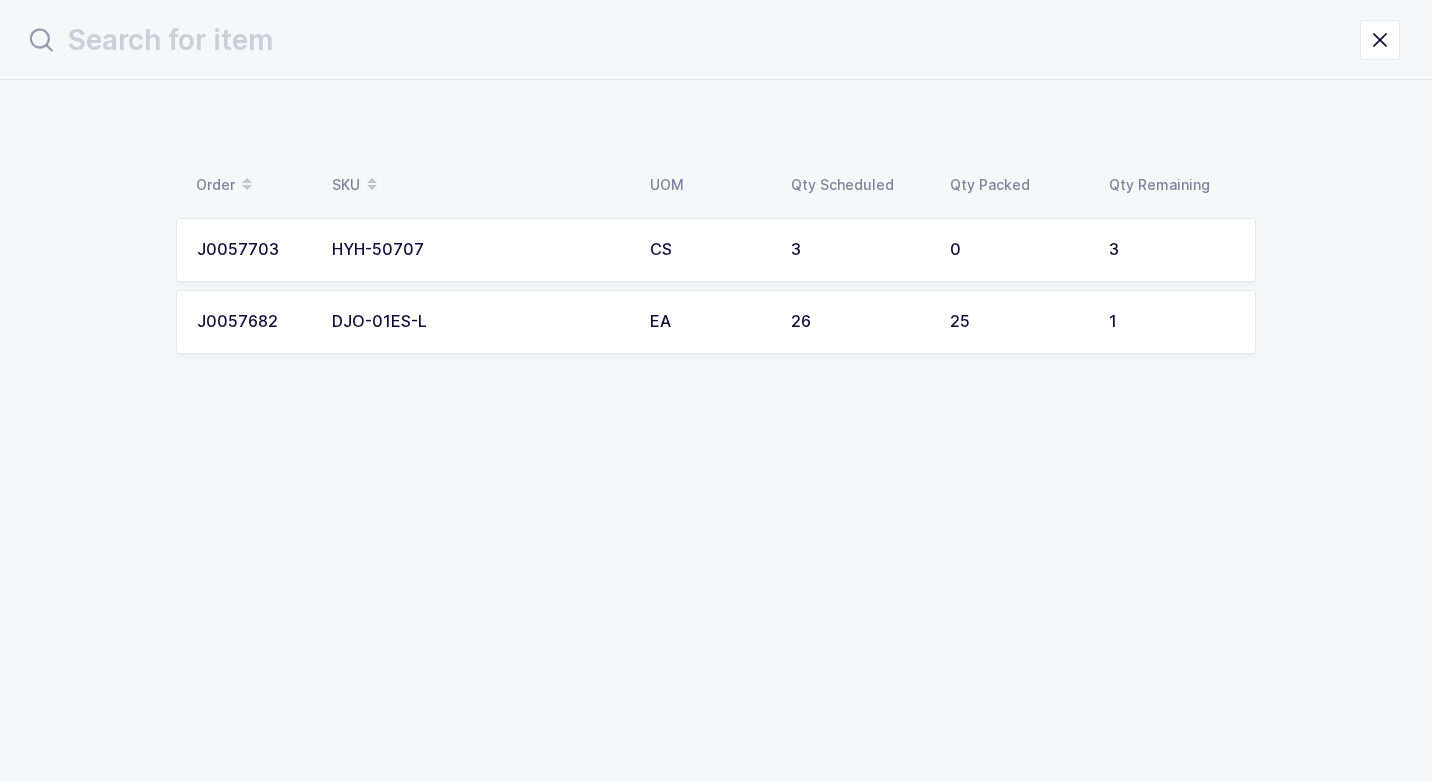 click on "DJO-01ES-L" at bounding box center [479, 322] 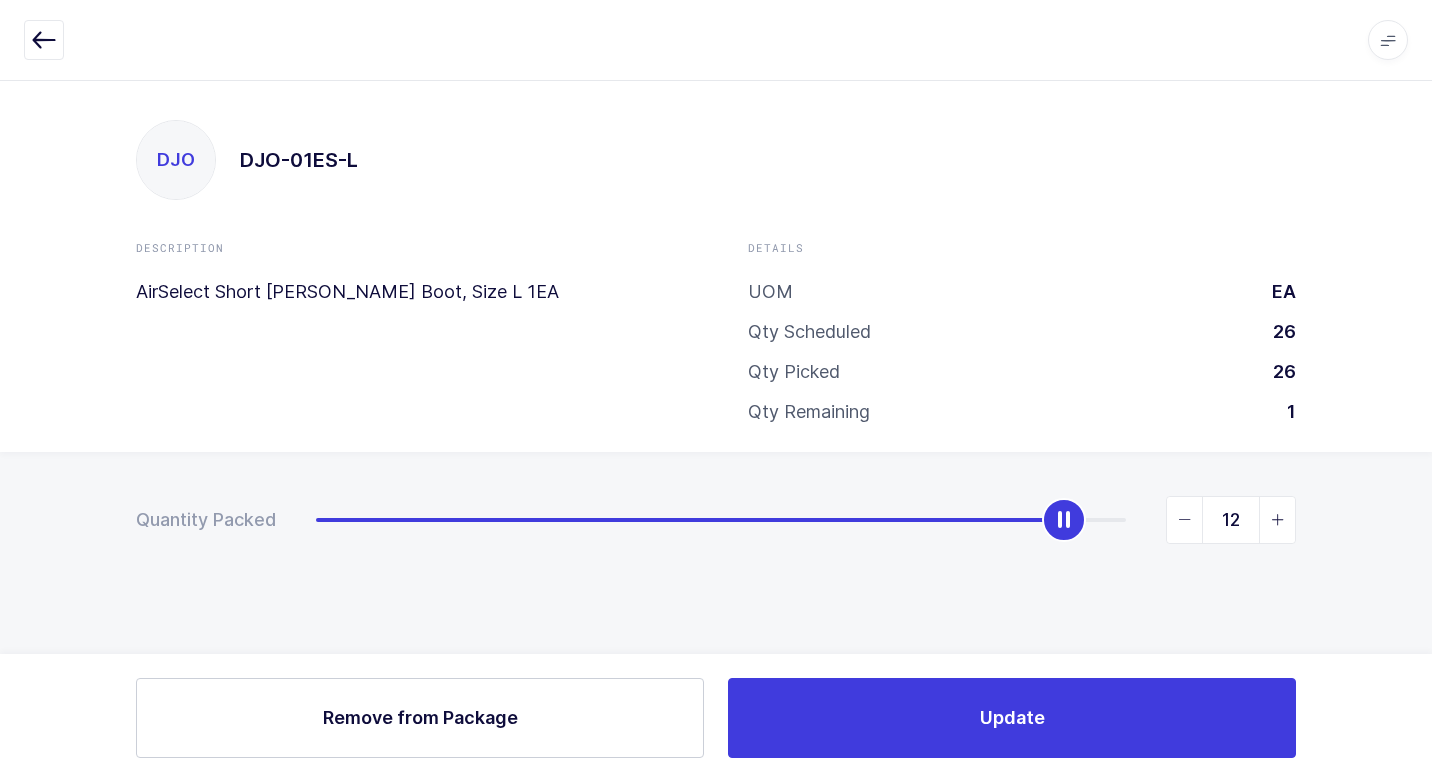 type on "13" 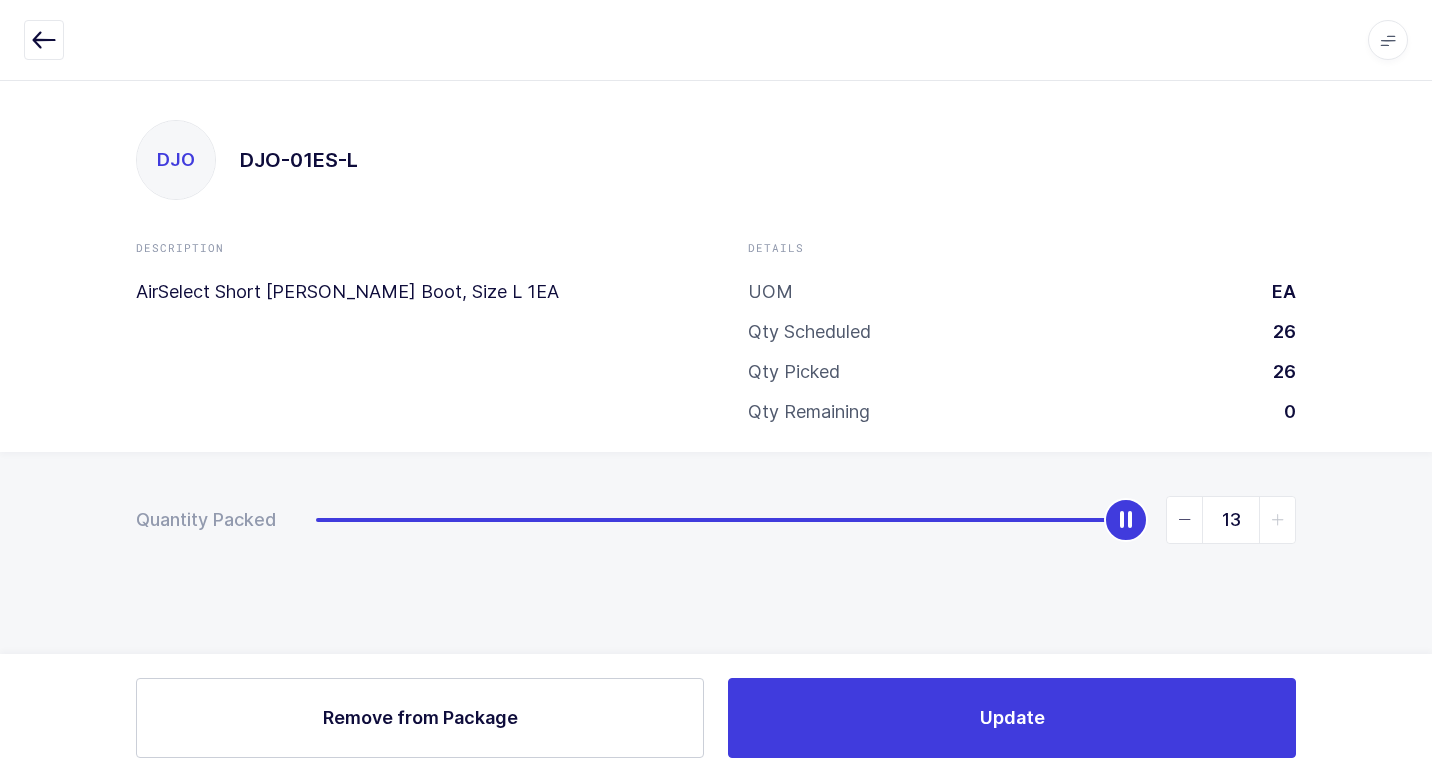drag, startPoint x: 1057, startPoint y: 522, endPoint x: 1253, endPoint y: 527, distance: 196.06377 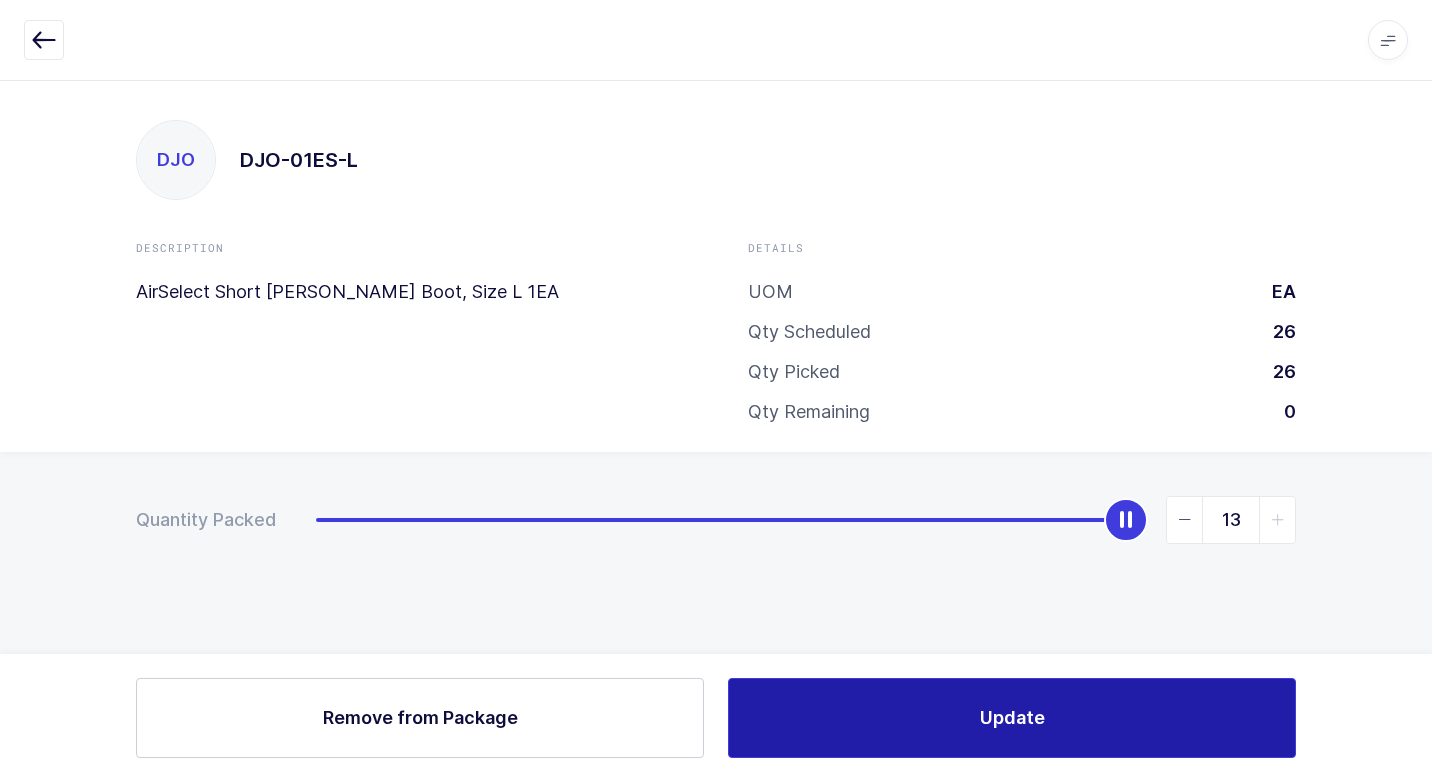 drag, startPoint x: 834, startPoint y: 739, endPoint x: 651, endPoint y: 702, distance: 186.70297 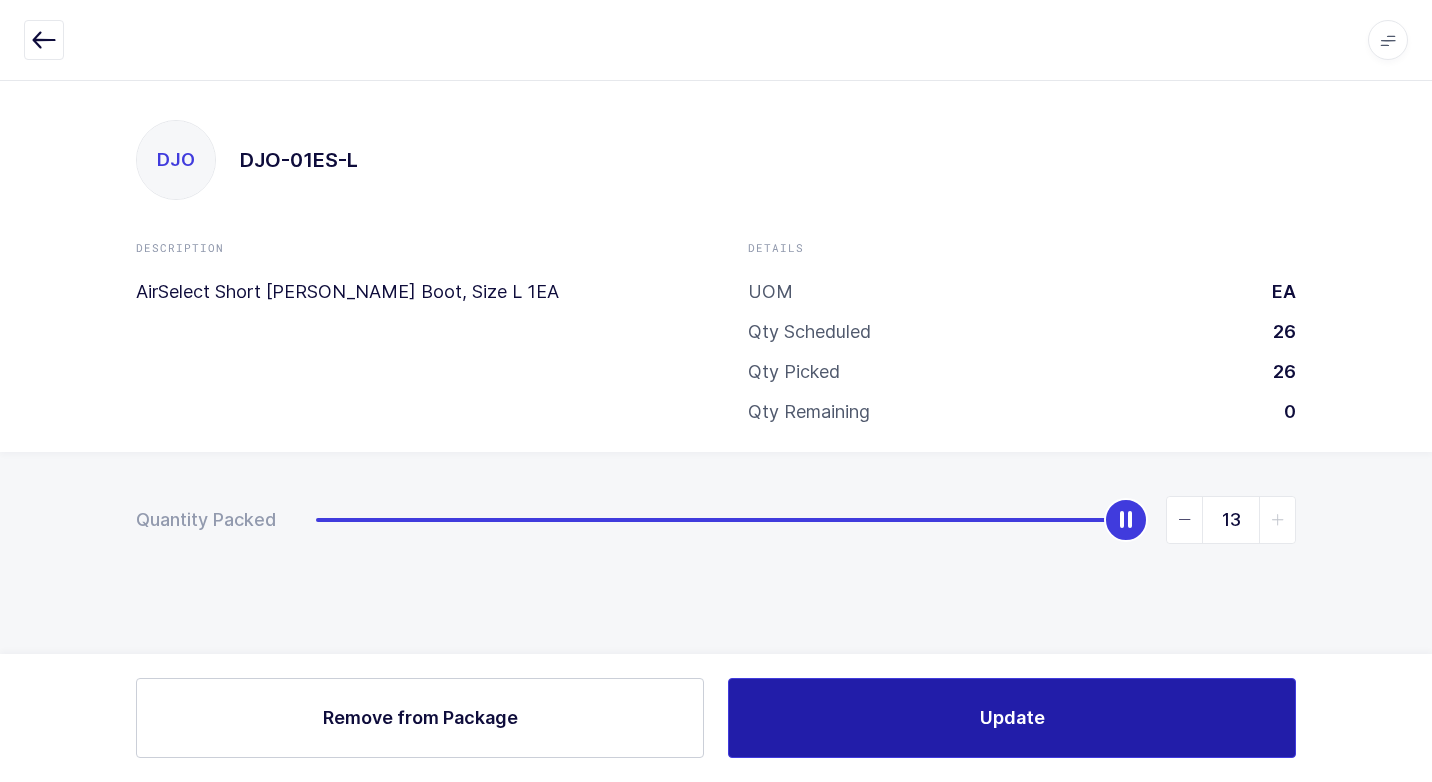 click on "Update" at bounding box center (1012, 718) 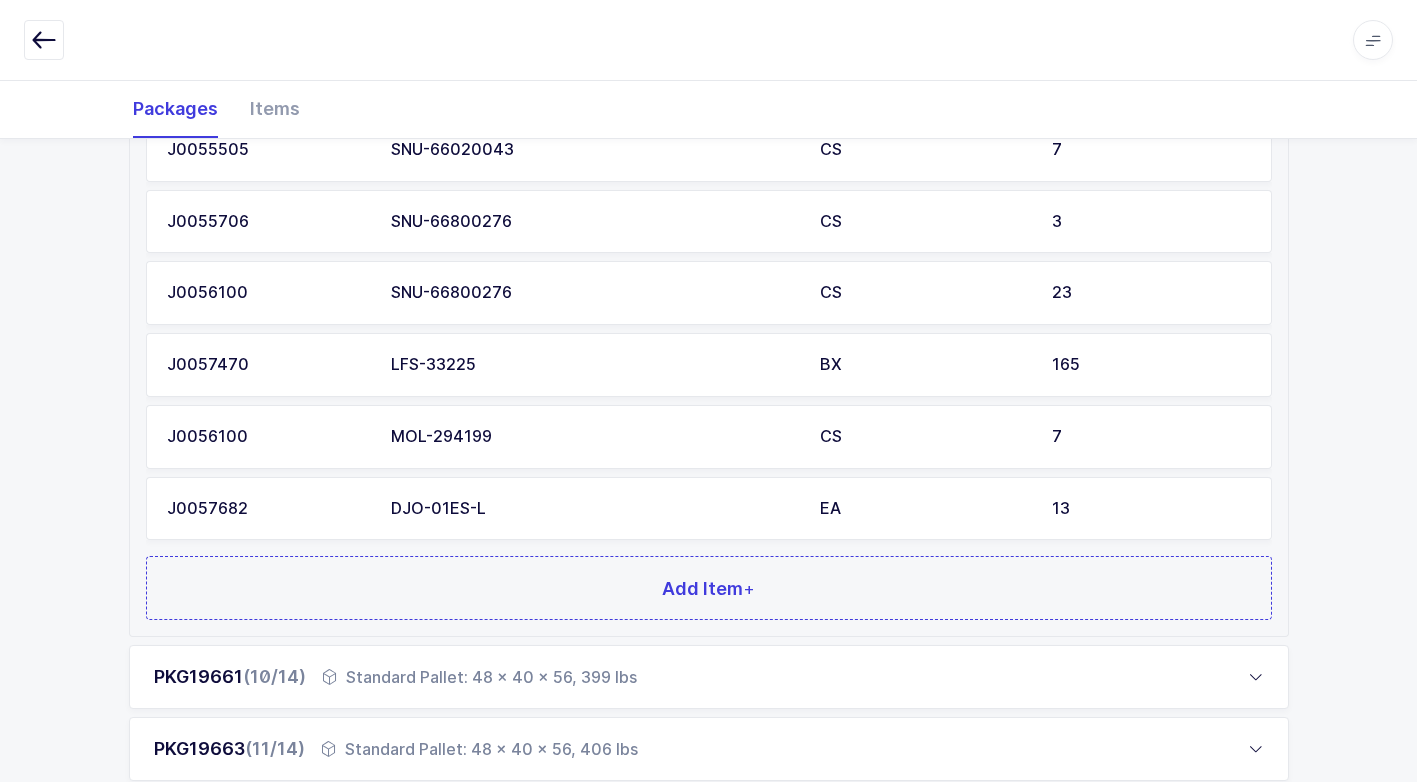 scroll, scrollTop: 1734, scrollLeft: 0, axis: vertical 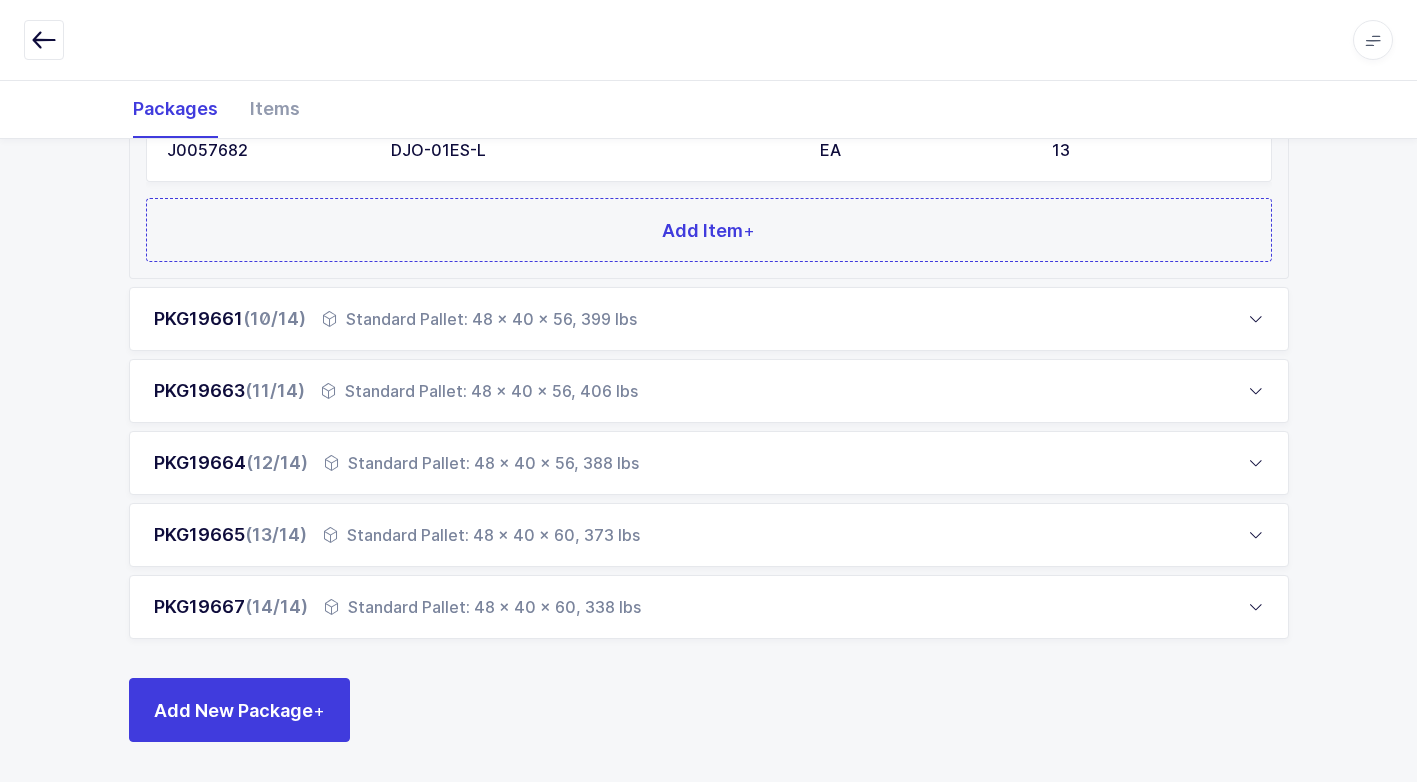 click on "Standard Pallet: 48 x 40 x 60, 338 lbs" at bounding box center [482, 607] 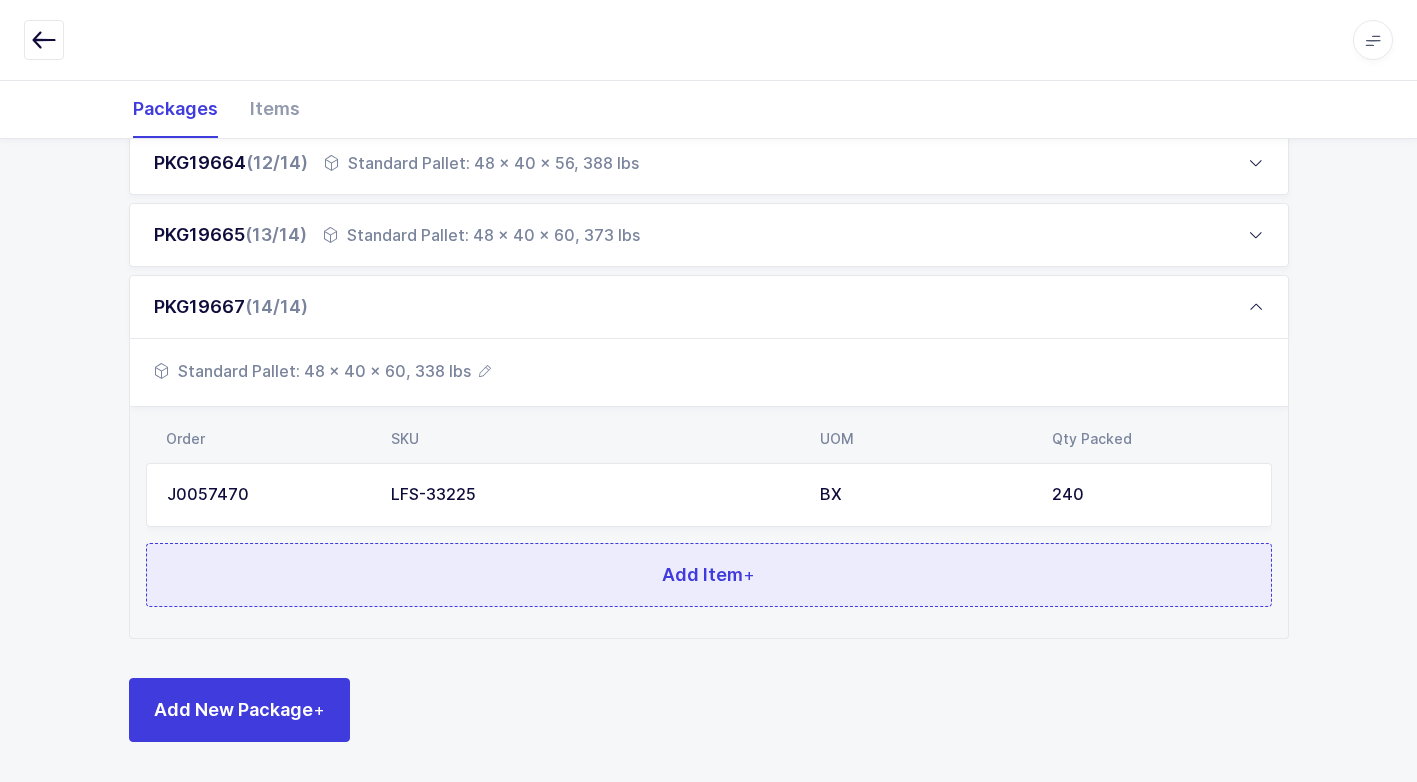 scroll, scrollTop: 1088, scrollLeft: 0, axis: vertical 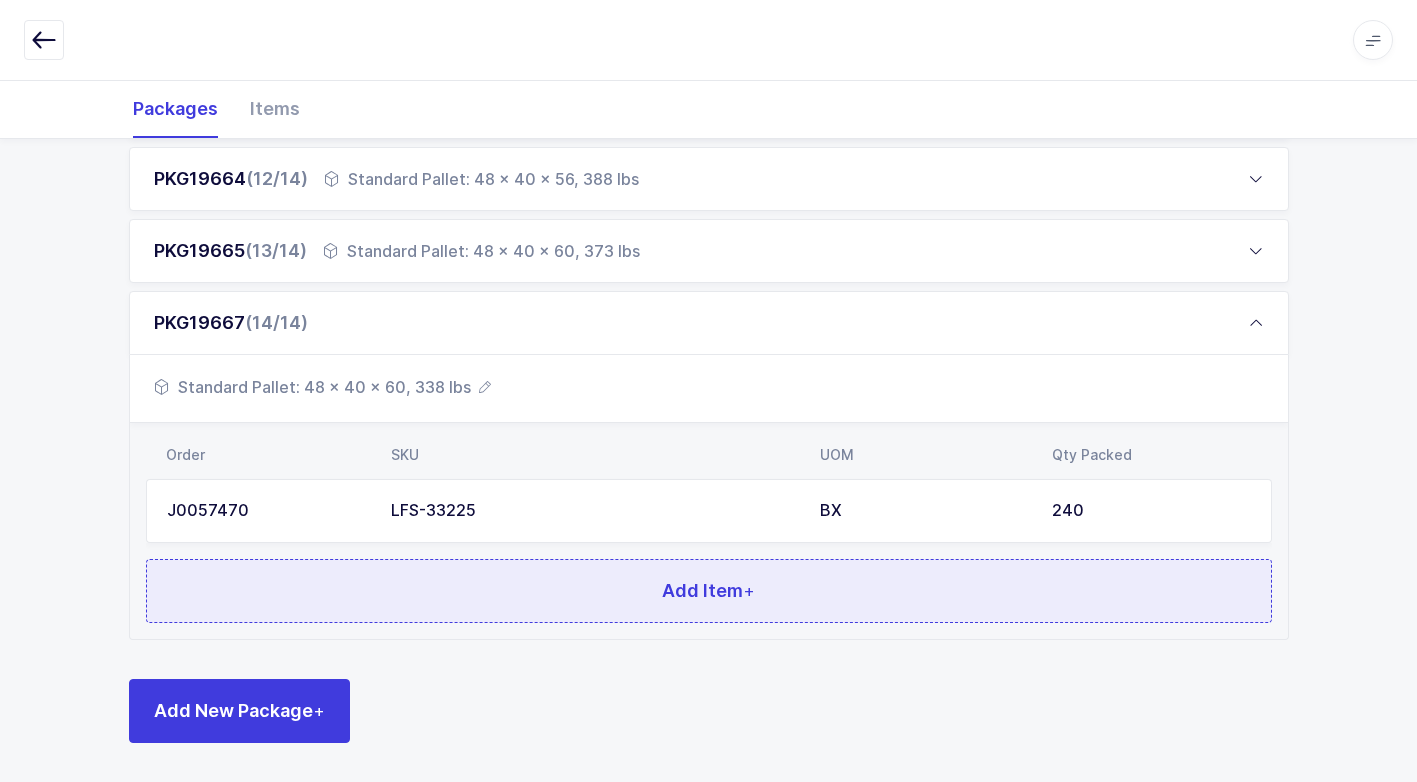 click on "Add Item  +" at bounding box center [709, 591] 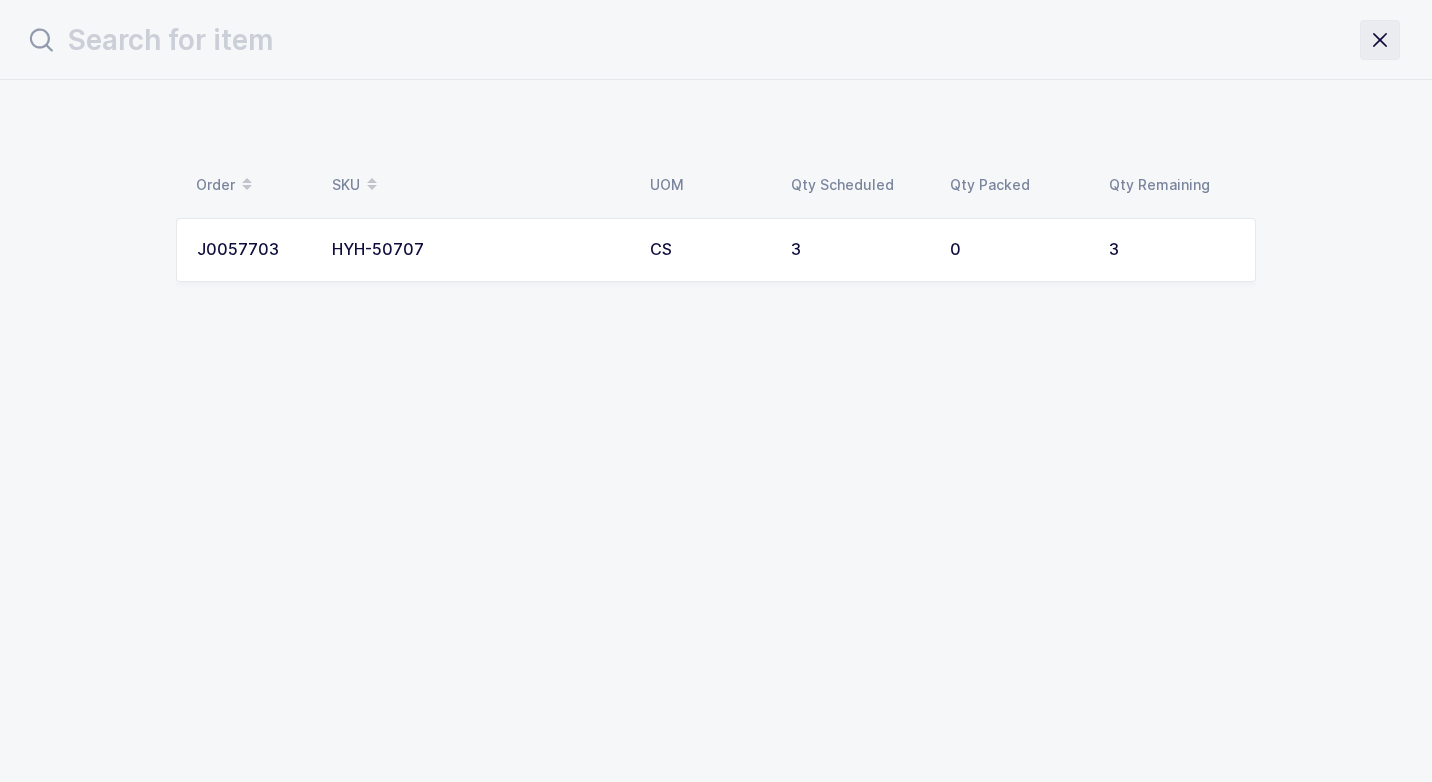 click at bounding box center (1380, 40) 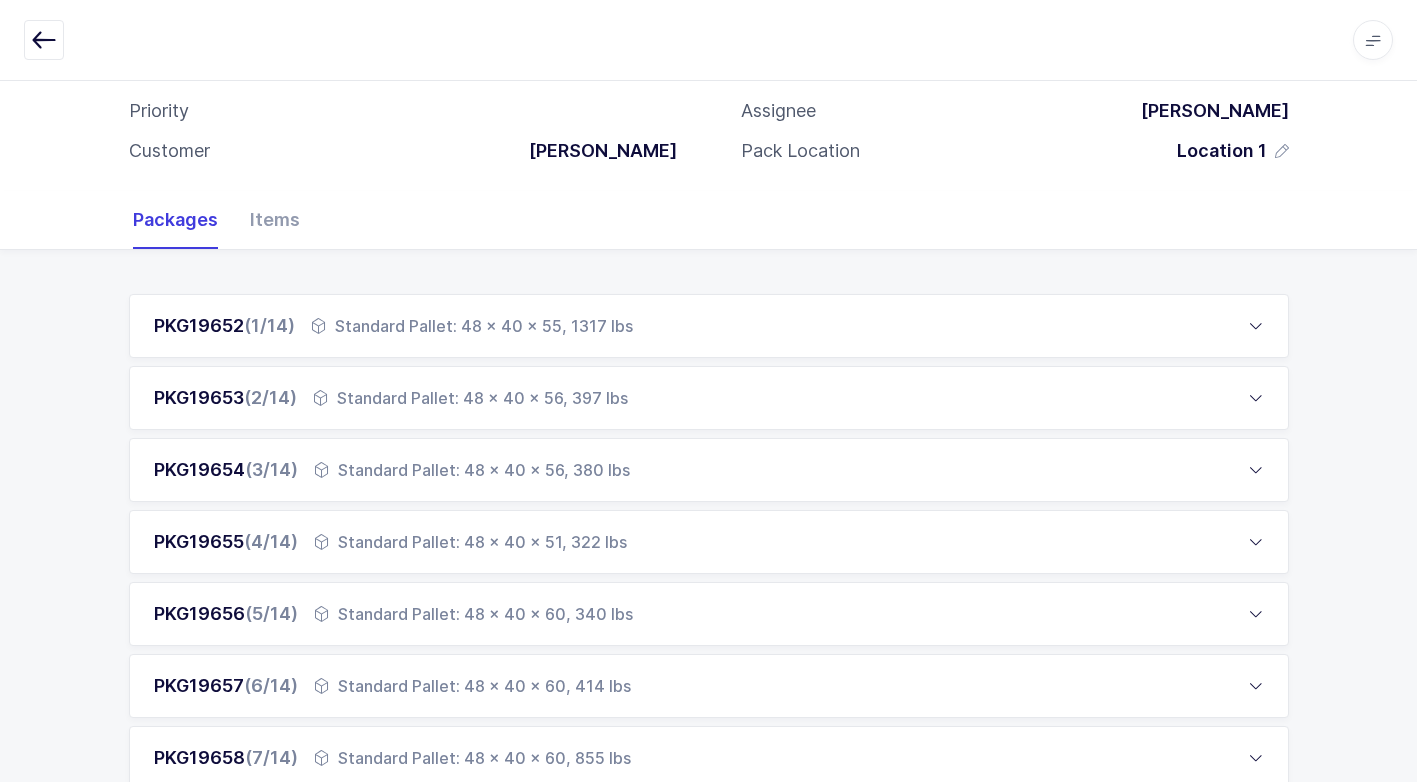 scroll, scrollTop: 200, scrollLeft: 0, axis: vertical 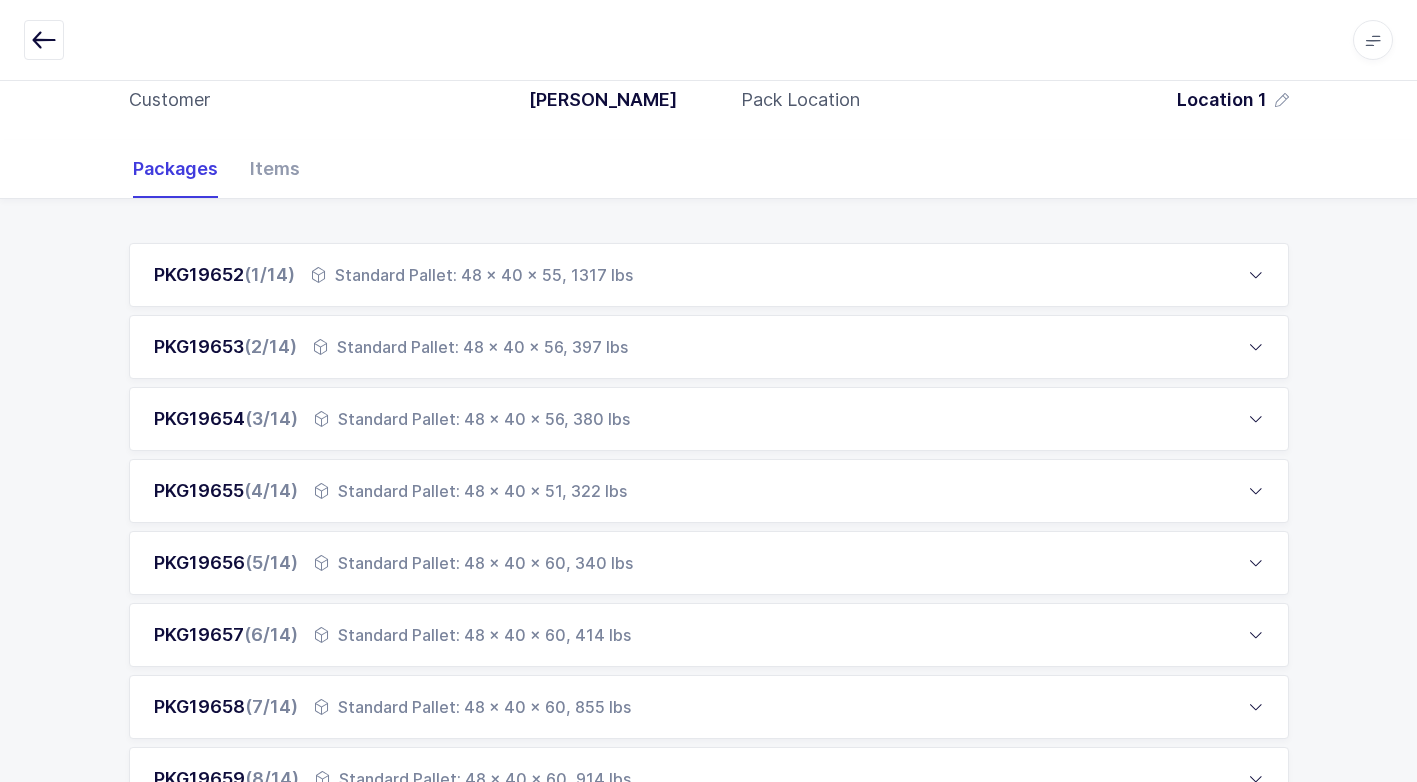 click on "Standard Pallet: 48 x 40 x 55, 1317 lbs" at bounding box center [472, 275] 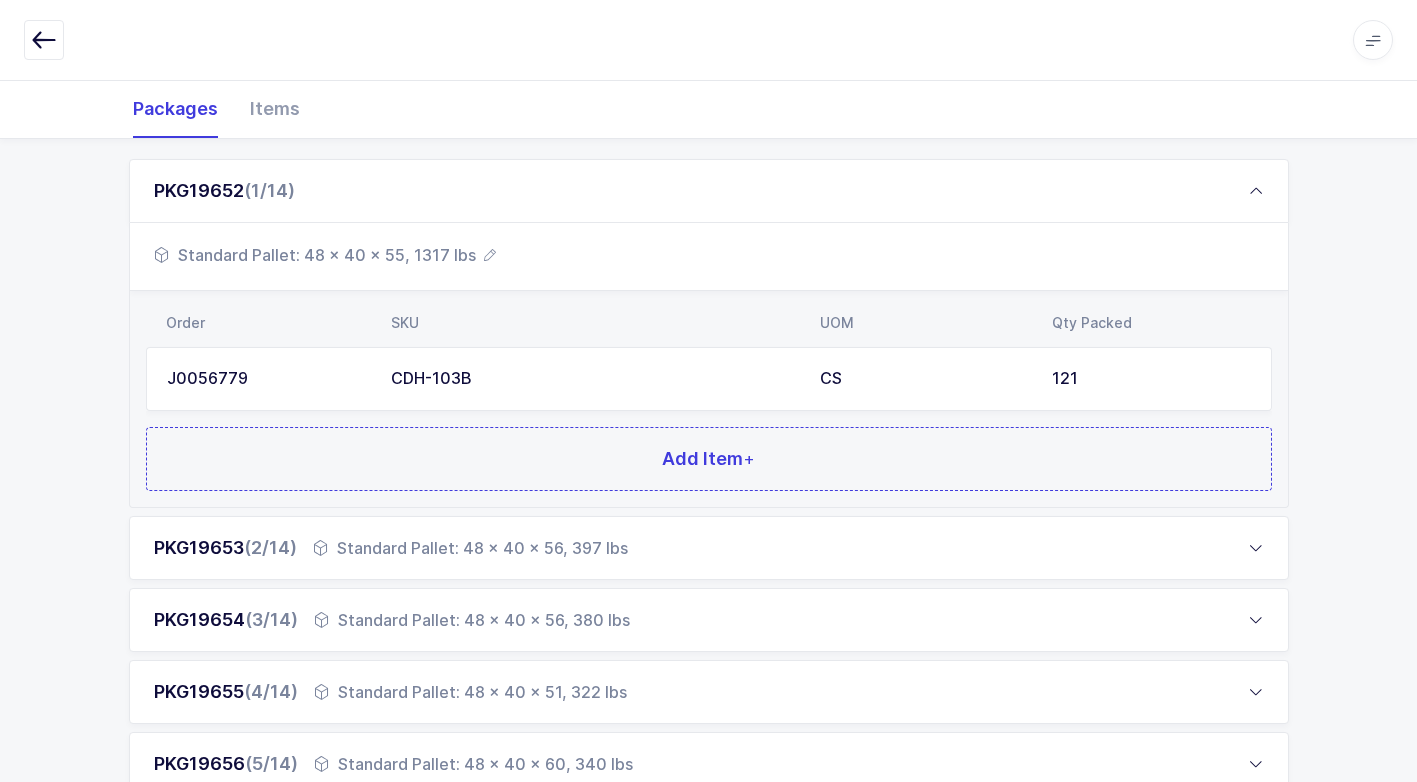 scroll, scrollTop: 400, scrollLeft: 0, axis: vertical 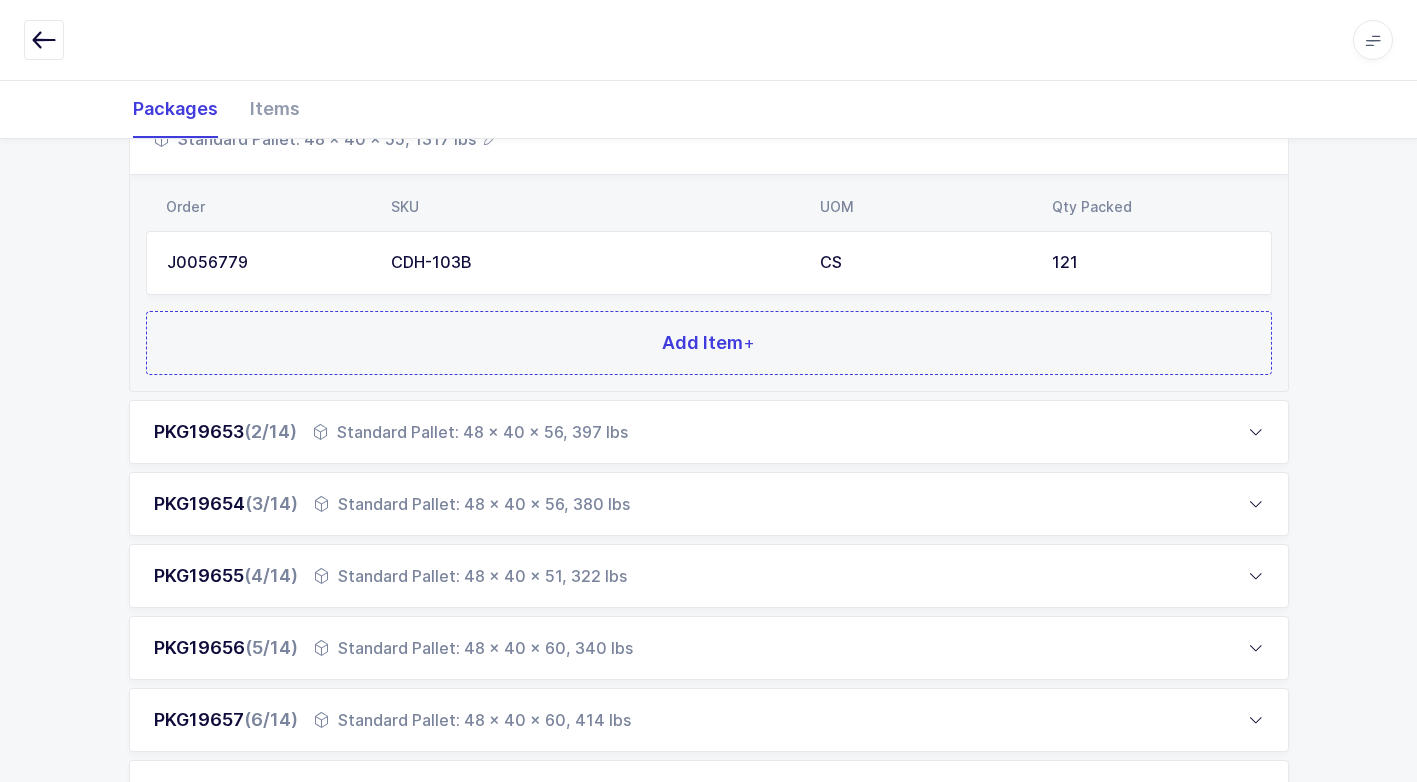 click on "Standard Pallet: 48 x 40 x 56, 397 lbs" at bounding box center (470, 432) 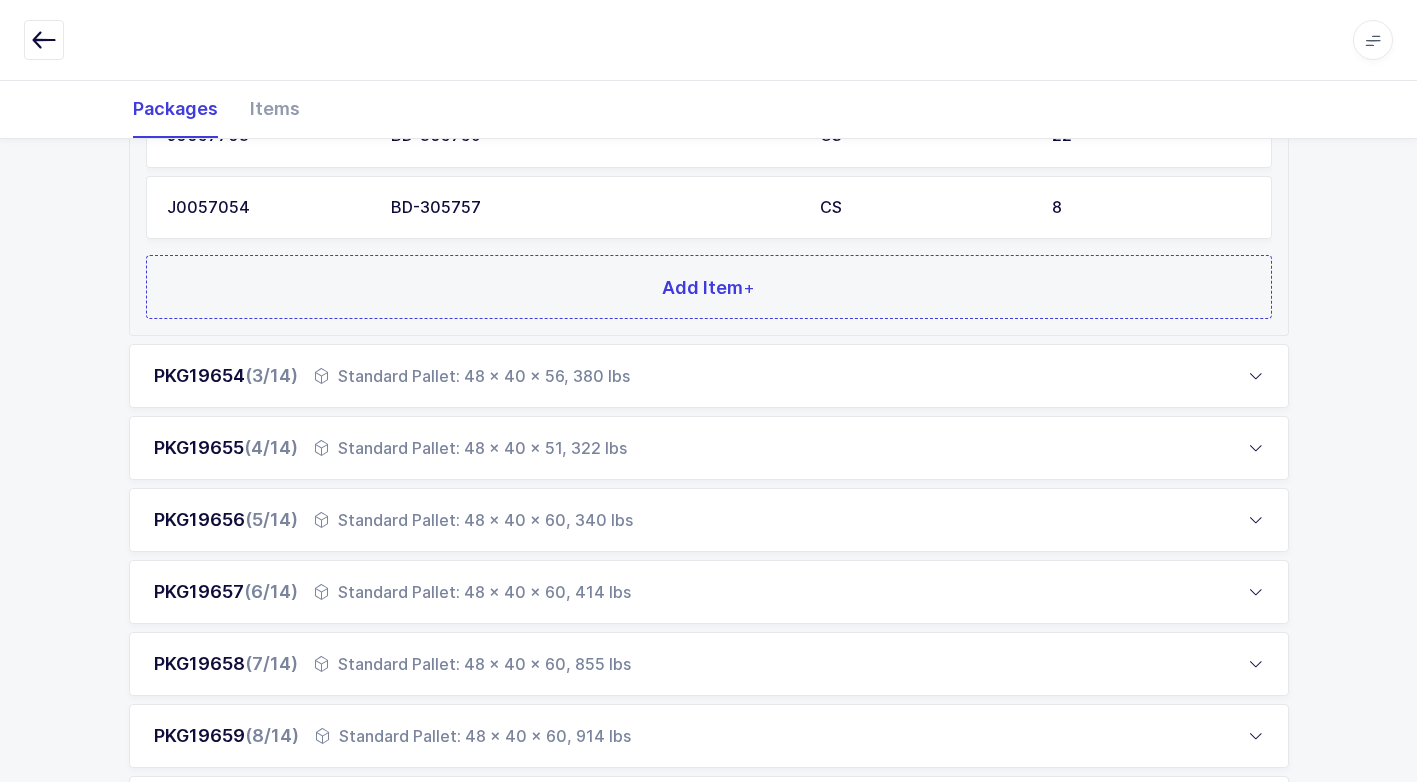 scroll, scrollTop: 600, scrollLeft: 0, axis: vertical 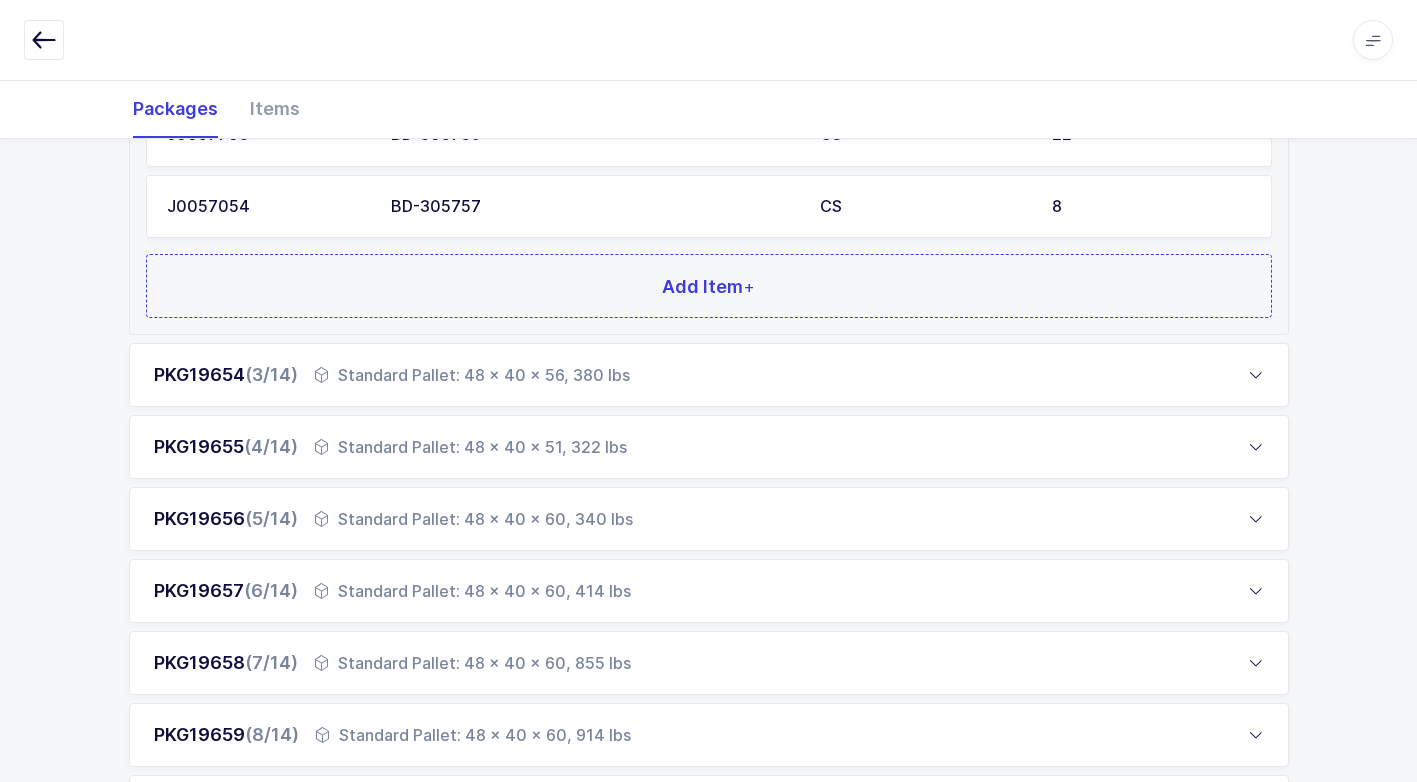 click on "Standard Pallet: 48 x 40 x 56, 380 lbs" at bounding box center (472, 375) 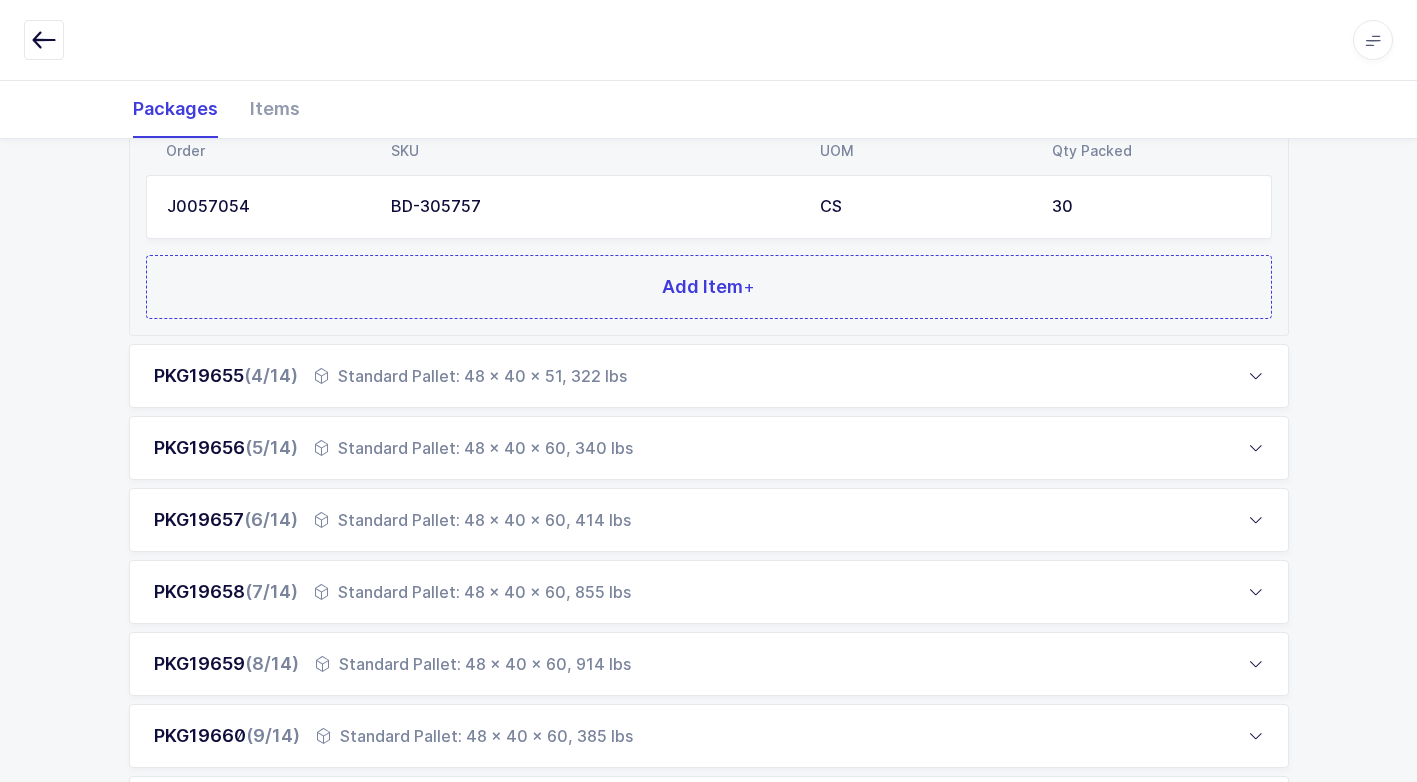 scroll, scrollTop: 599, scrollLeft: 0, axis: vertical 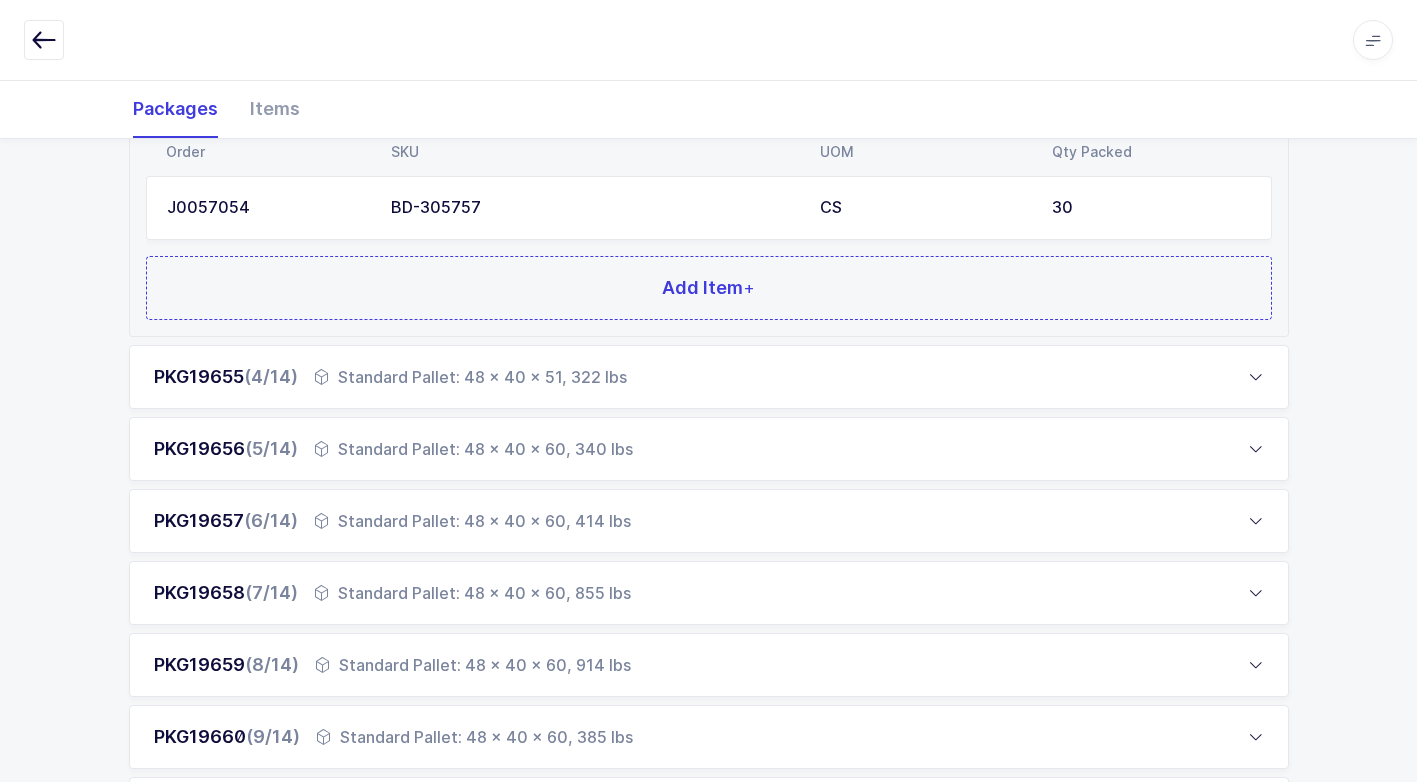 click on "Standard Pallet: 48 x 40 x 51, 322 lbs" at bounding box center [470, 377] 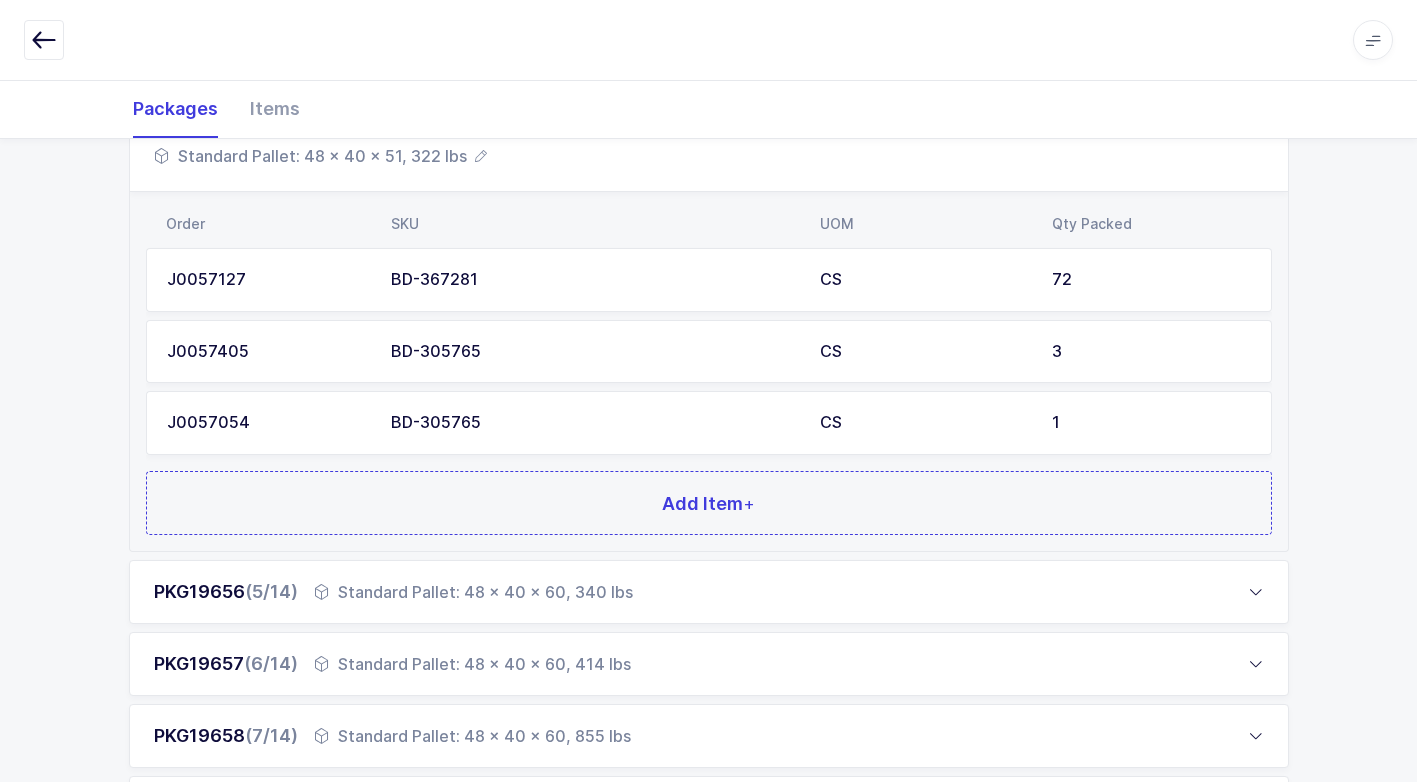 click on "Standard Pallet: 48 x 40 x 60, 340 lbs" at bounding box center (473, 592) 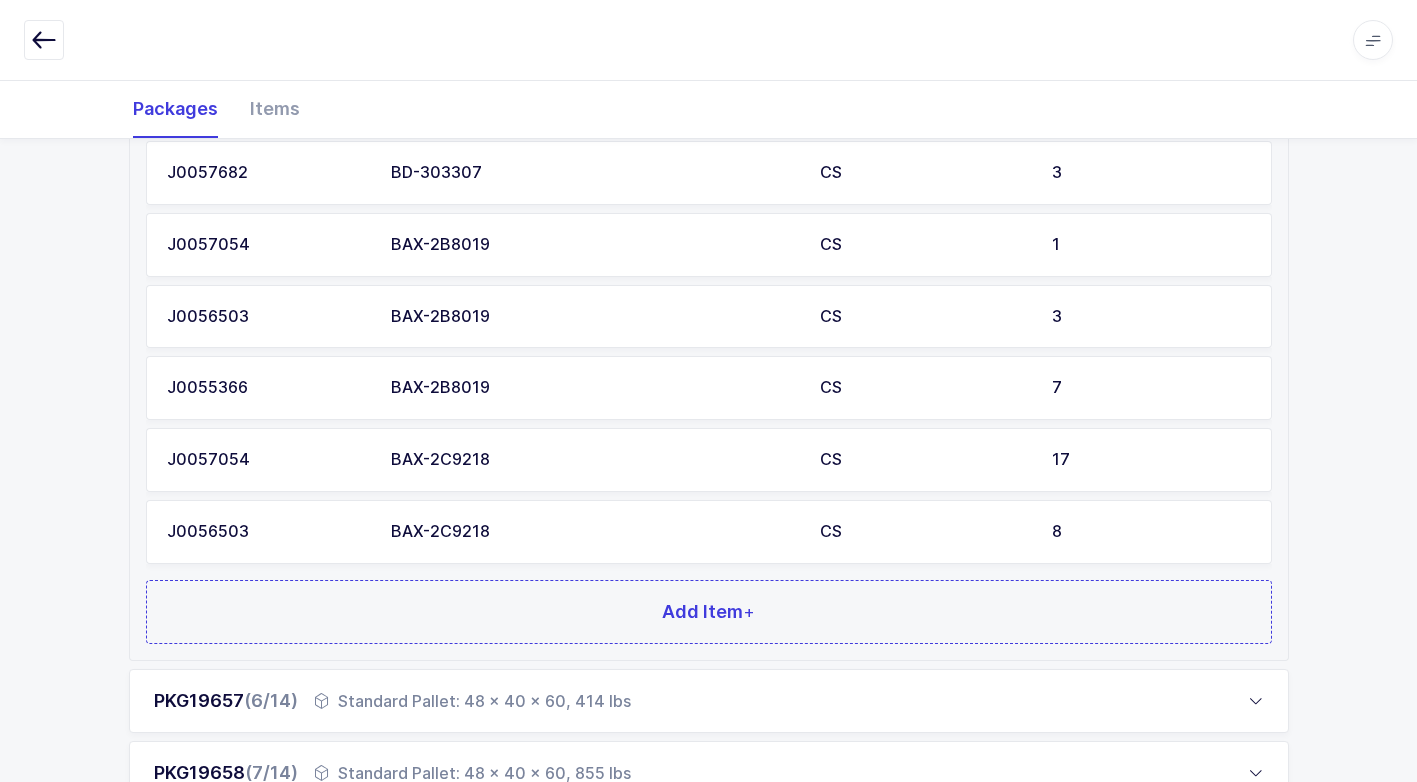 scroll, scrollTop: 999, scrollLeft: 0, axis: vertical 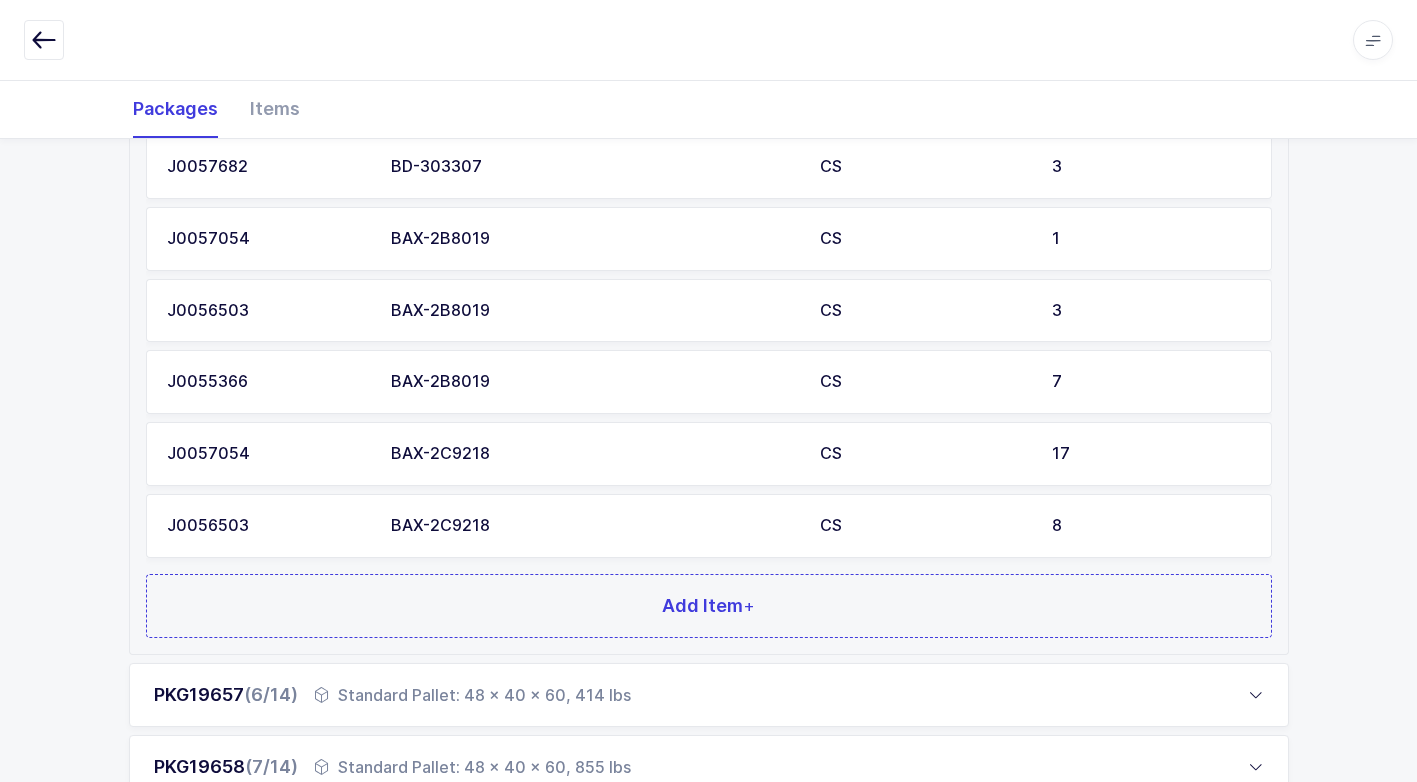 click on "Standard Pallet: 48 x 40 x 60, 414 lbs" at bounding box center (472, 695) 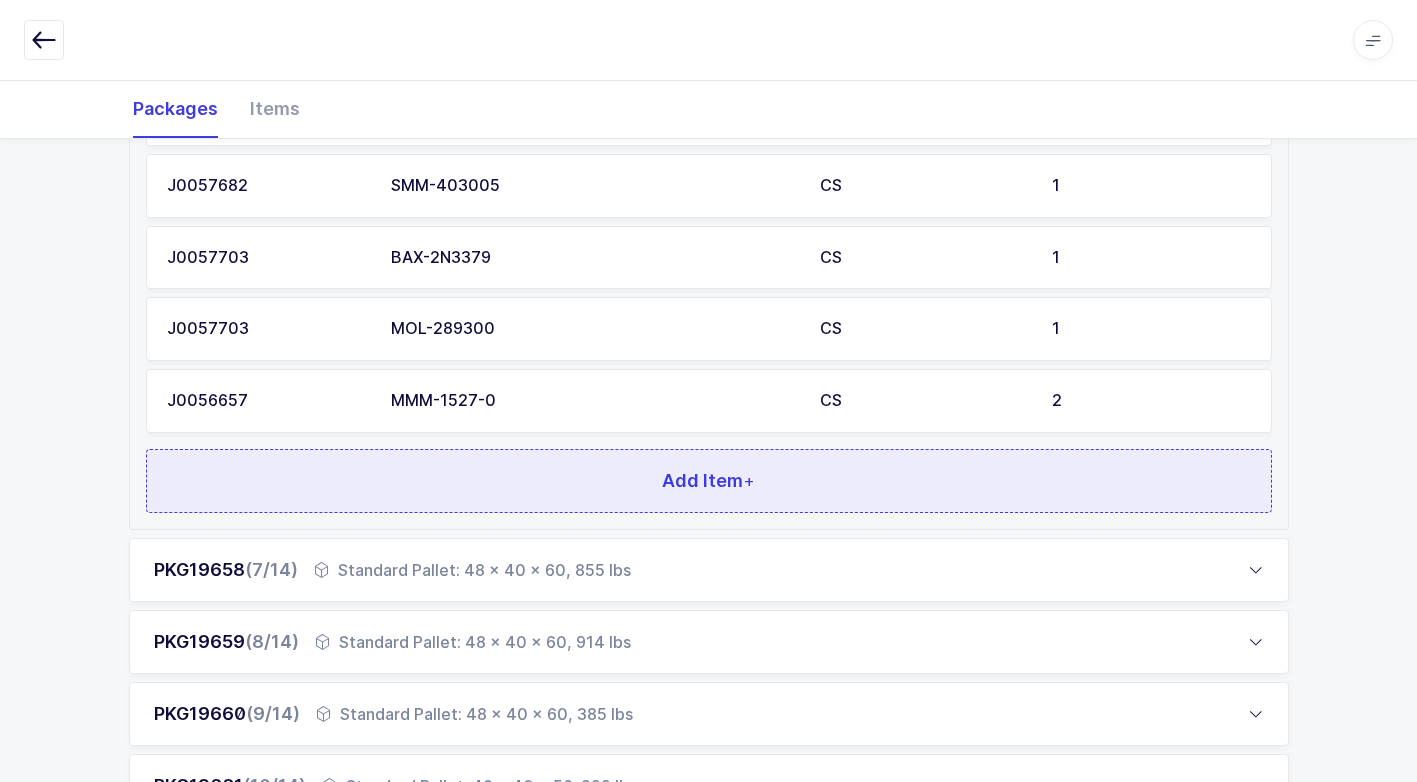 scroll, scrollTop: 1699, scrollLeft: 0, axis: vertical 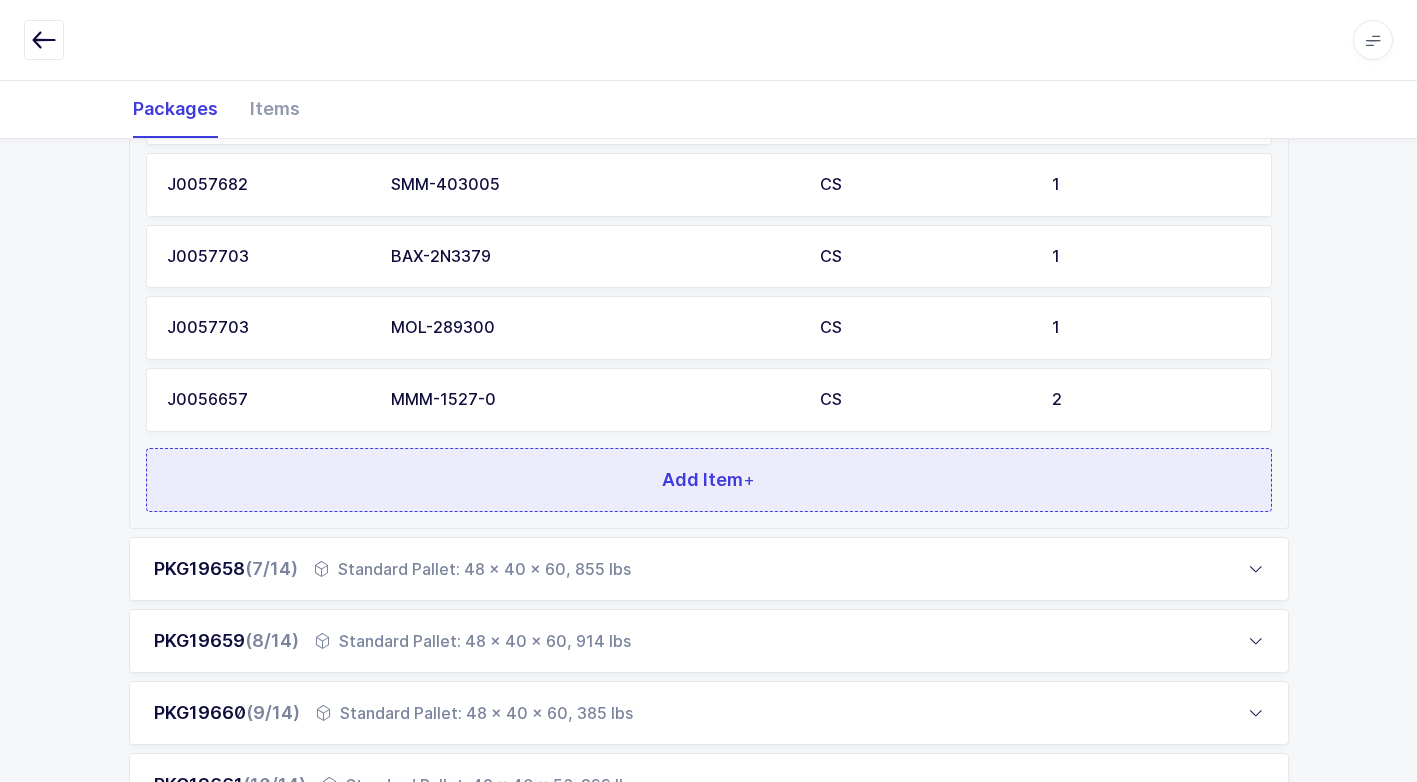 click on "Standard Pallet: 48 x 40 x 60, 855 lbs" at bounding box center (472, 569) 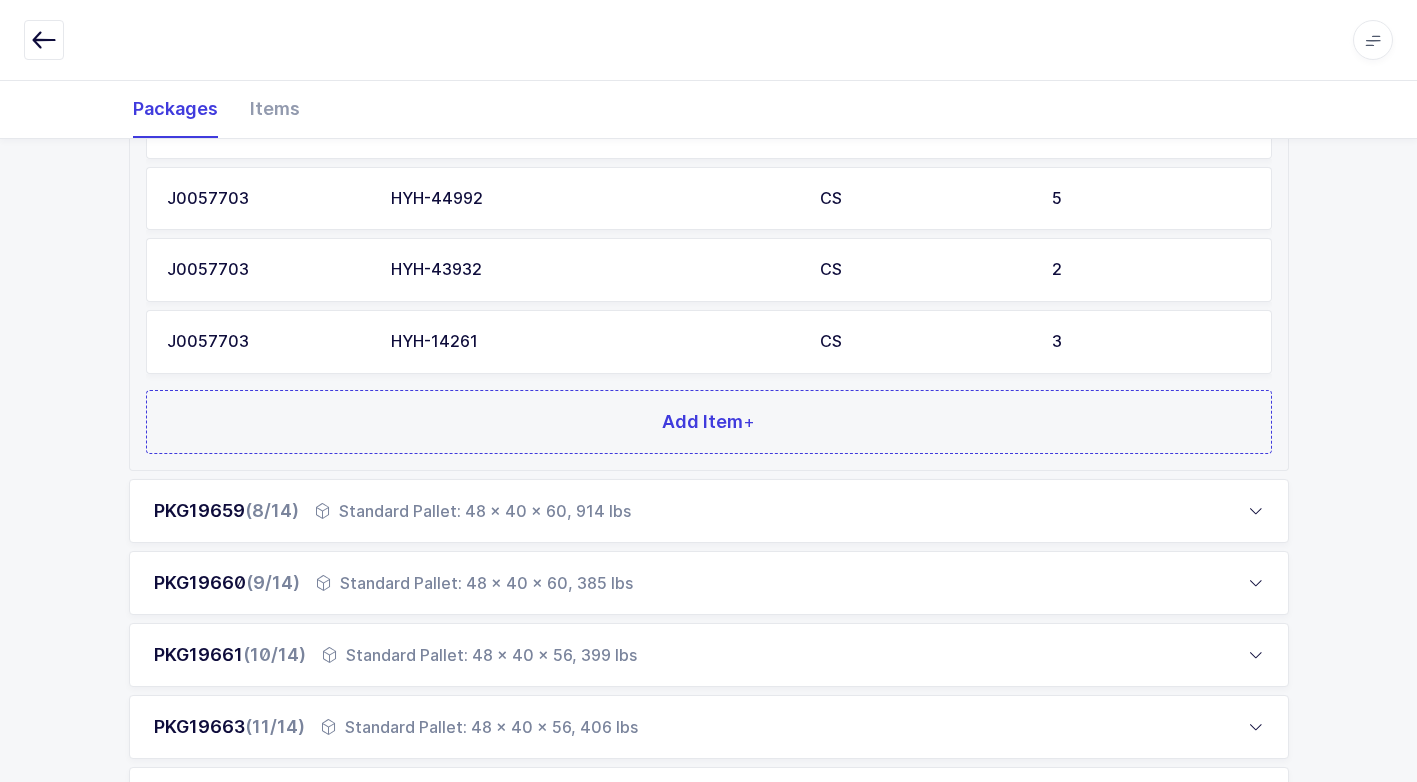 scroll, scrollTop: 1599, scrollLeft: 0, axis: vertical 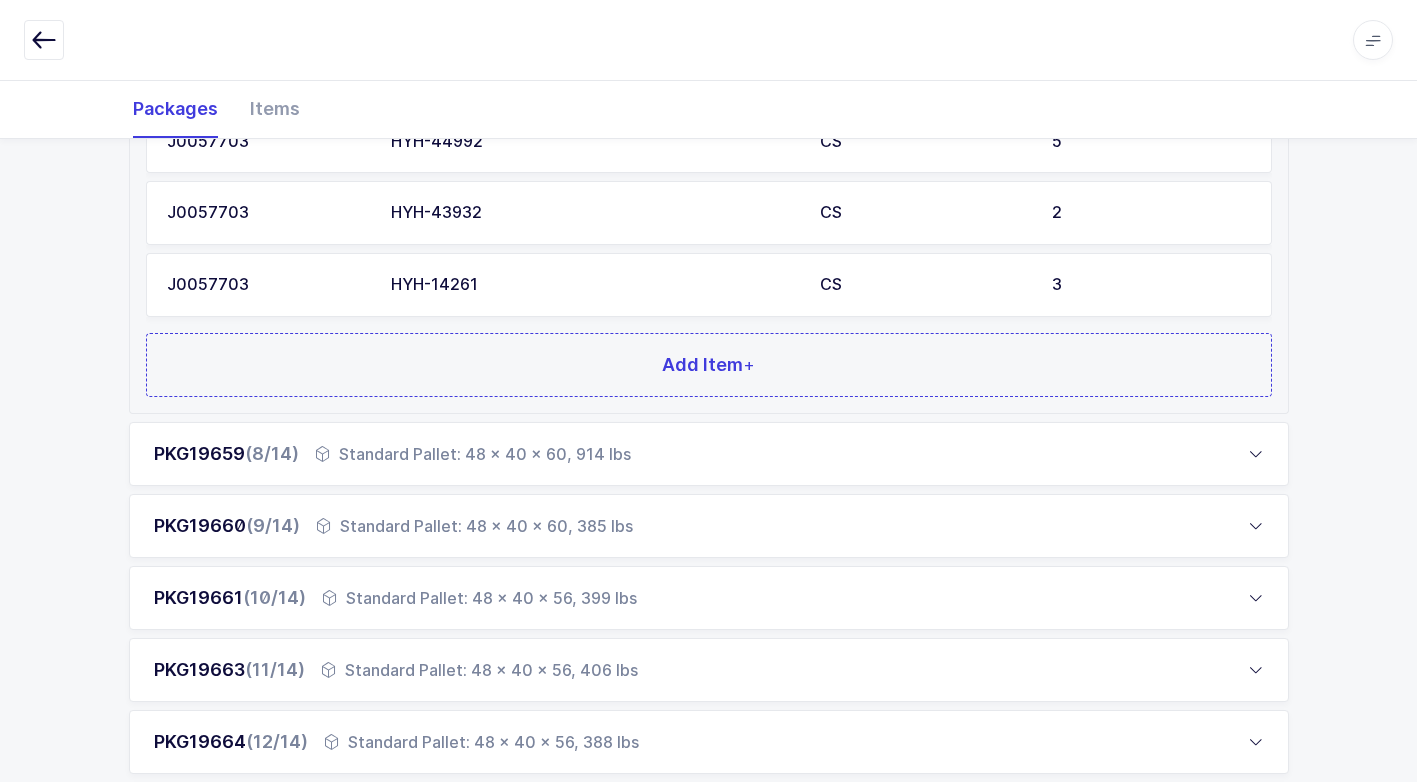 click on "Standard Pallet: 48 x 40 x 60, 914 lbs" at bounding box center (473, 454) 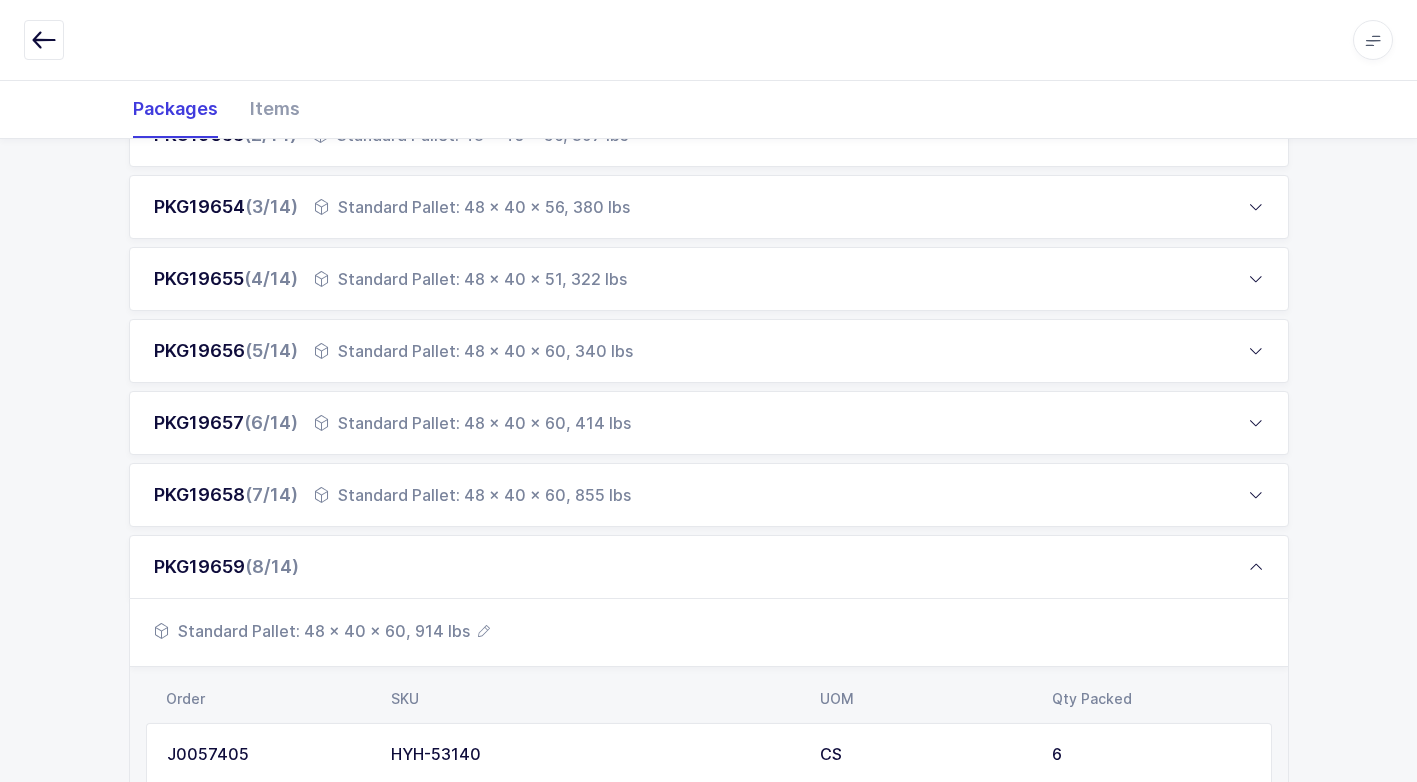 scroll, scrollTop: 399, scrollLeft: 0, axis: vertical 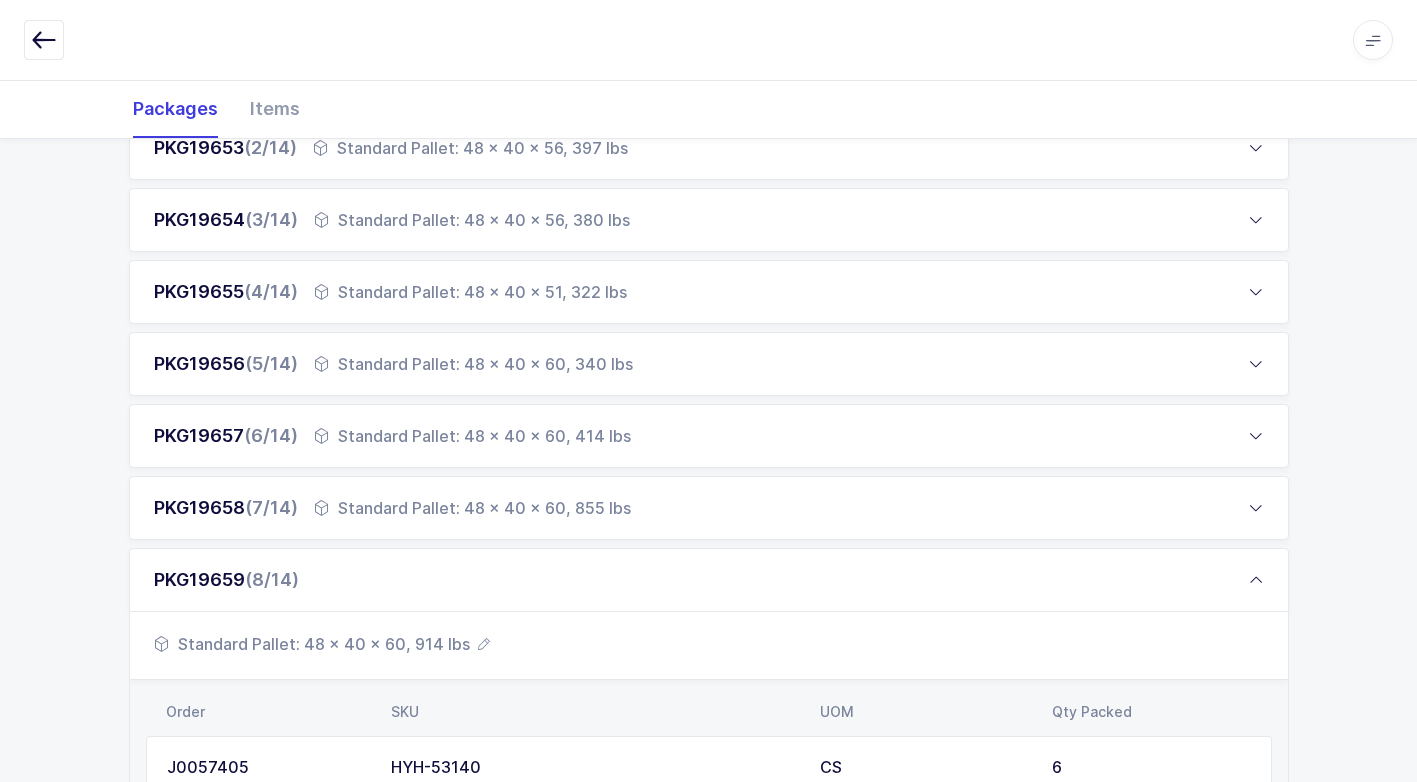 click on "Standard Pallet: 48 x 40 x 60, 855 lbs" at bounding box center [472, 508] 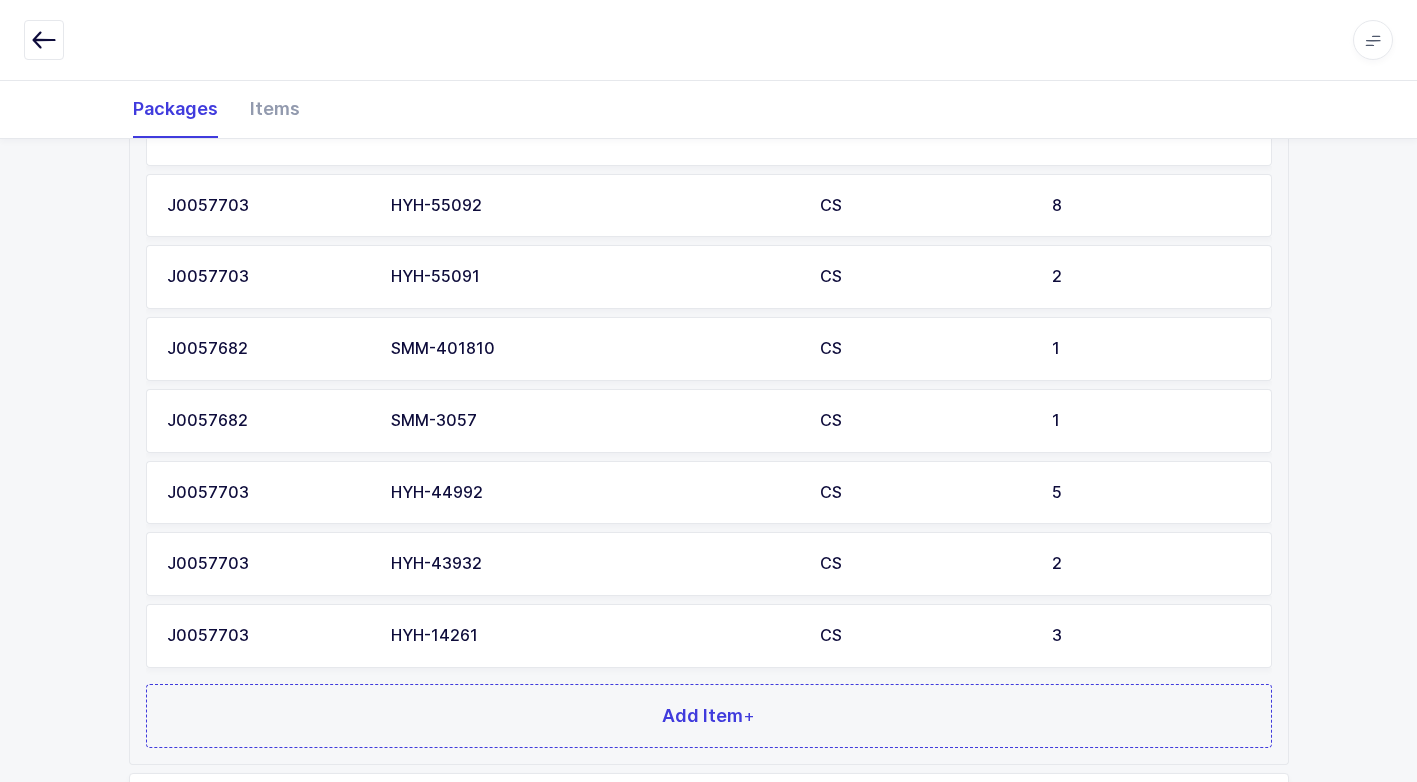 scroll, scrollTop: 1499, scrollLeft: 0, axis: vertical 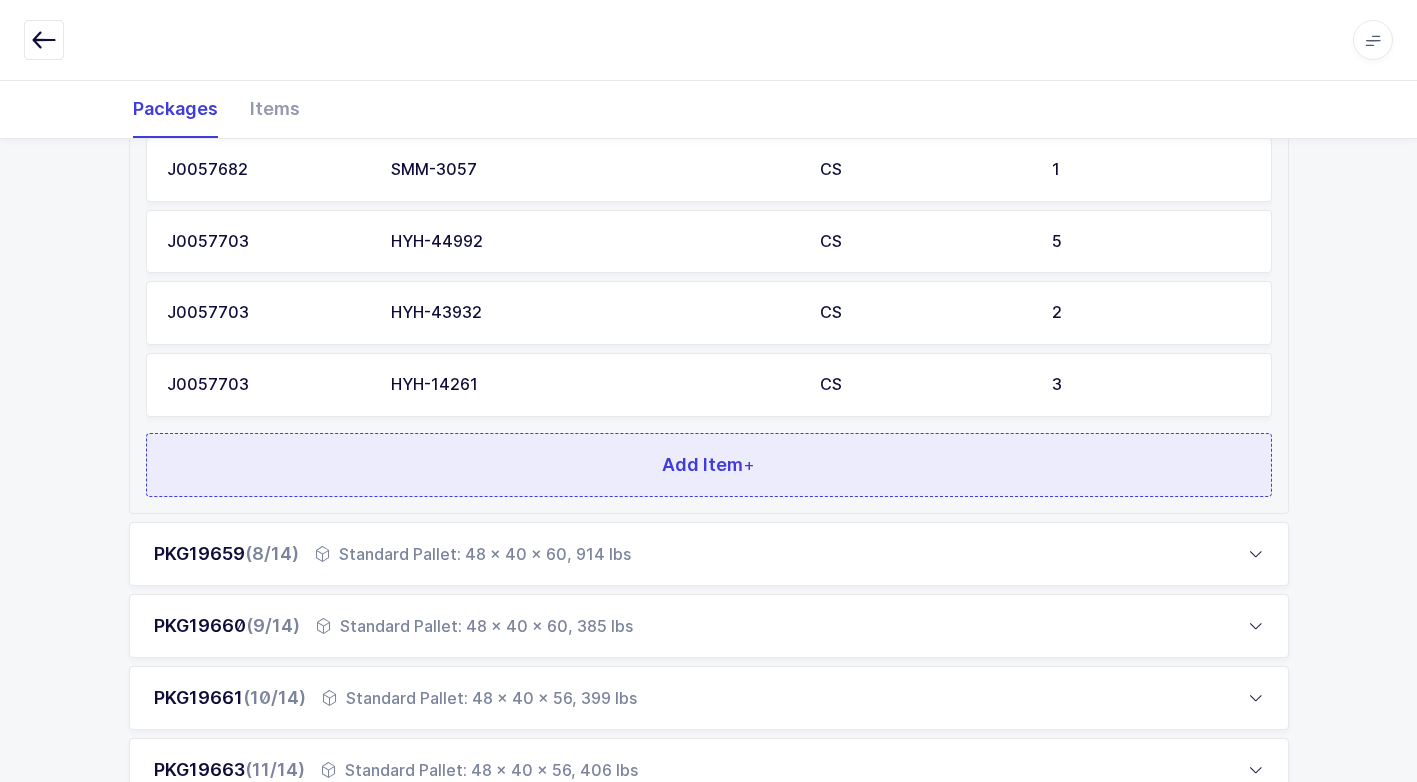 click on "Add Item  +" at bounding box center (709, 465) 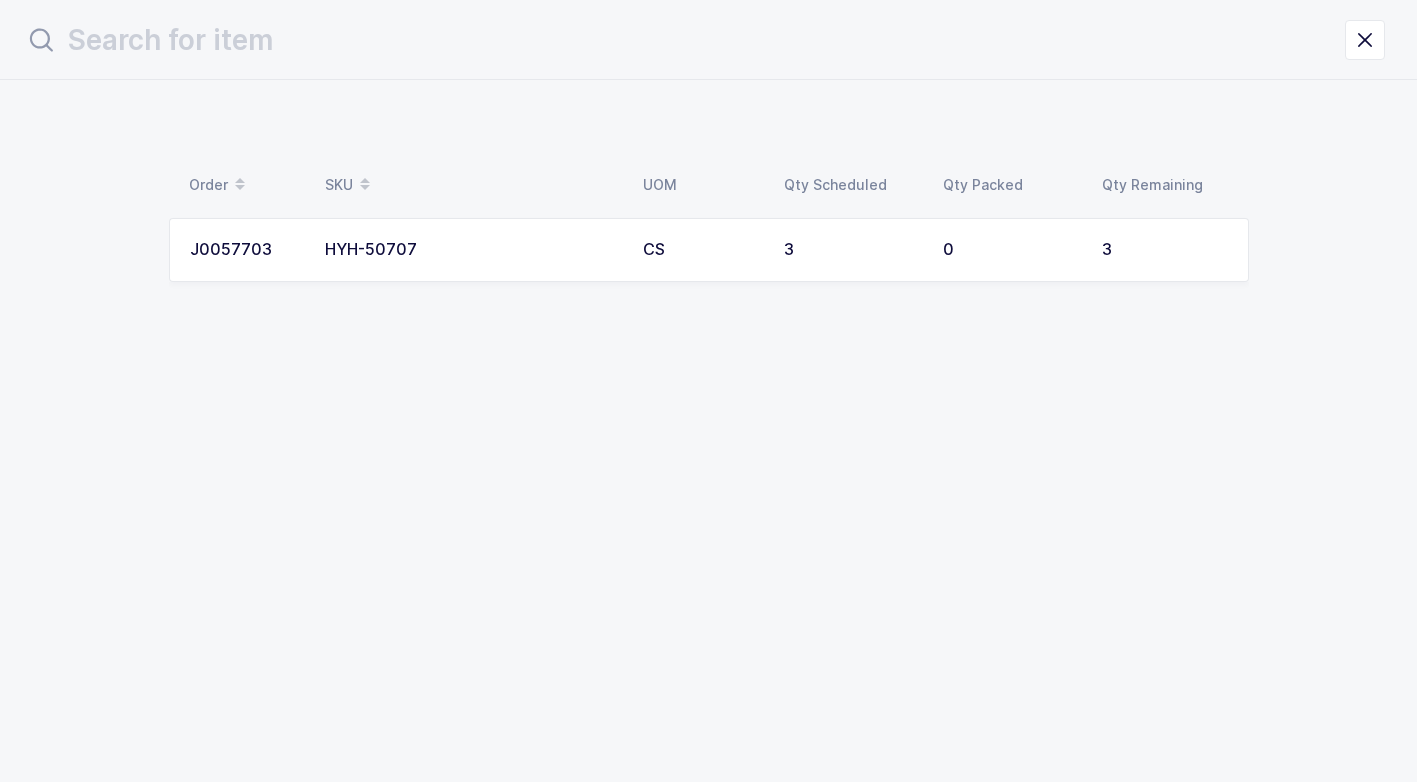 scroll, scrollTop: 0, scrollLeft: 0, axis: both 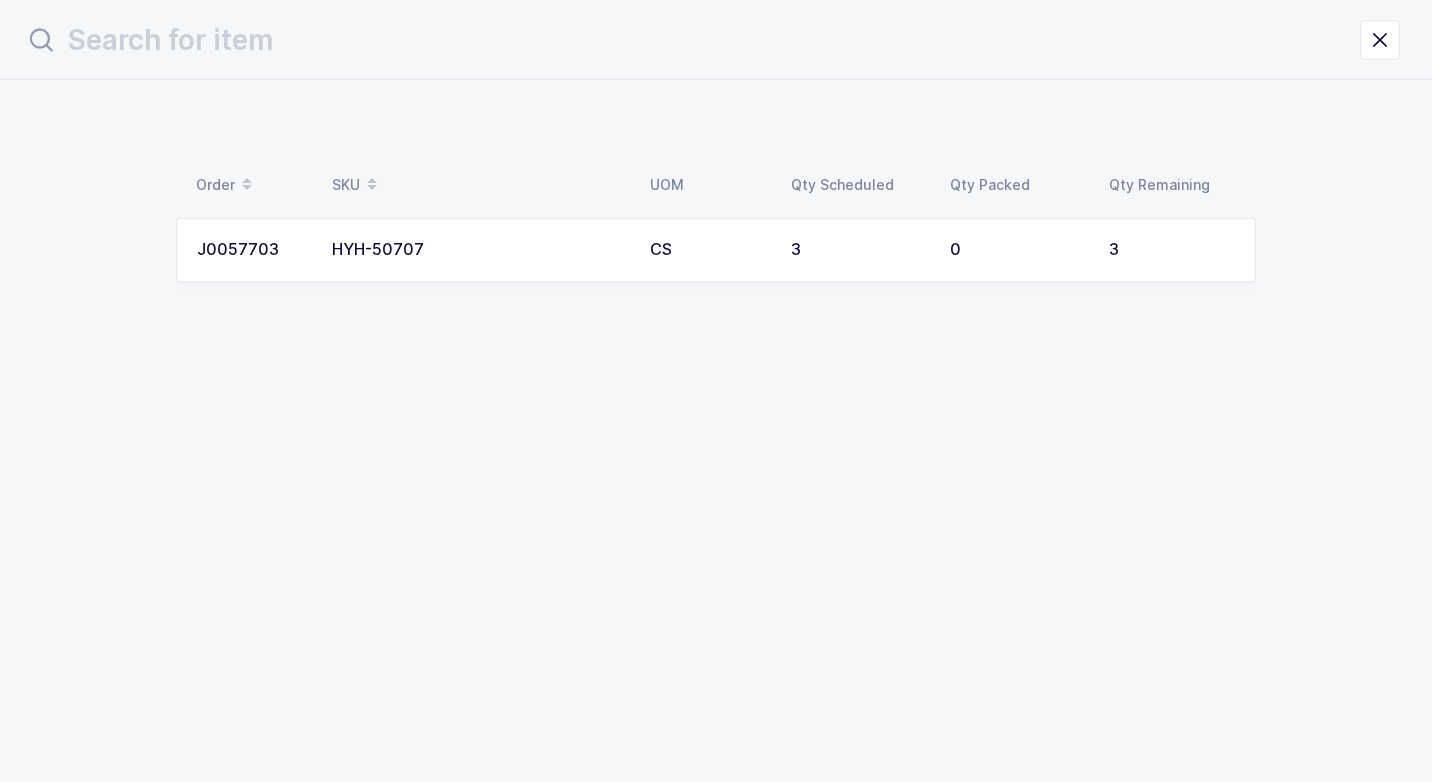 click on "HYH-50707" at bounding box center (479, 250) 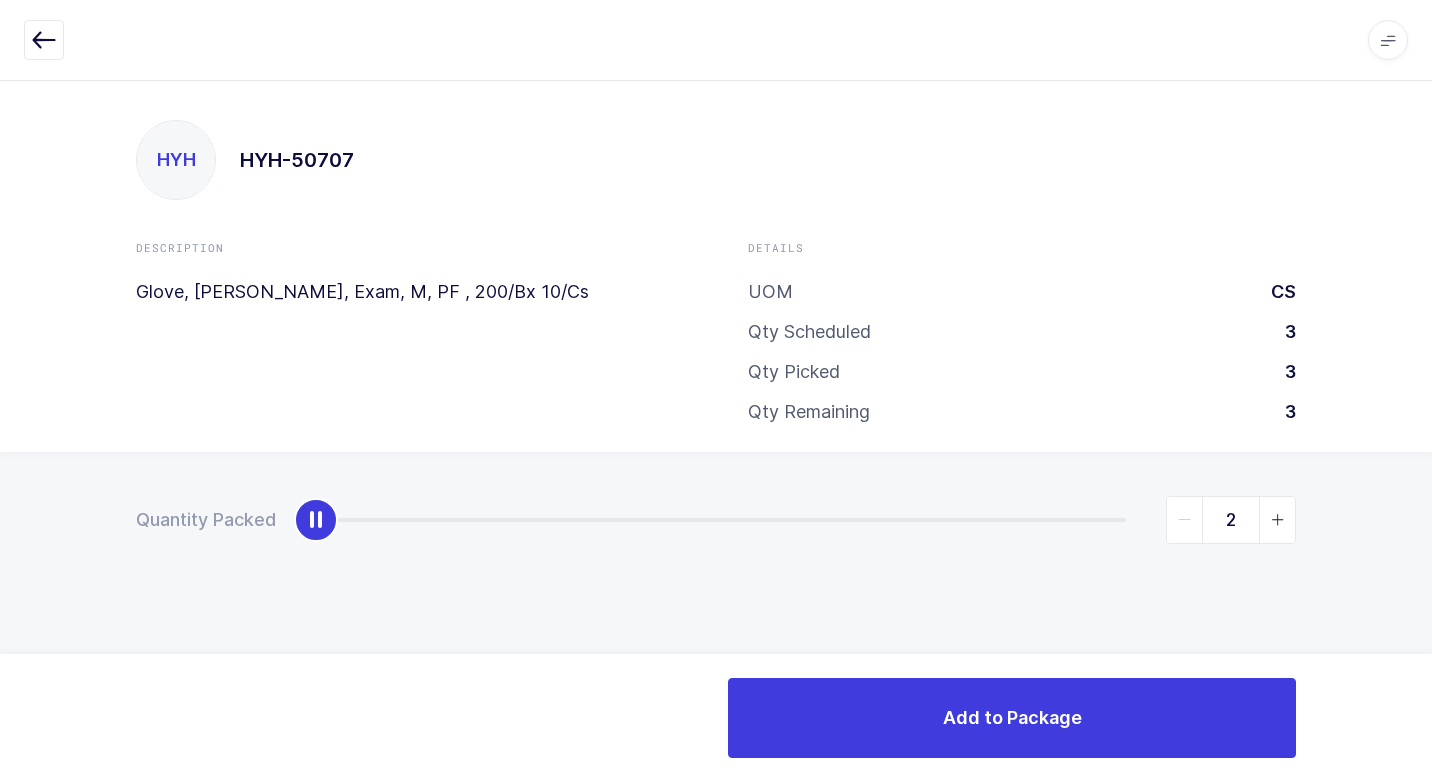 type on "3" 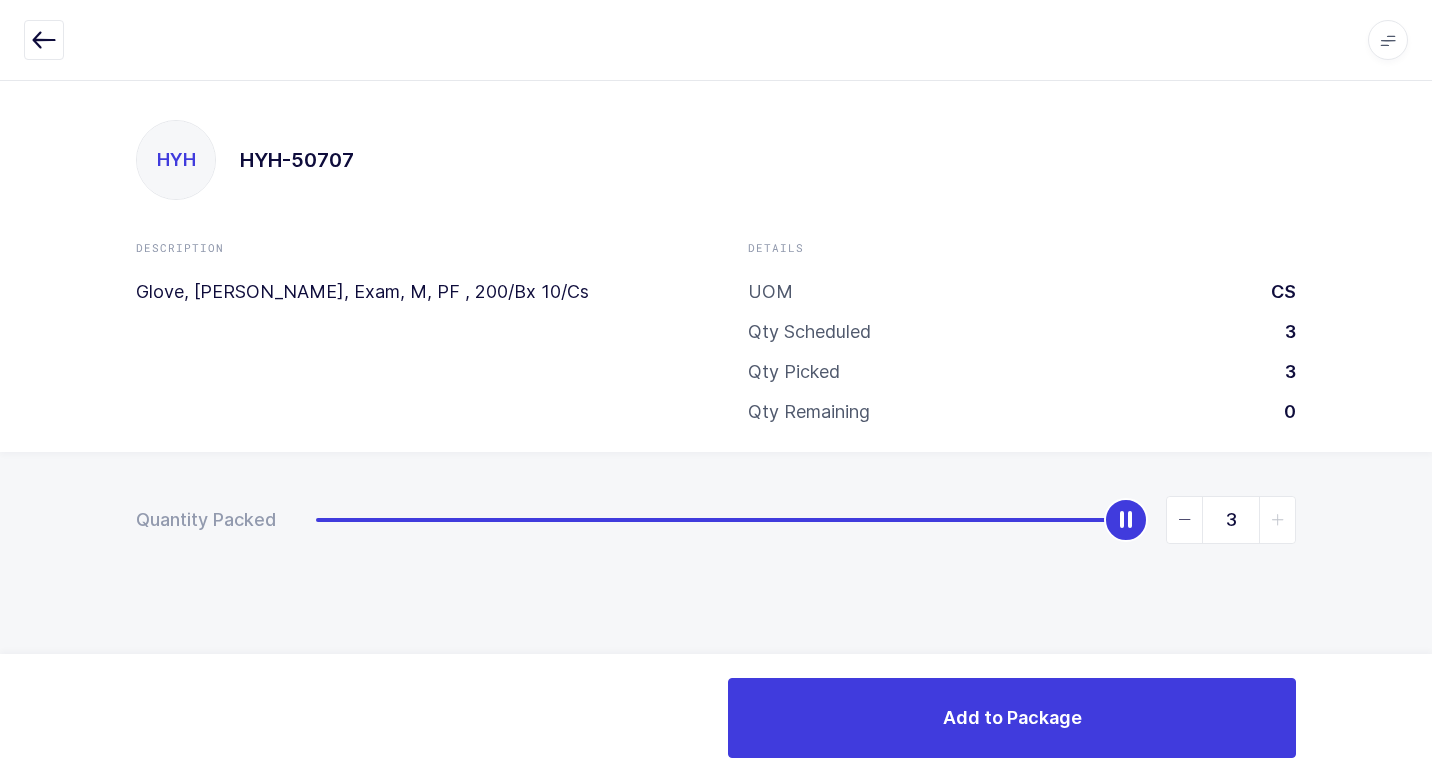 drag, startPoint x: 318, startPoint y: 527, endPoint x: 1400, endPoint y: 566, distance: 1082.7026 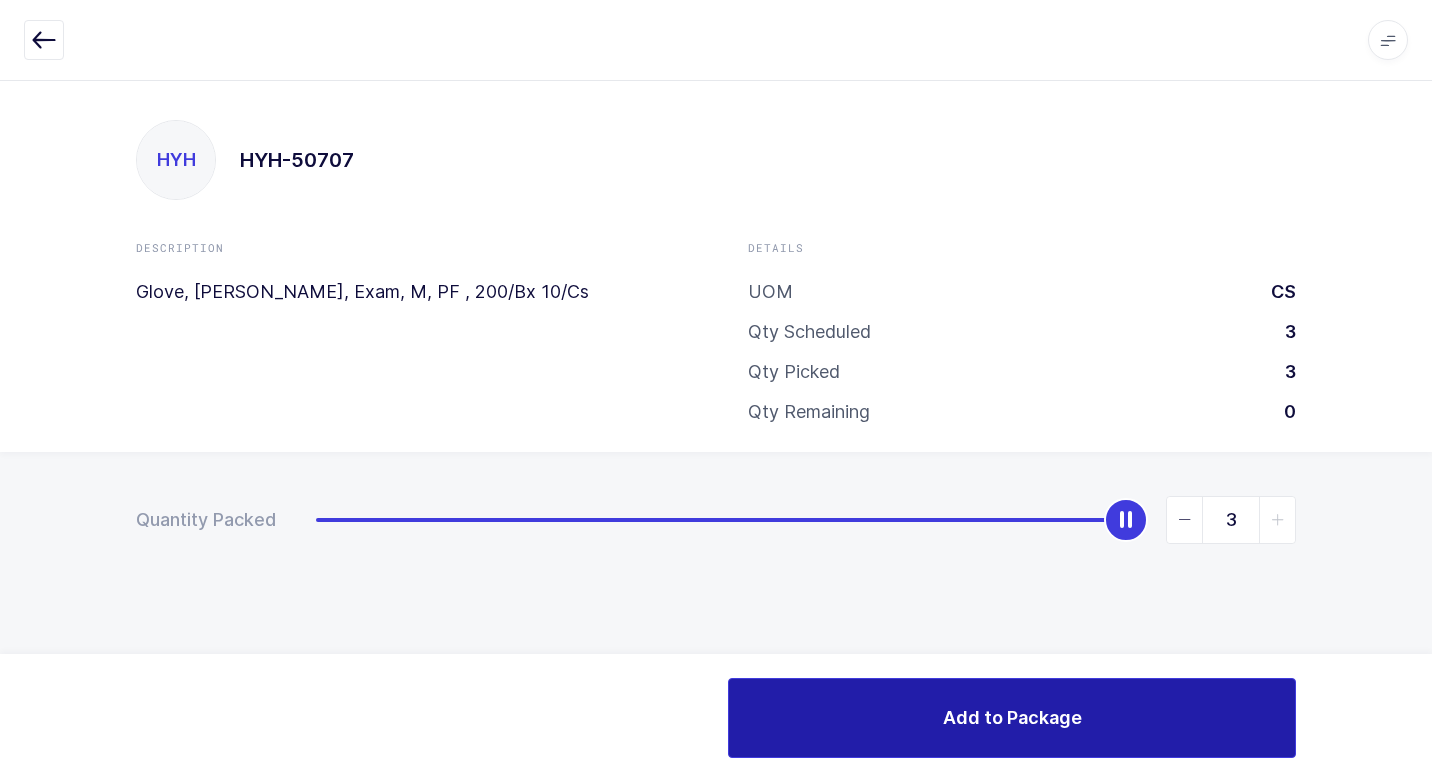 click on "Add to Package" at bounding box center (1012, 718) 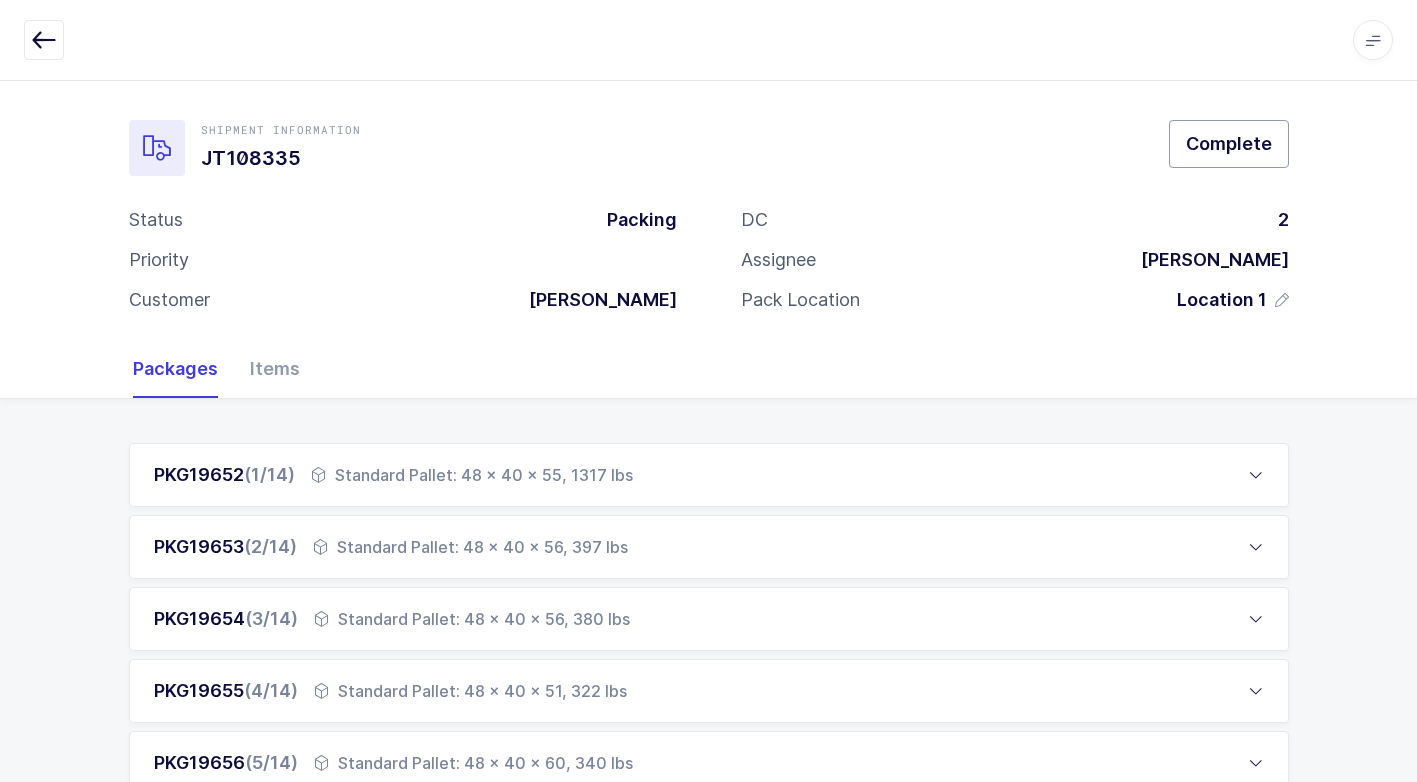 click on "Complete" at bounding box center (1229, 143) 